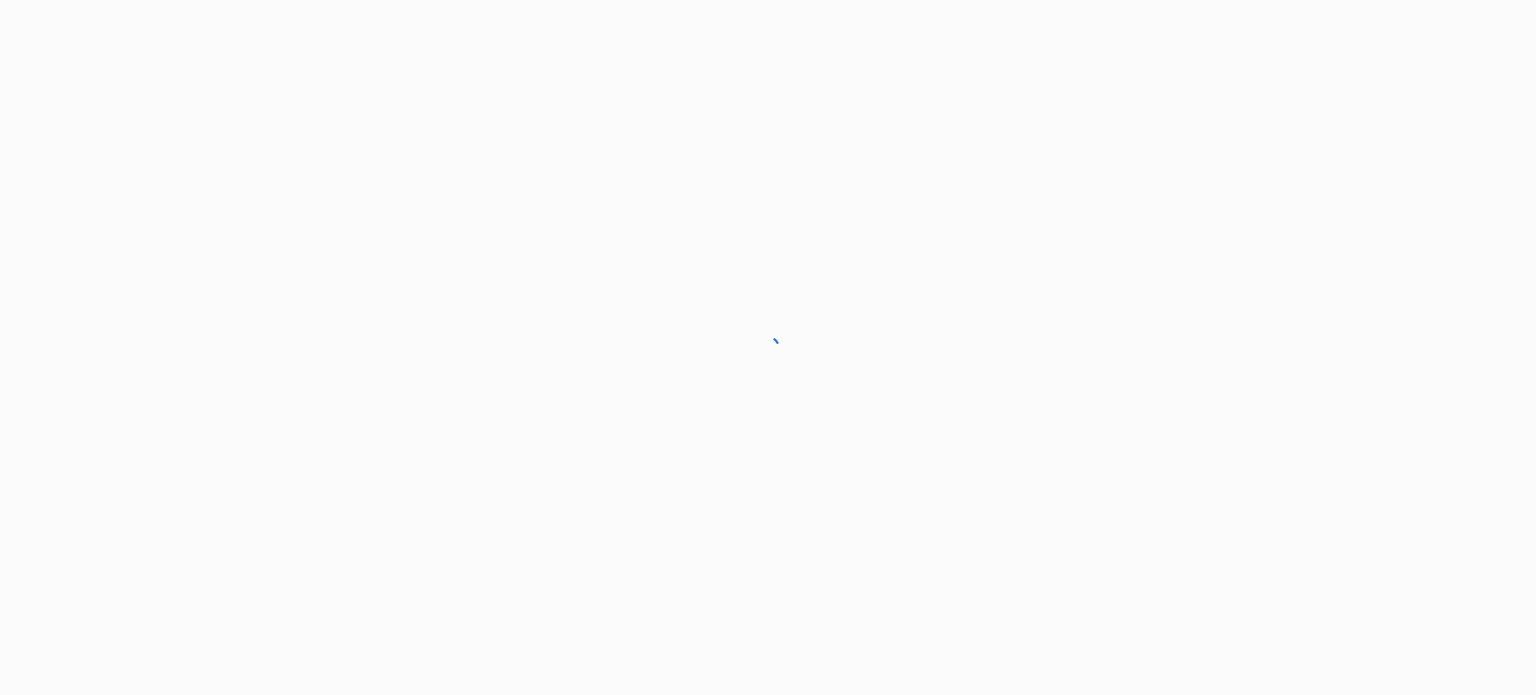 scroll, scrollTop: 0, scrollLeft: 0, axis: both 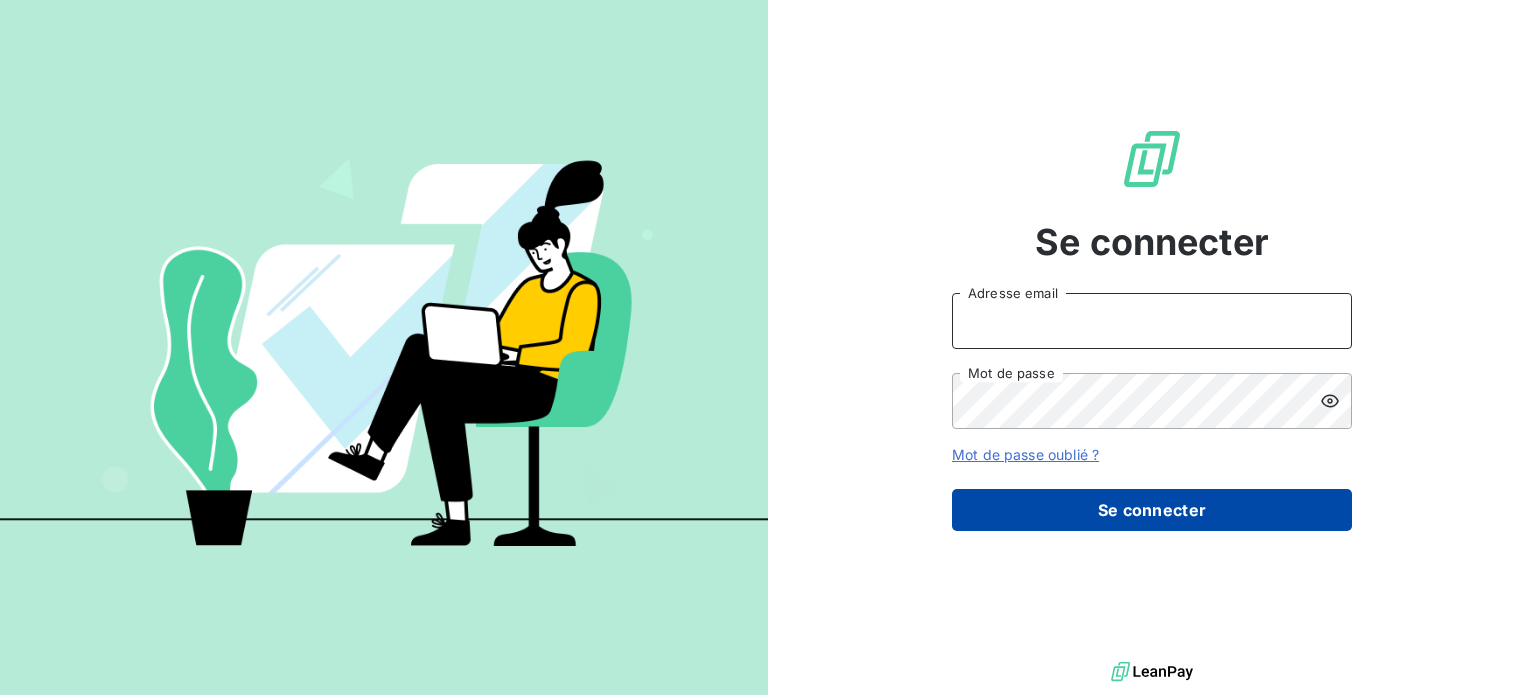 type on "[USERNAME]@example.com" 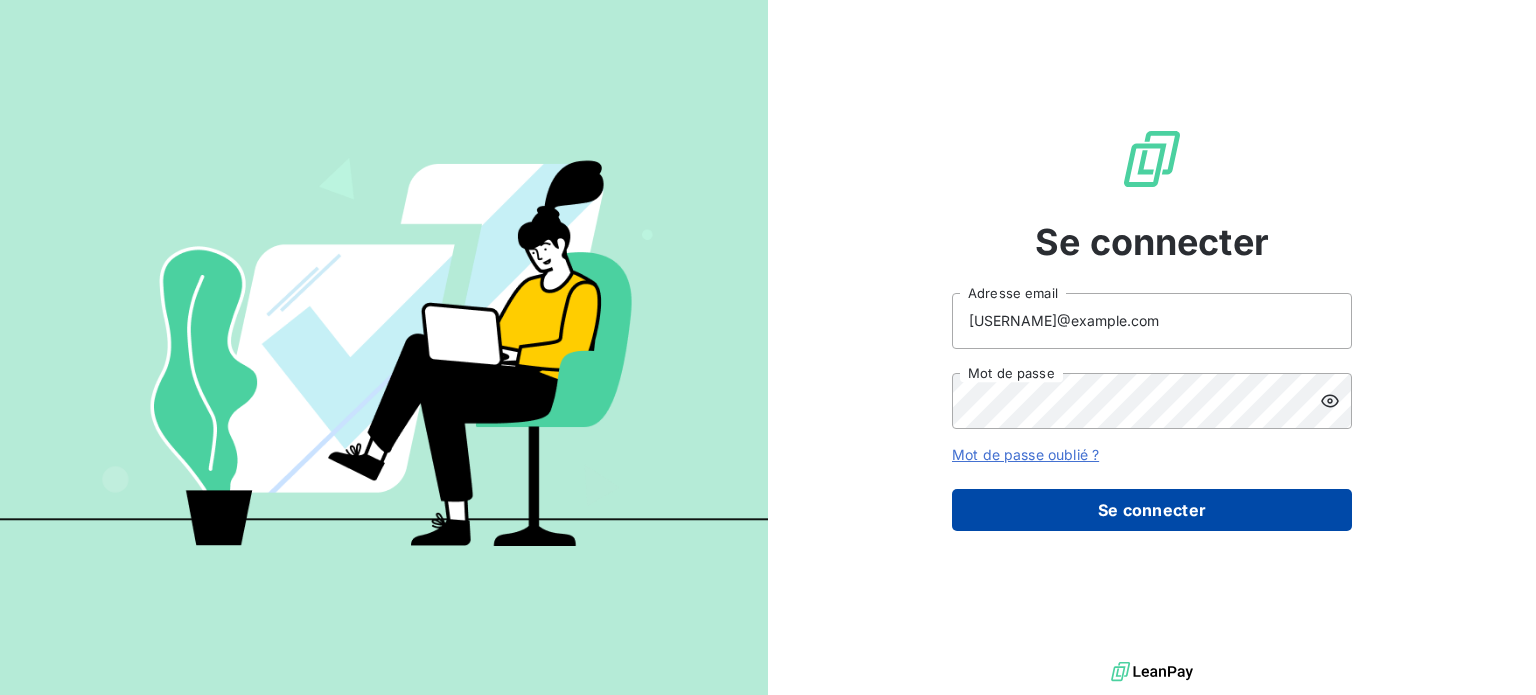 click on "Se connecter" at bounding box center [1152, 510] 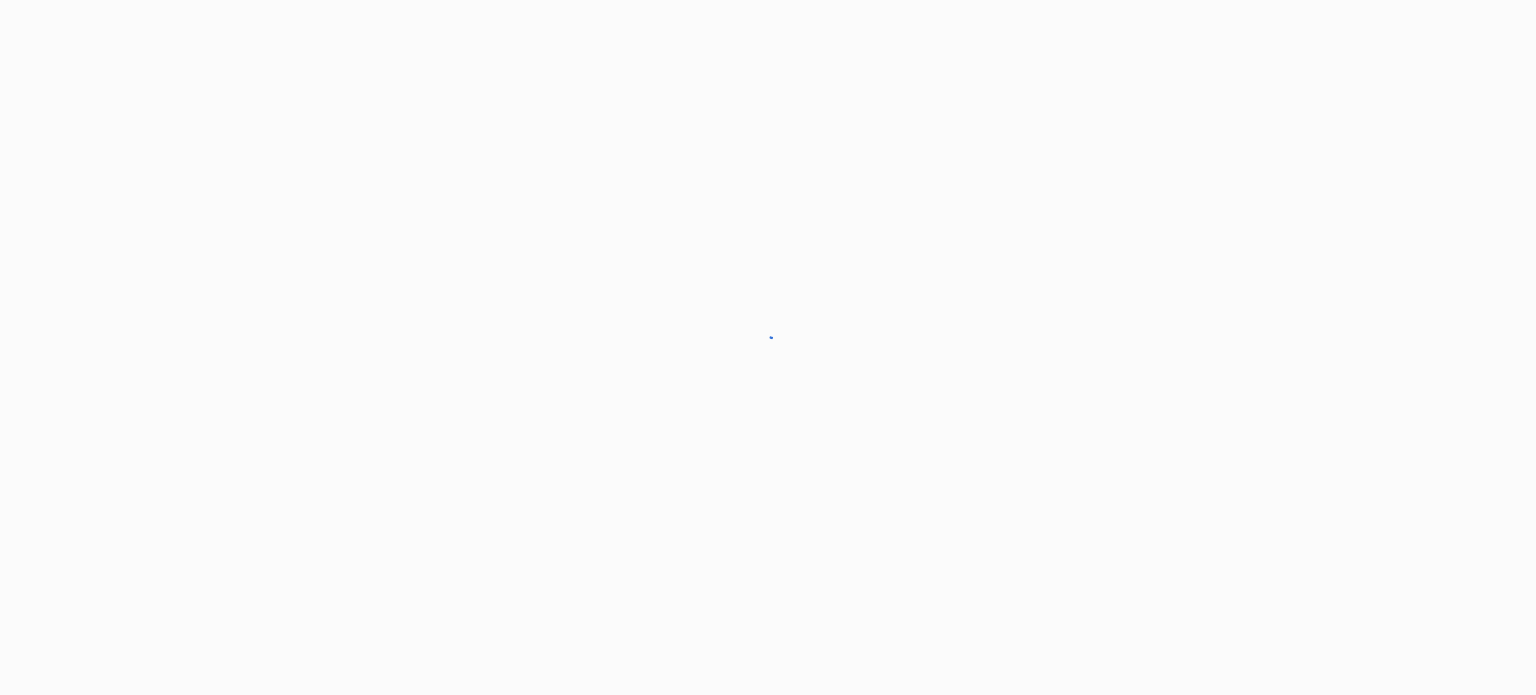 scroll, scrollTop: 0, scrollLeft: 0, axis: both 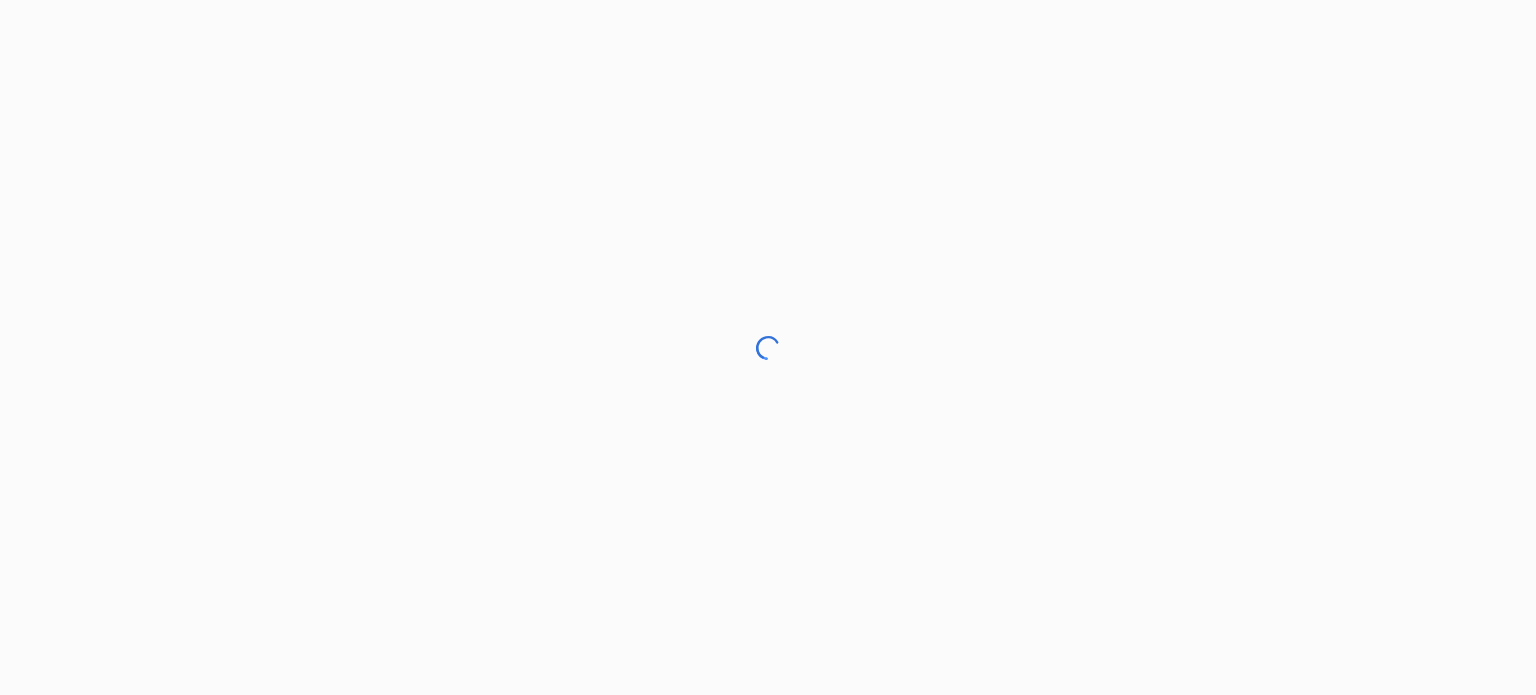 click at bounding box center (768, 347) 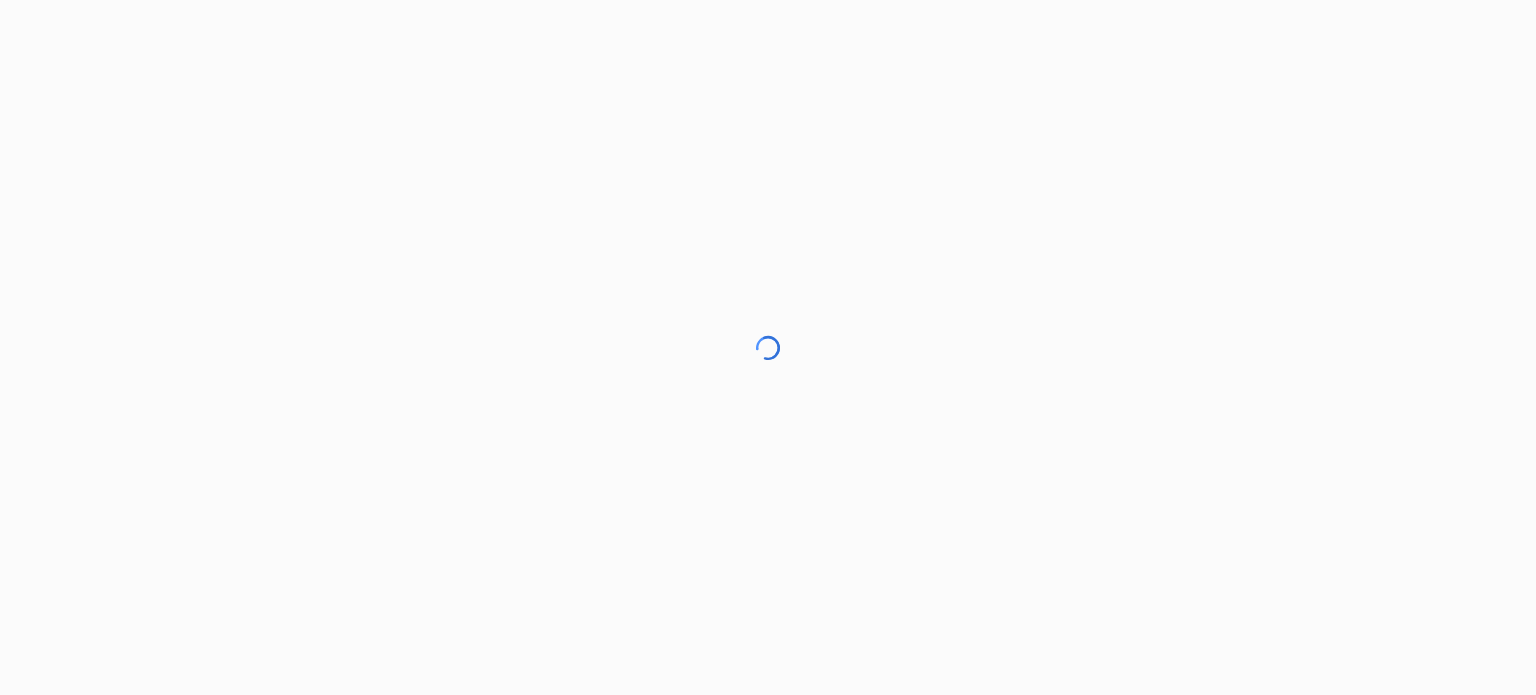 click at bounding box center (768, 347) 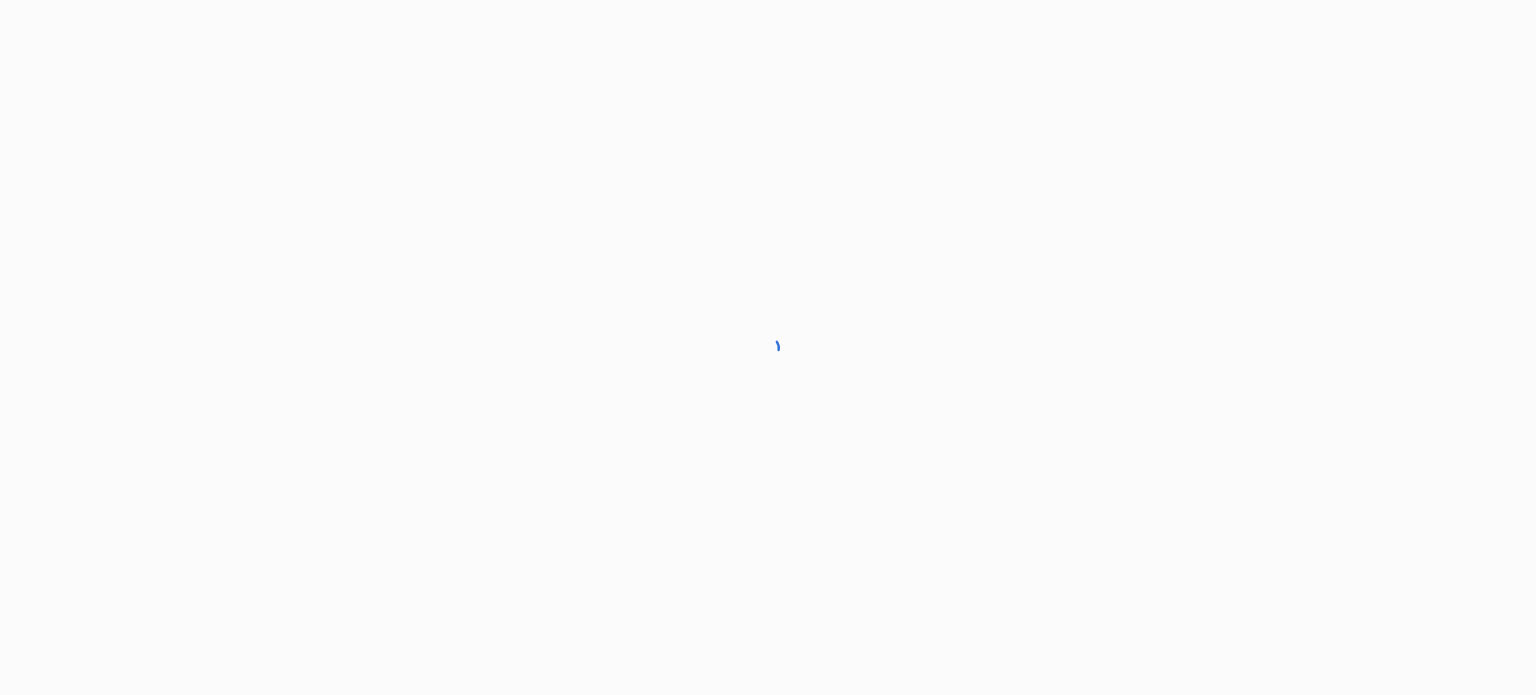 scroll, scrollTop: 0, scrollLeft: 0, axis: both 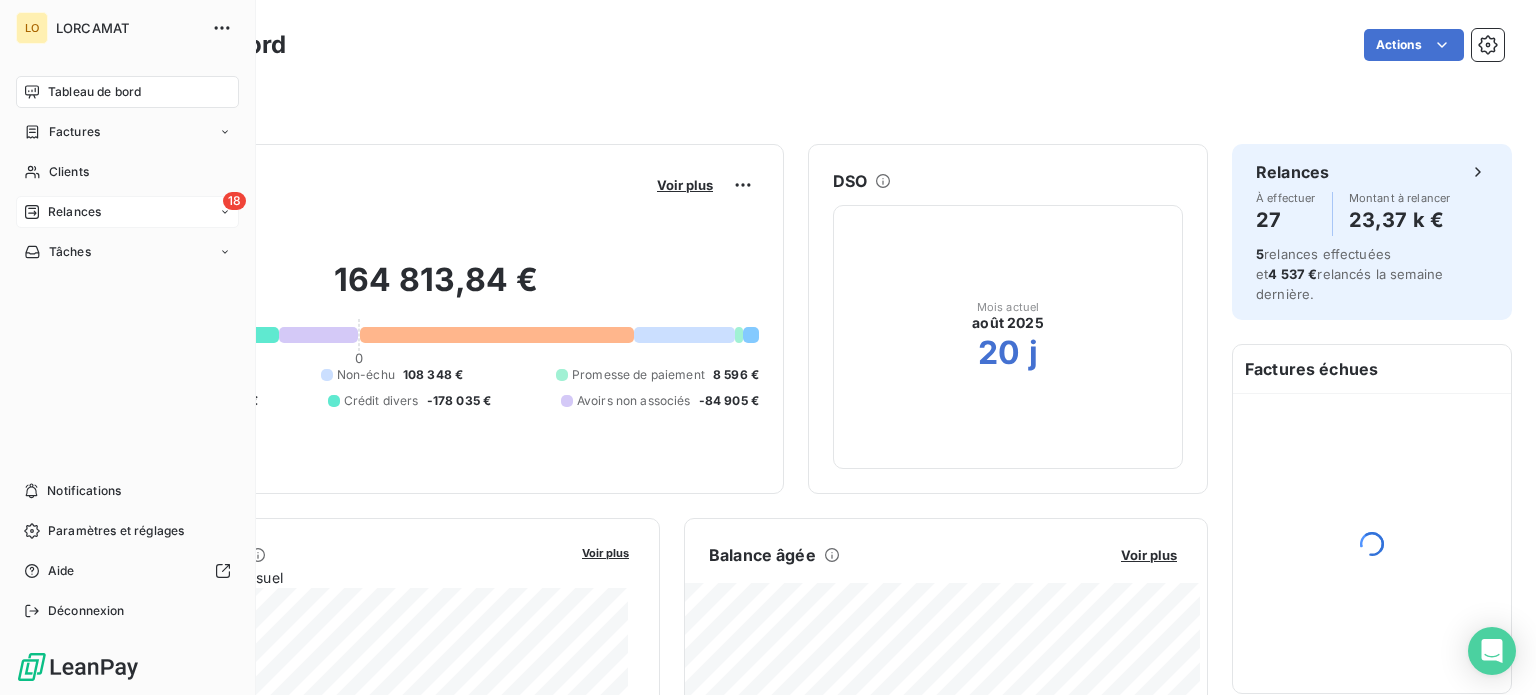 click on "Relances" at bounding box center (74, 212) 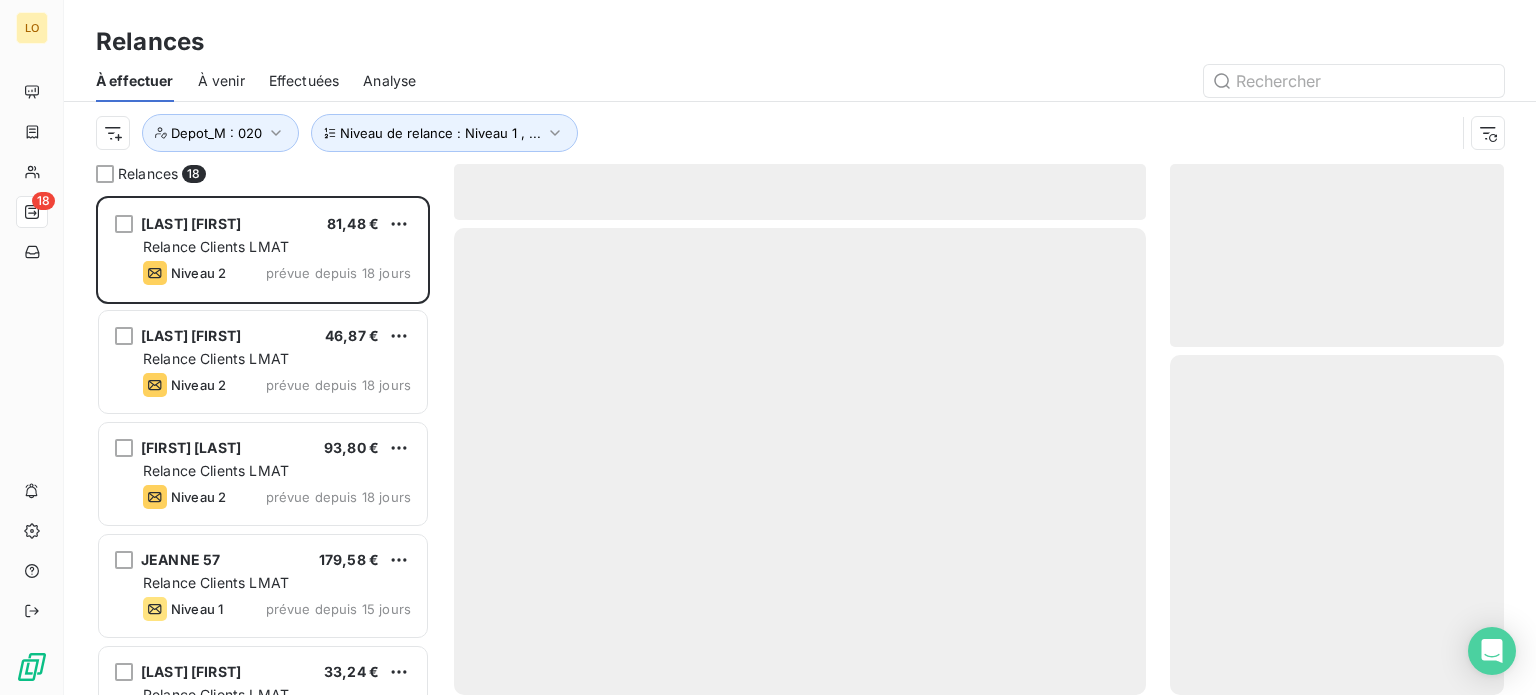 scroll, scrollTop: 16, scrollLeft: 16, axis: both 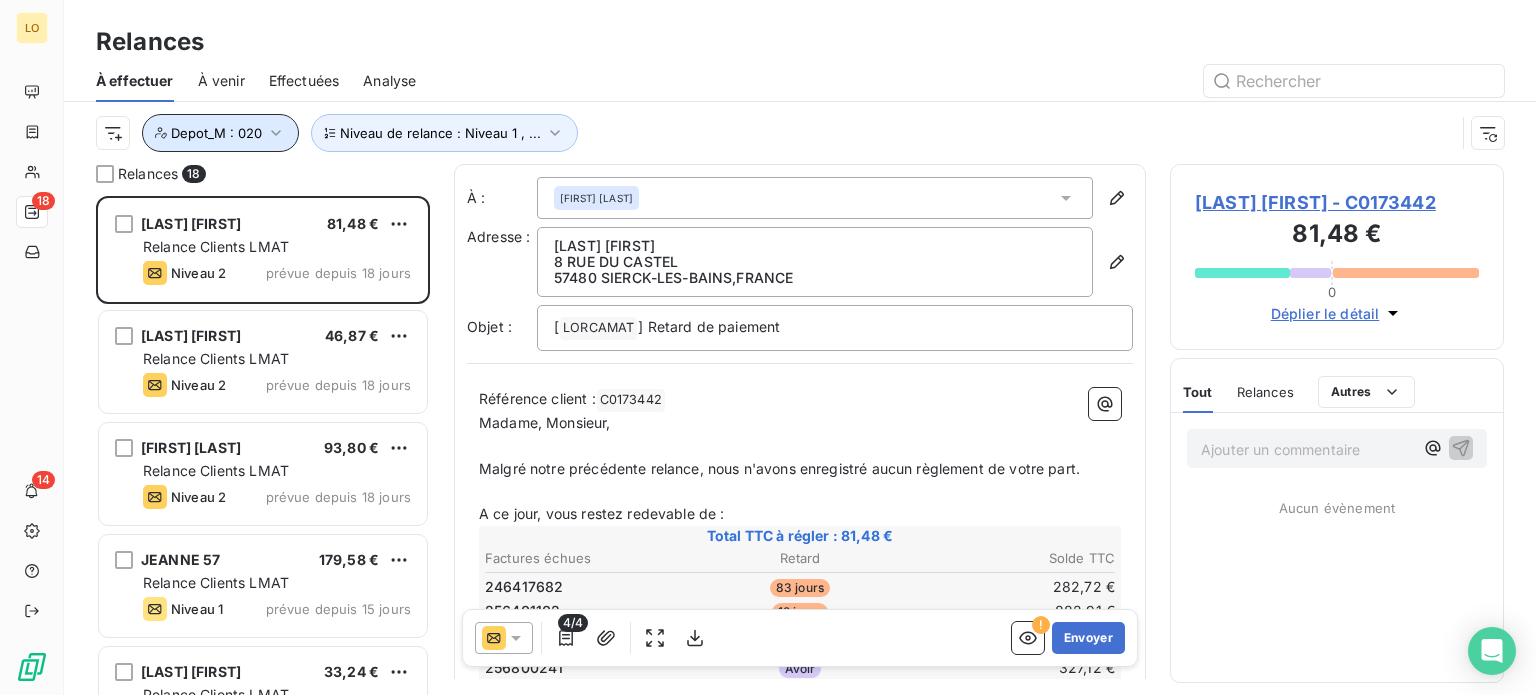 click 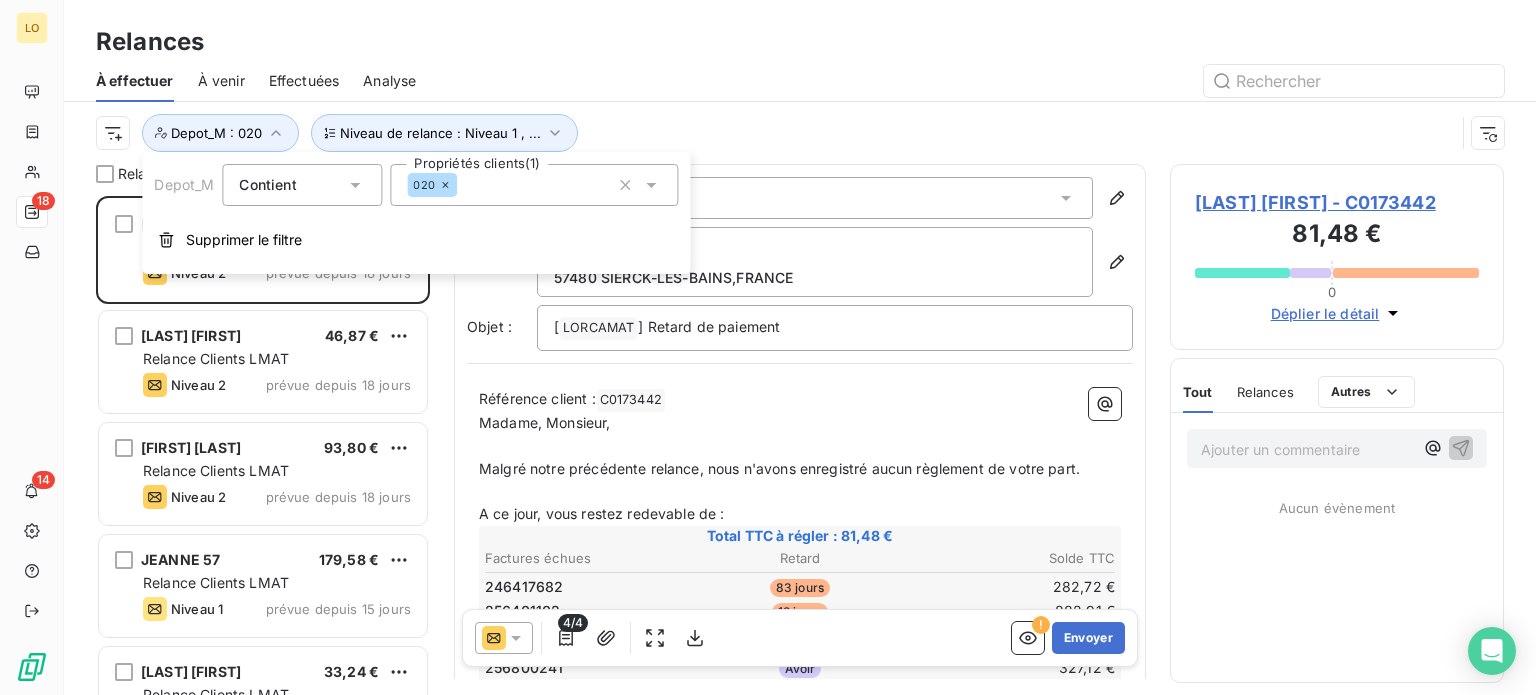 click 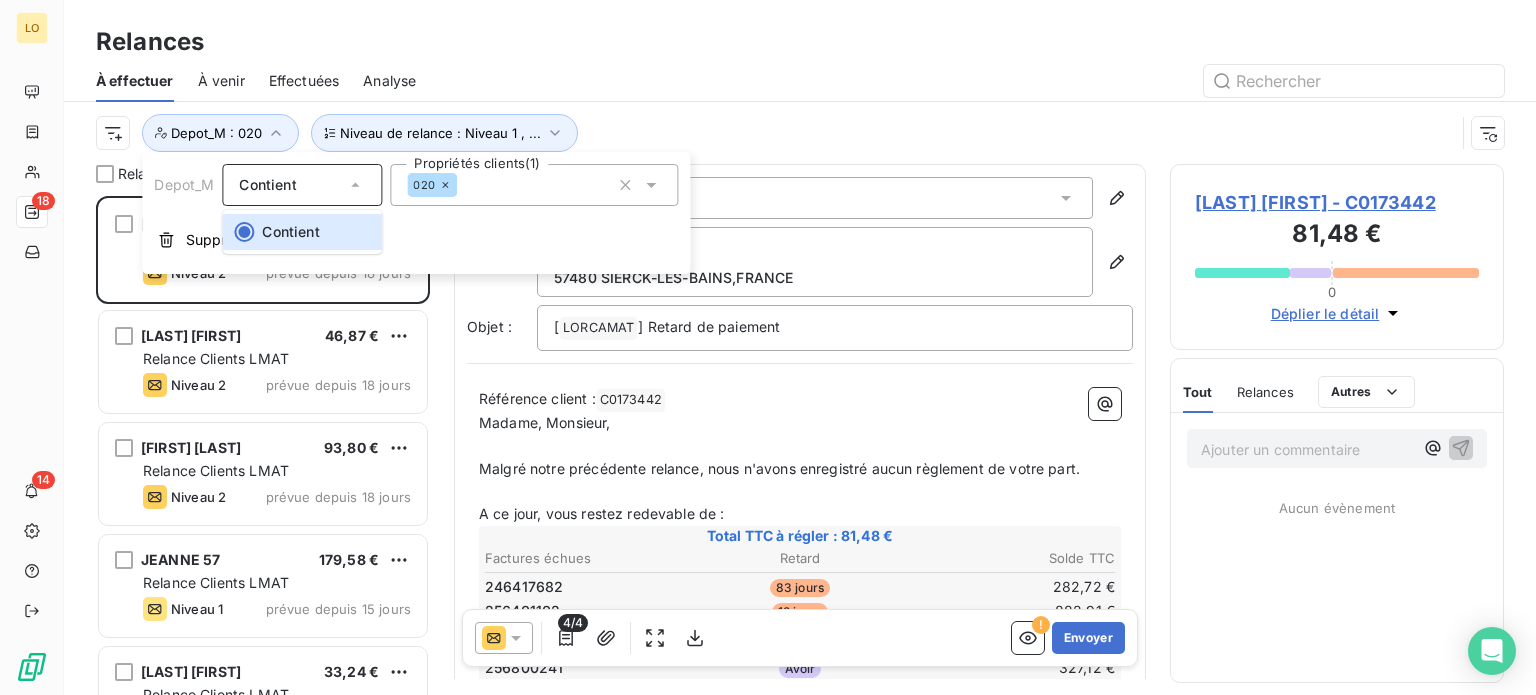 click 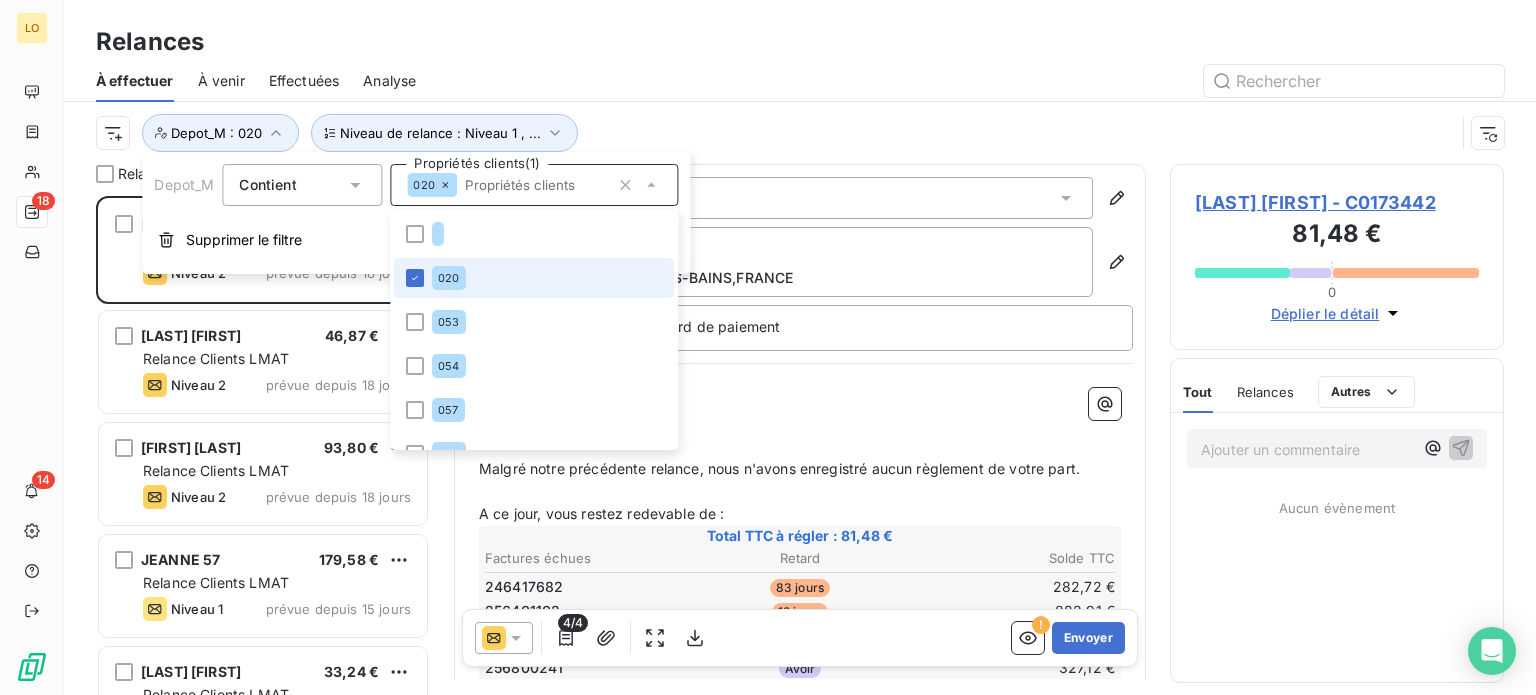 click 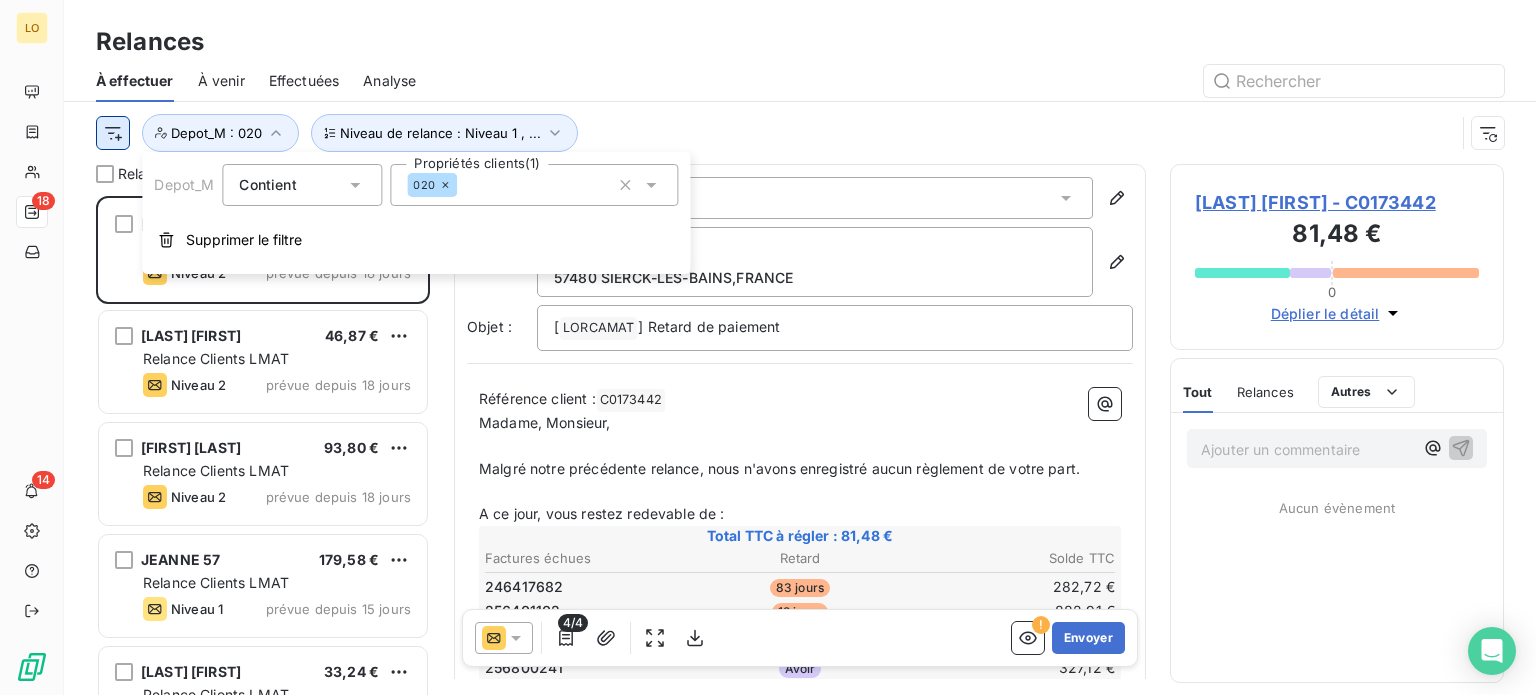 click on "LO 18 14 Relances À effectuer À venir Effectuées Analyse Niveau de relance  : Niveau 1 , ... Depot_M  : 020  Relances 18 WERNERT YANN 81,48 € Relance Clients LMAT Niveau 2 prévue depuis 18 jours MAGINI JULIEN 46,87 € Relance Clients LMAT Niveau 2 prévue depuis 18 jours FREITAS TANIA 93,80 € Relance Clients LMAT Niveau 2 prévue depuis 18 jours JEANNE 57 179,58 € Relance Clients LMAT Niveau 1 prévue depuis 15 jours SCHILDKNECHT MATTHIEU 33,24 € Relance Clients LMAT Niveau 1 prévue depuis 14 jours TRITZ JULIEN 2 978,71 € Relance Clients LMAT Niveau 2 prévue depuis 12 jours FRALONARDO FLORIAN 29,70 € Relance Clients LMAT Niveau 2 prévue depuis 11 jours MIRANDA KEVIN 34,16 € Relance Clients LMAT Niveau 1 prévue depuis 11 jours ECK JEAN-MARC 961,49 € Relance Clients LMAT Niveau 2 prévue depuis 6 jours KRAMER LOIC 115,56 € Relance Clients LMAT Niveau 1 prévue depuis 6 jours EARL DE KUNTZIG 1 582,01 € Relance Clients LMAT Niveau 1 prévue depuis 6 jours" at bounding box center [768, 347] 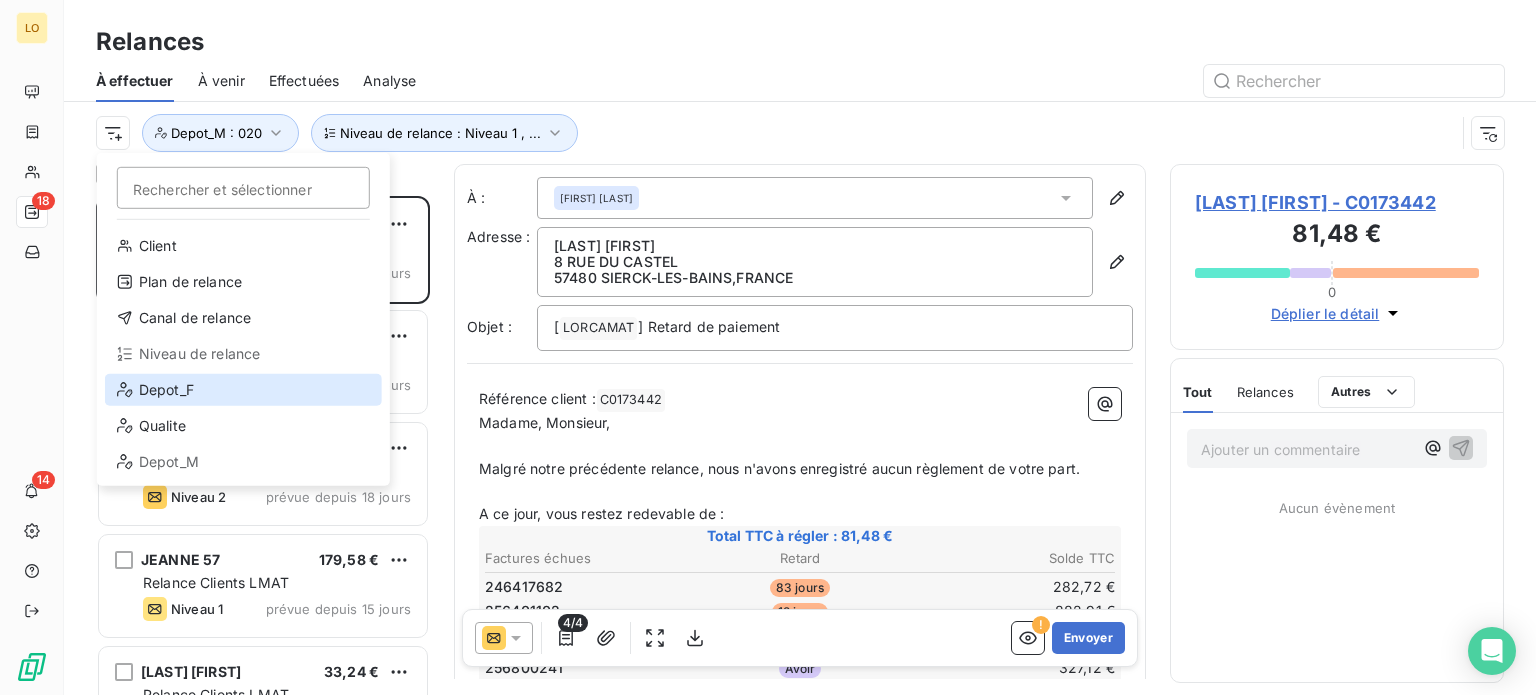 click on "Depot_F" at bounding box center [243, 390] 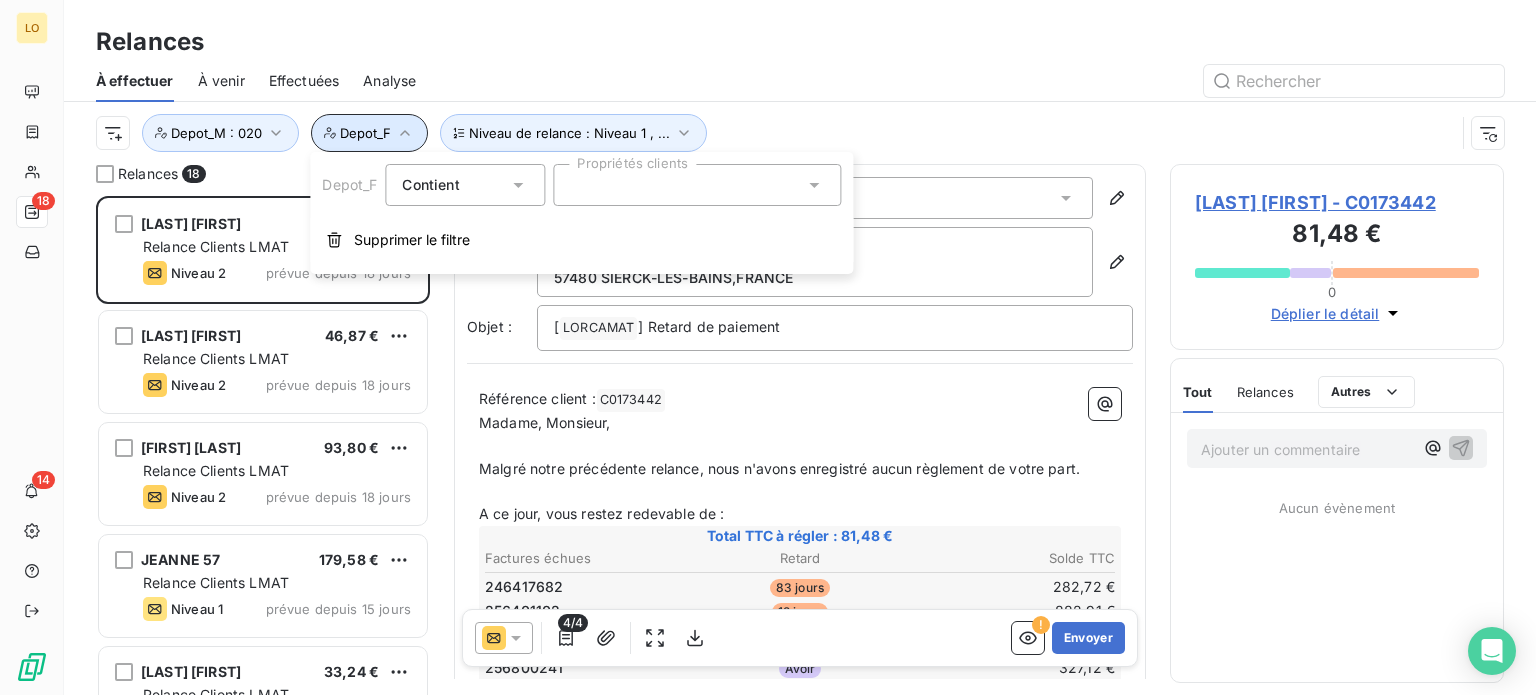click 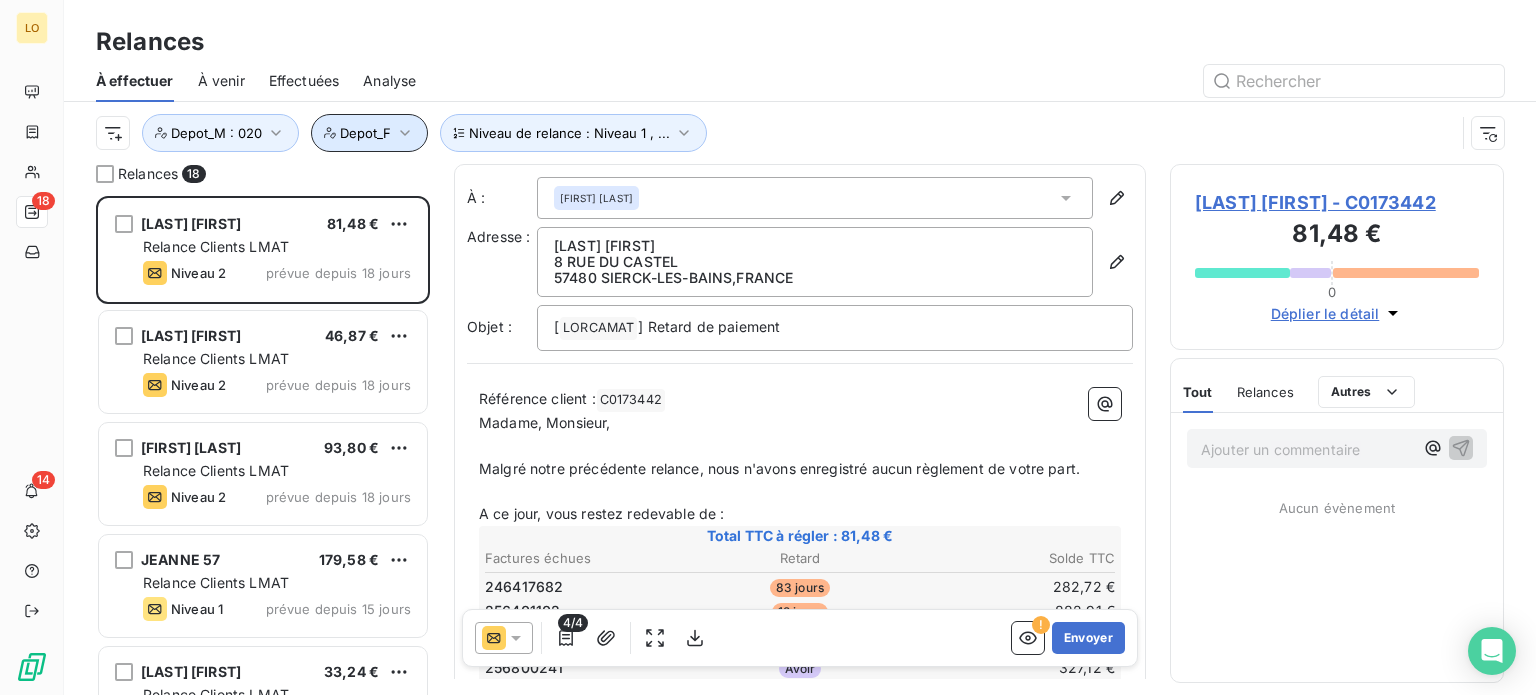 click 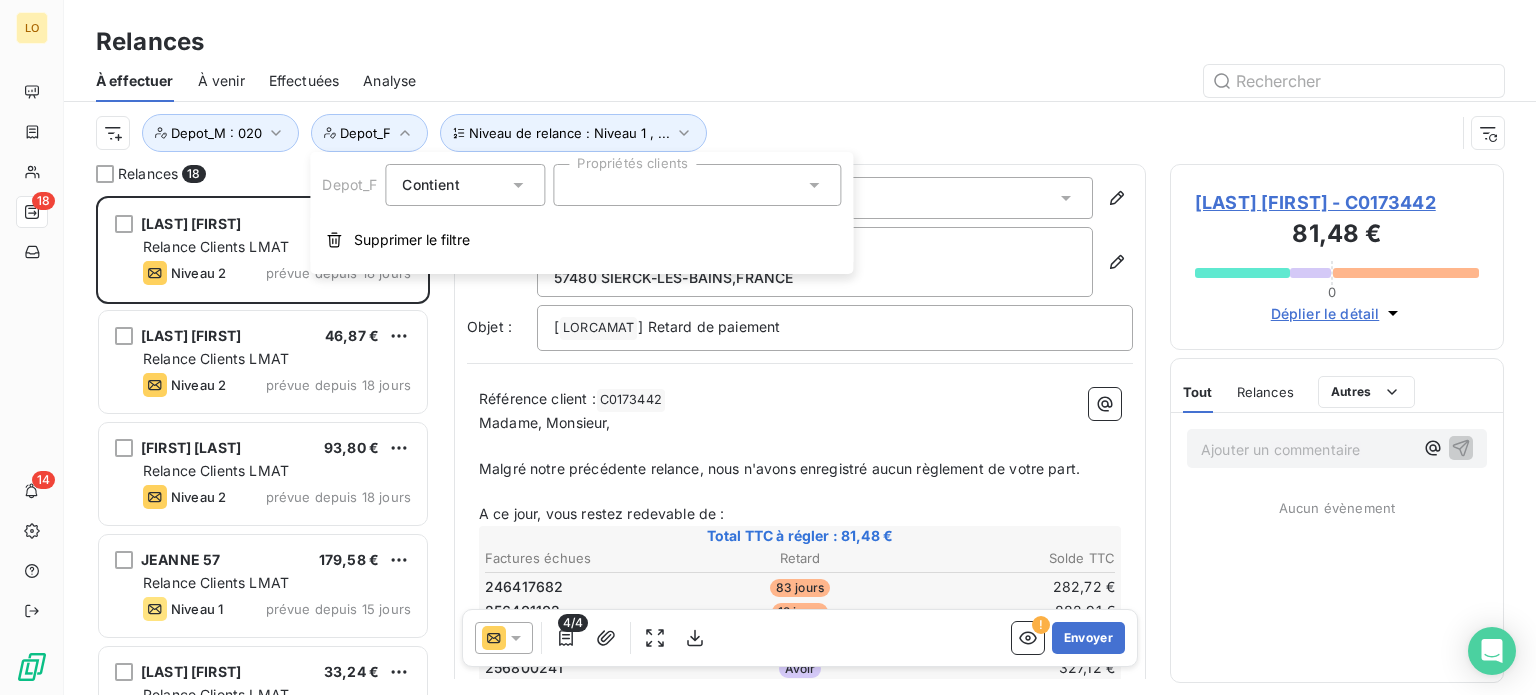 click 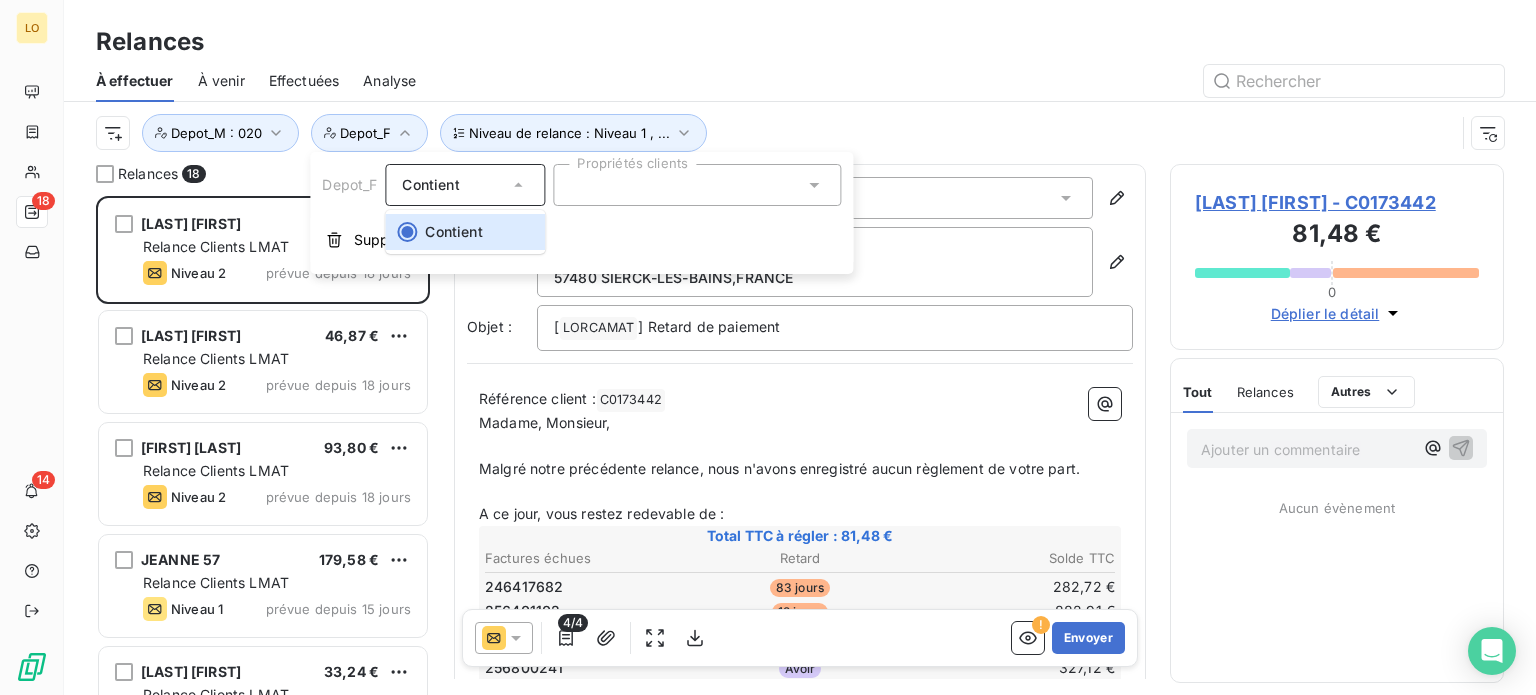 click at bounding box center (697, 185) 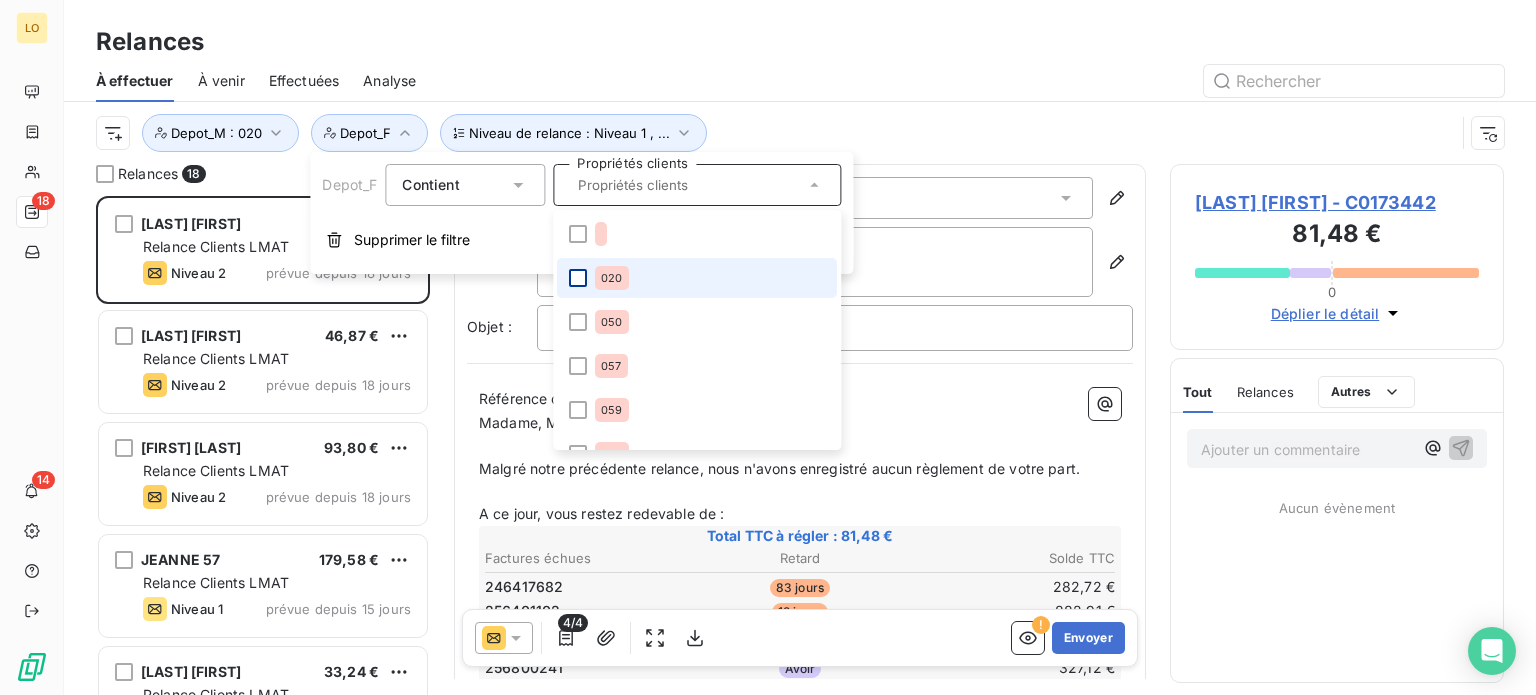 click at bounding box center [578, 278] 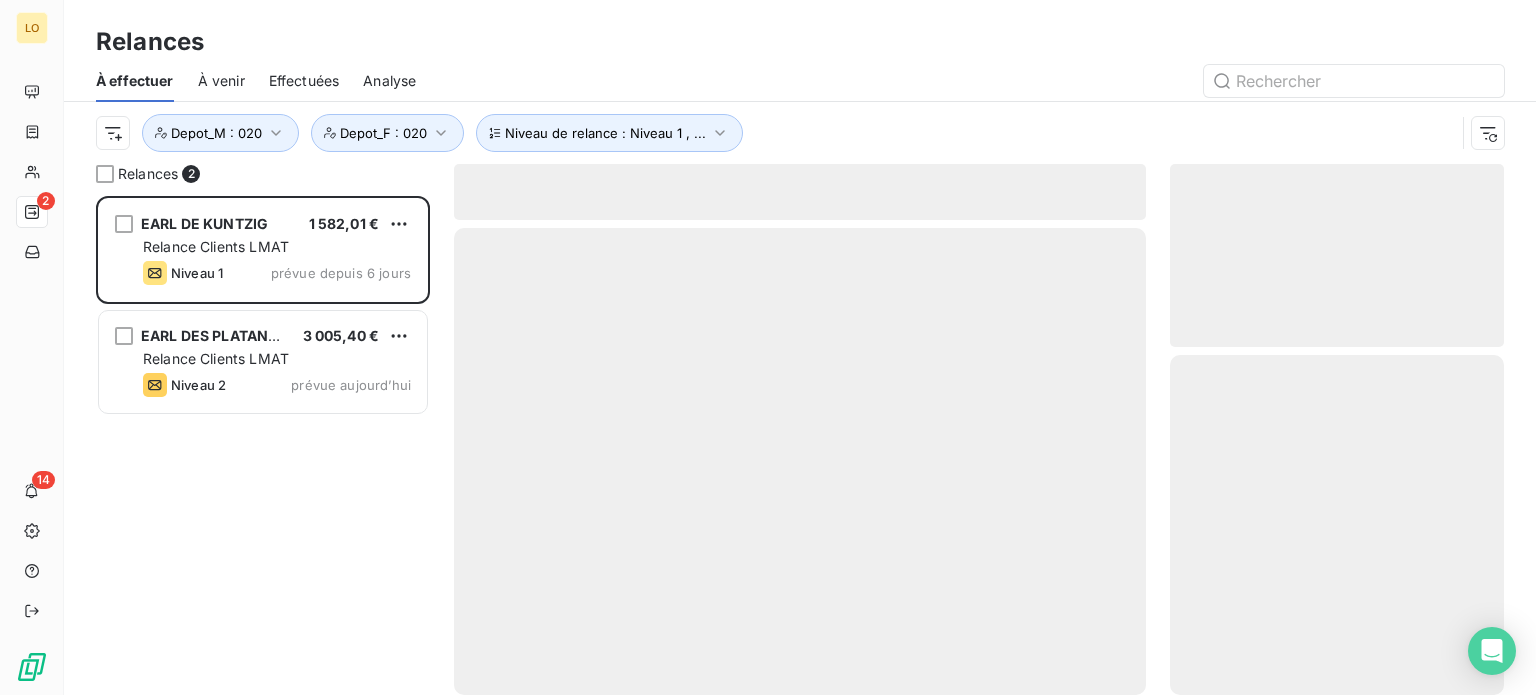 click on "À effectuer À venir Effectuées Analyse" at bounding box center (800, 81) 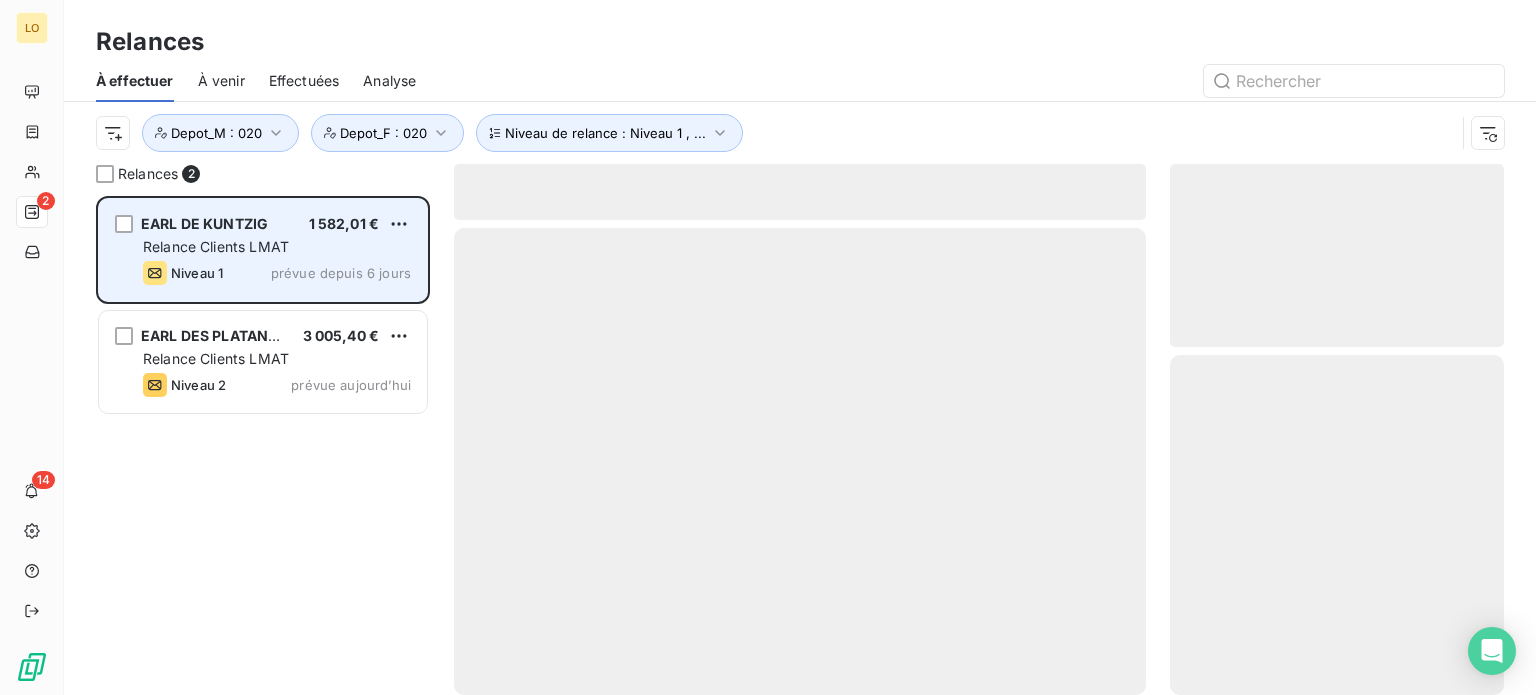 click on "Relance Clients LMAT" at bounding box center (216, 246) 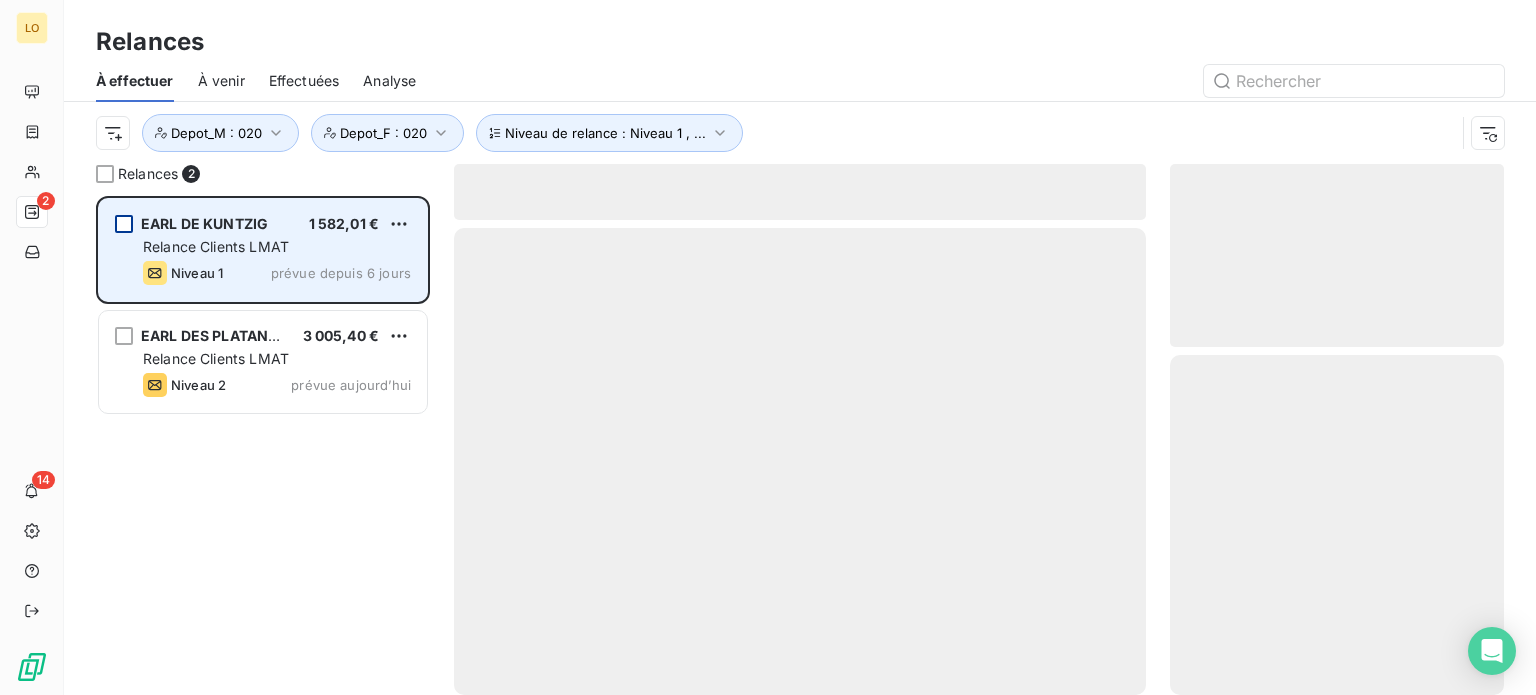 click at bounding box center [124, 224] 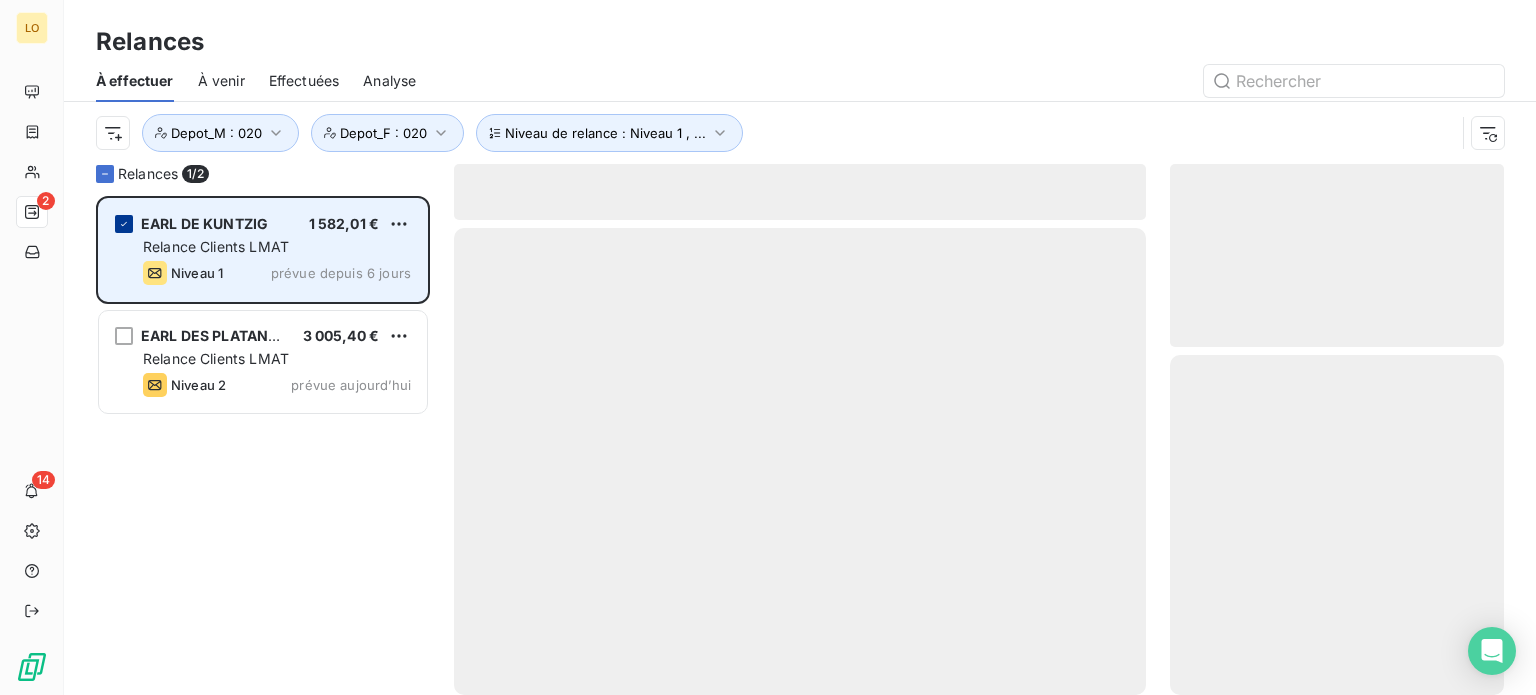 click 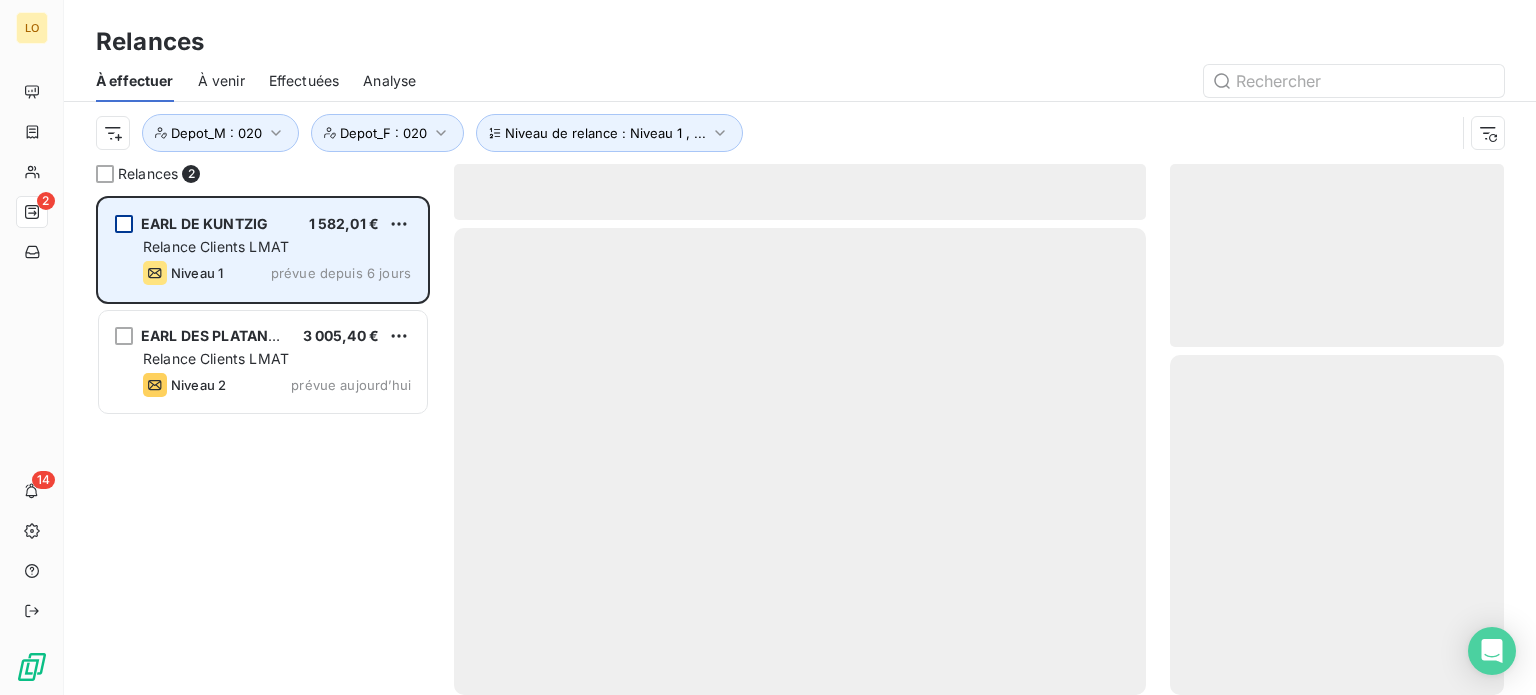 click on "Relance Clients LMAT" at bounding box center (277, 247) 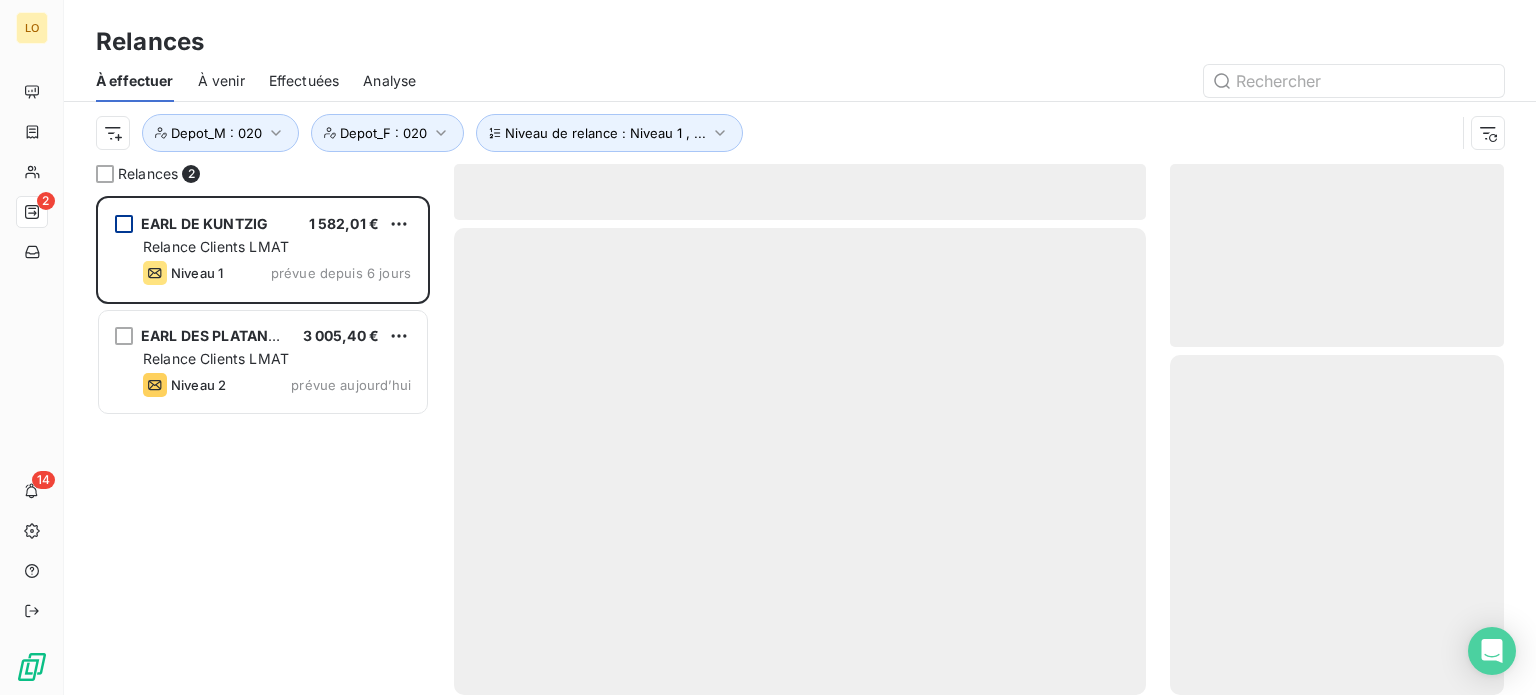 drag, startPoint x: 308, startPoint y: 246, endPoint x: 678, endPoint y: 184, distance: 375.15863 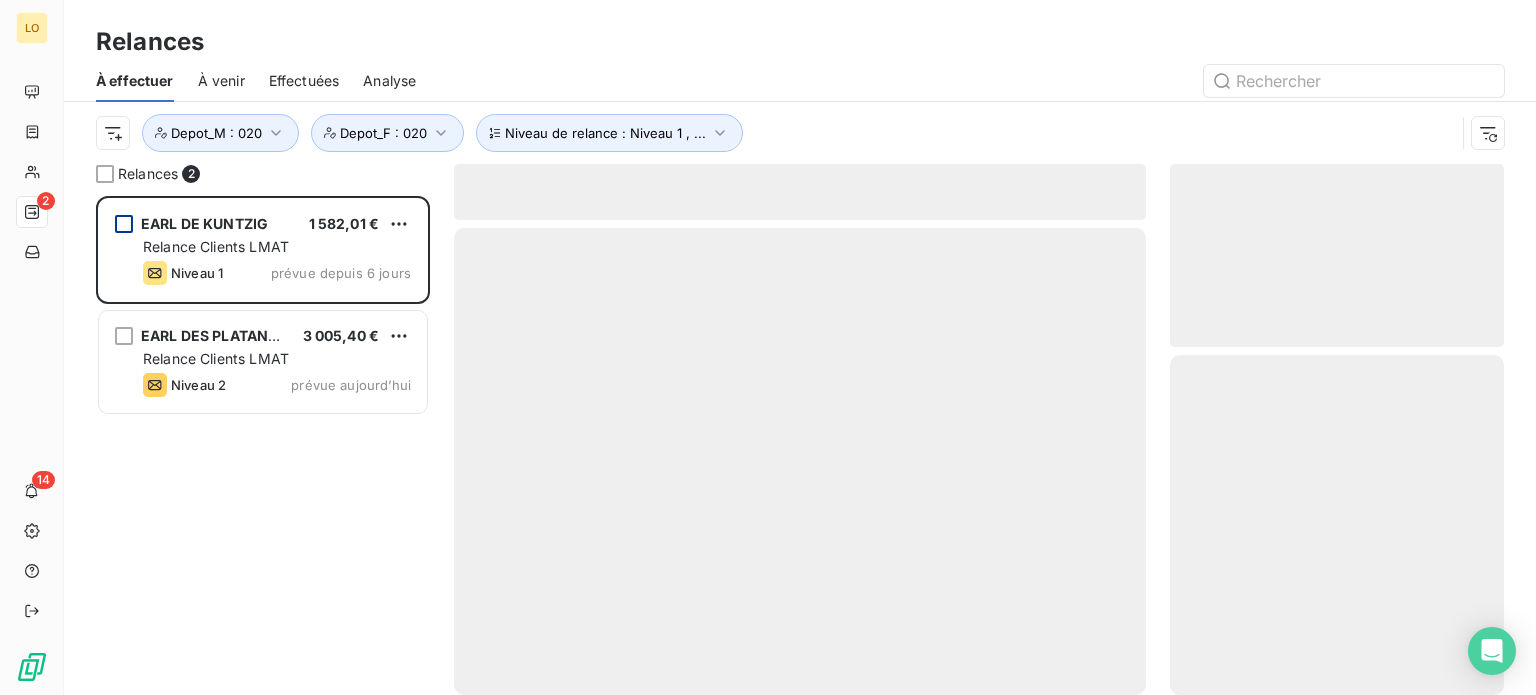 click at bounding box center [800, 192] 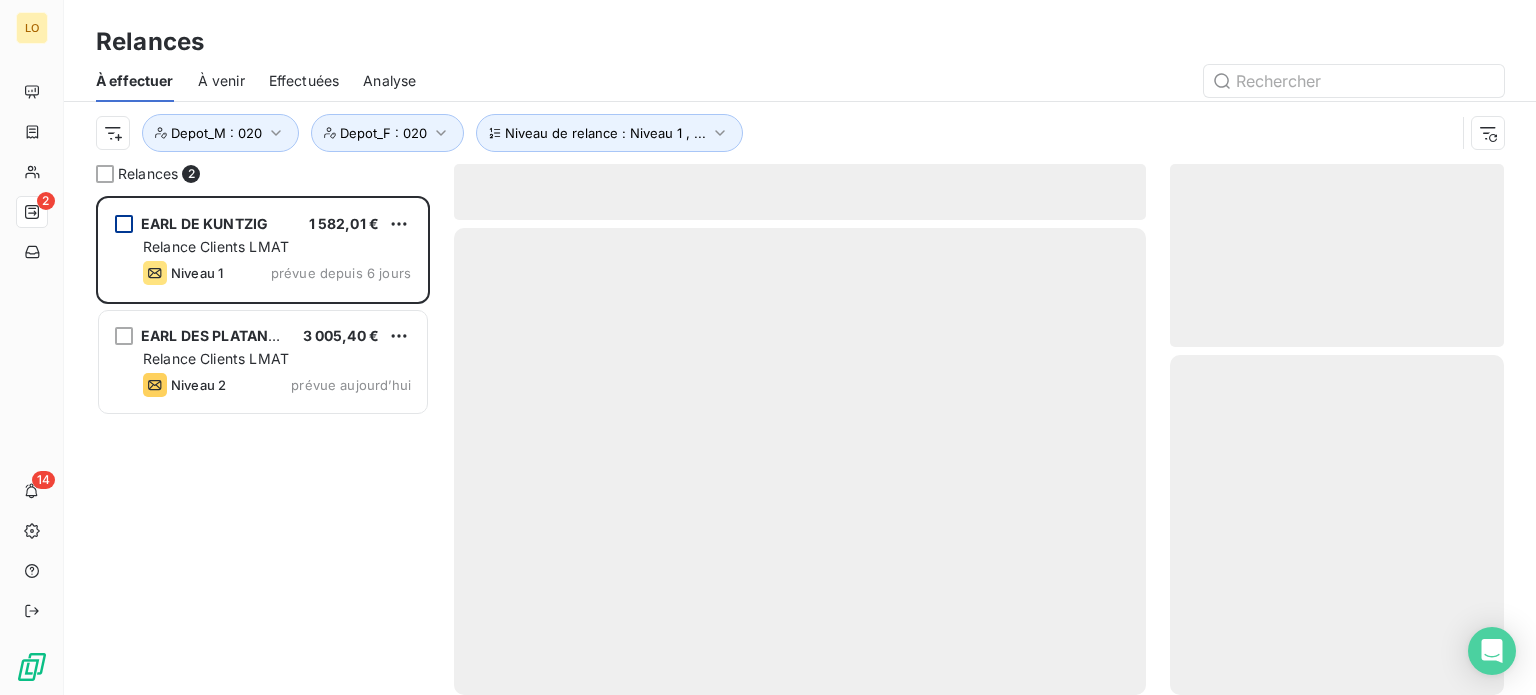 click at bounding box center [972, 81] 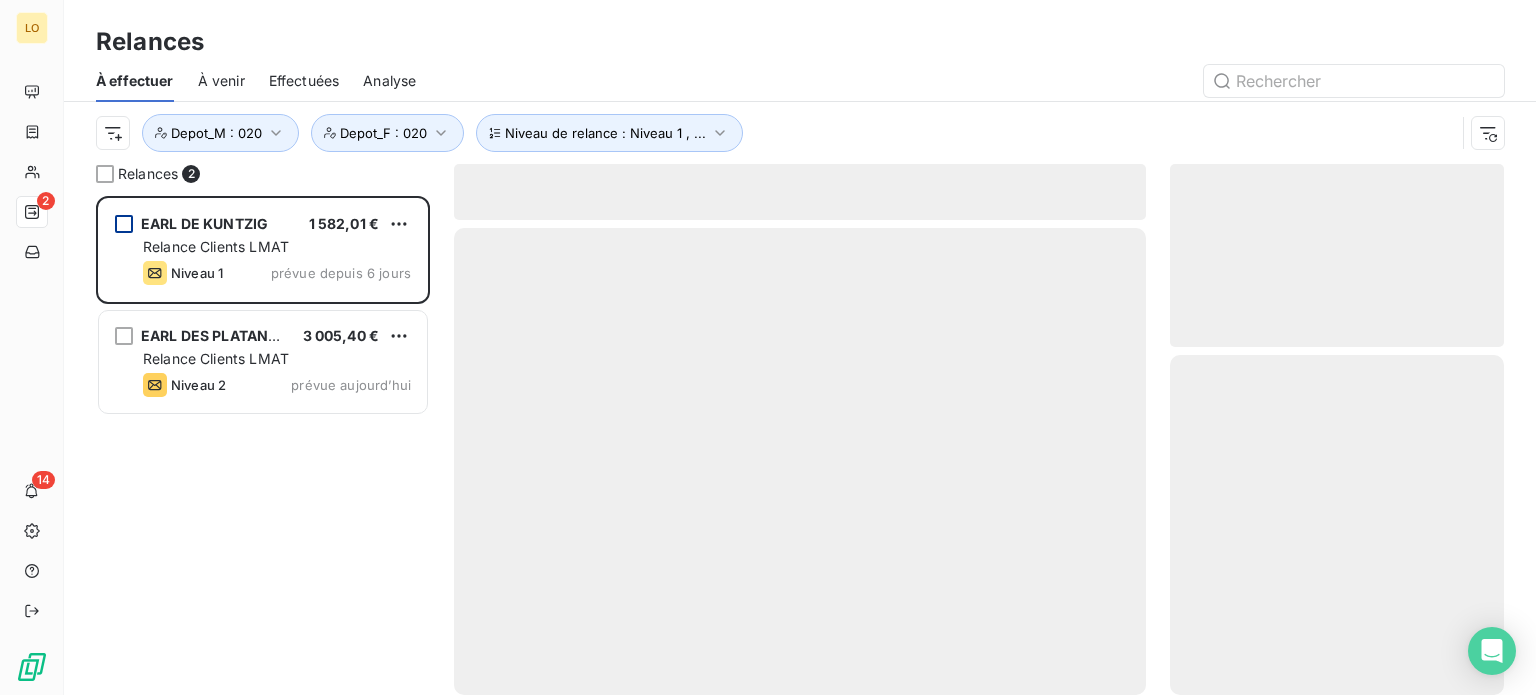 click at bounding box center (972, 81) 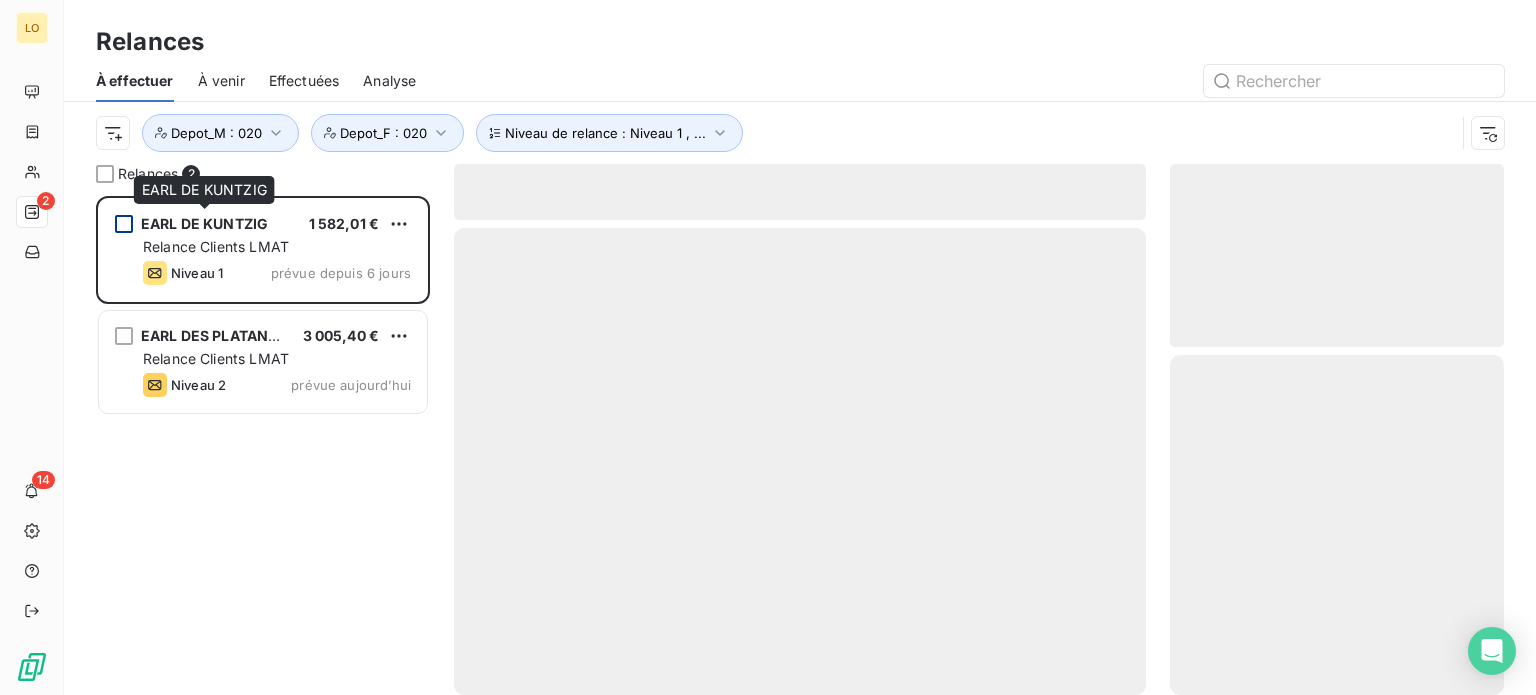 click on "EARL DE KUNTZIG" at bounding box center [204, 223] 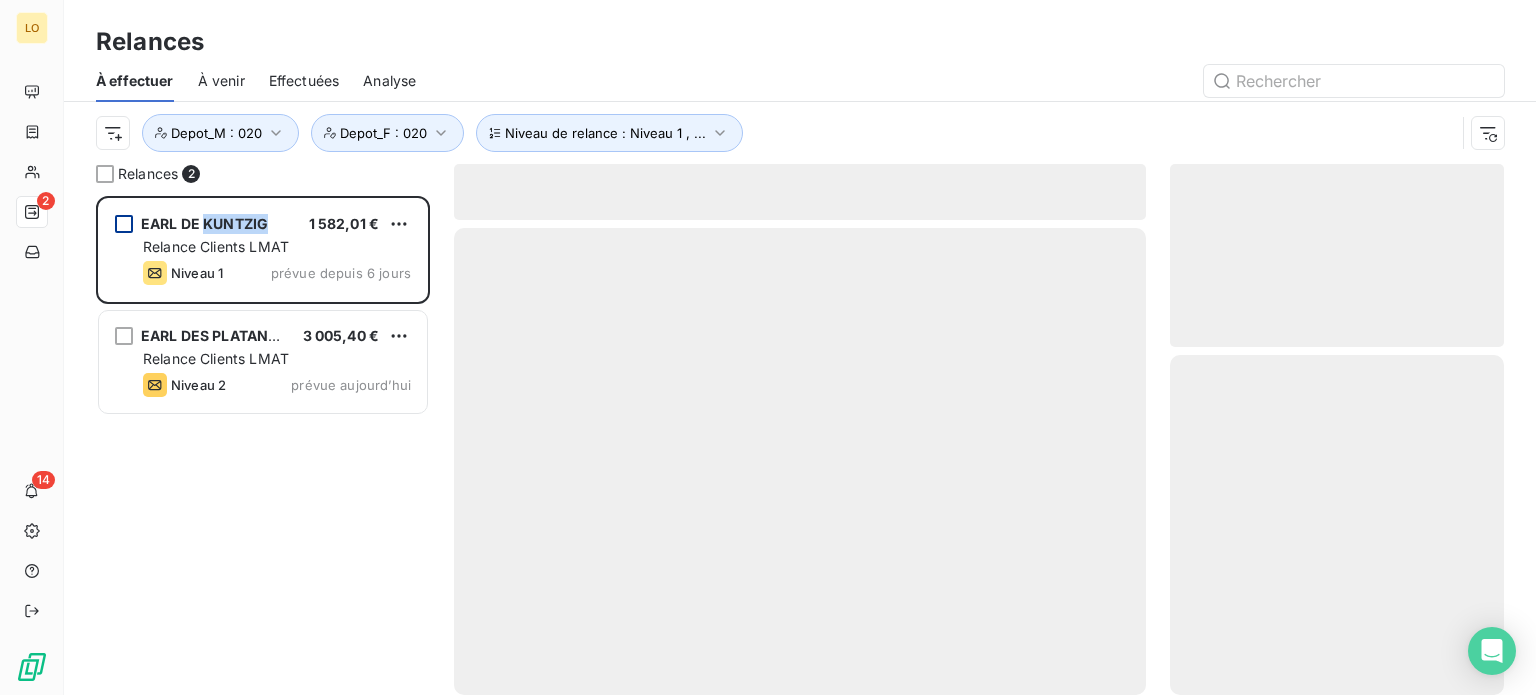 click on "EARL DE KUNTZIG" at bounding box center [204, 223] 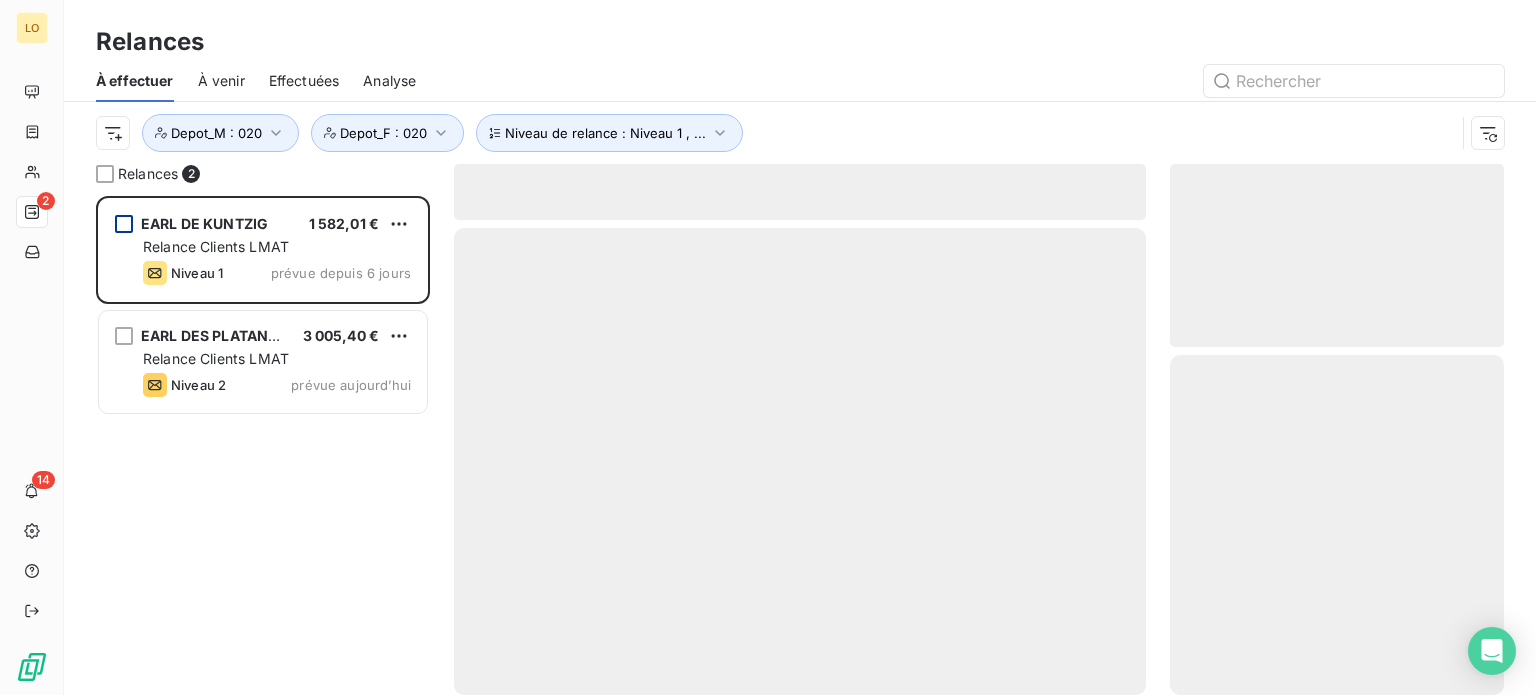 drag, startPoint x: 263, startPoint y: 223, endPoint x: 928, endPoint y: 119, distance: 673.0832 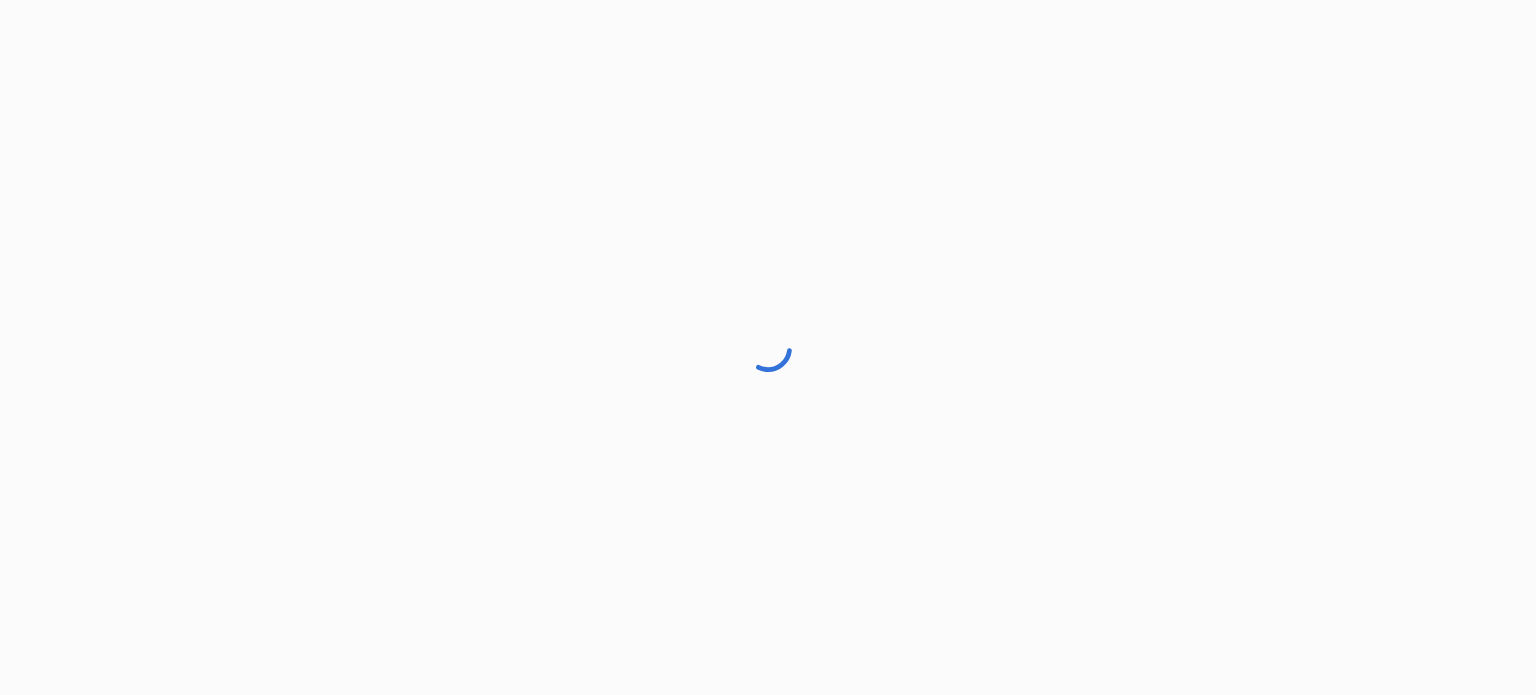scroll, scrollTop: 0, scrollLeft: 0, axis: both 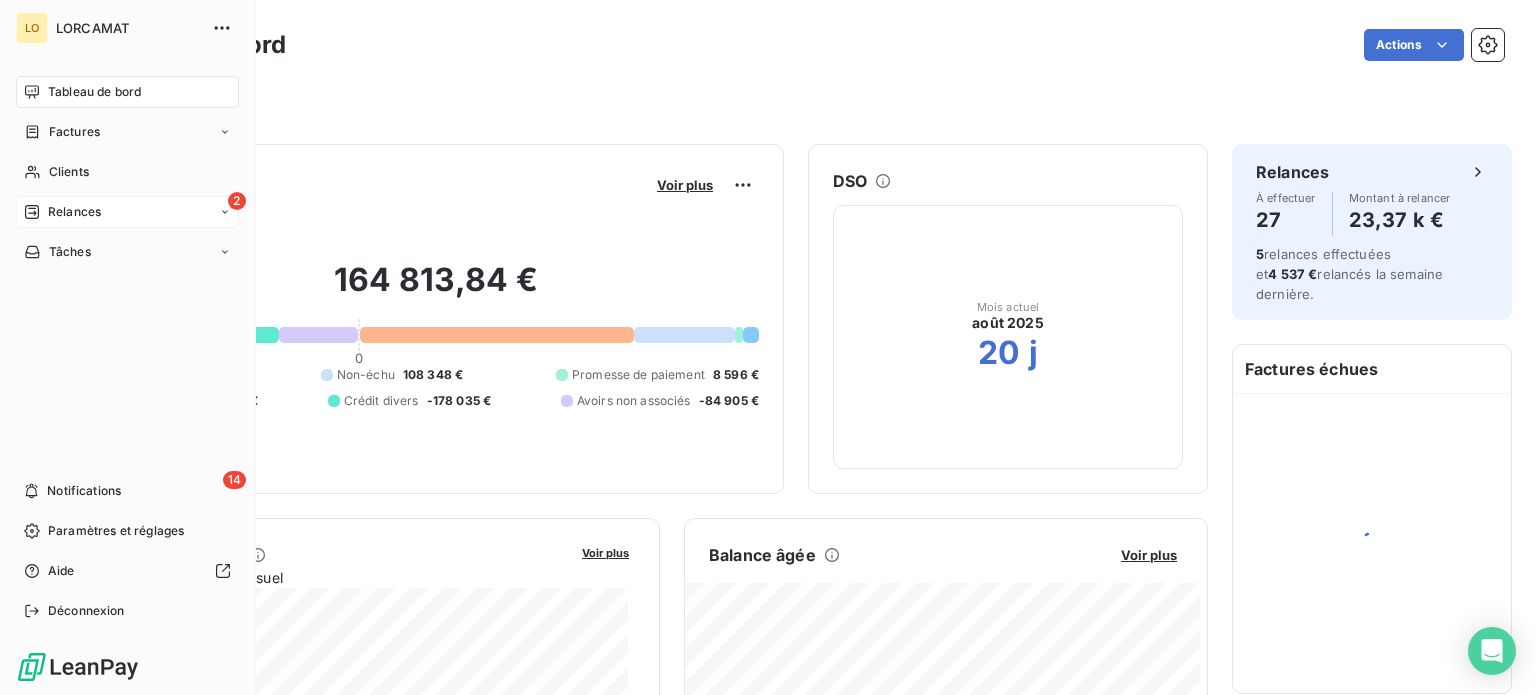 click 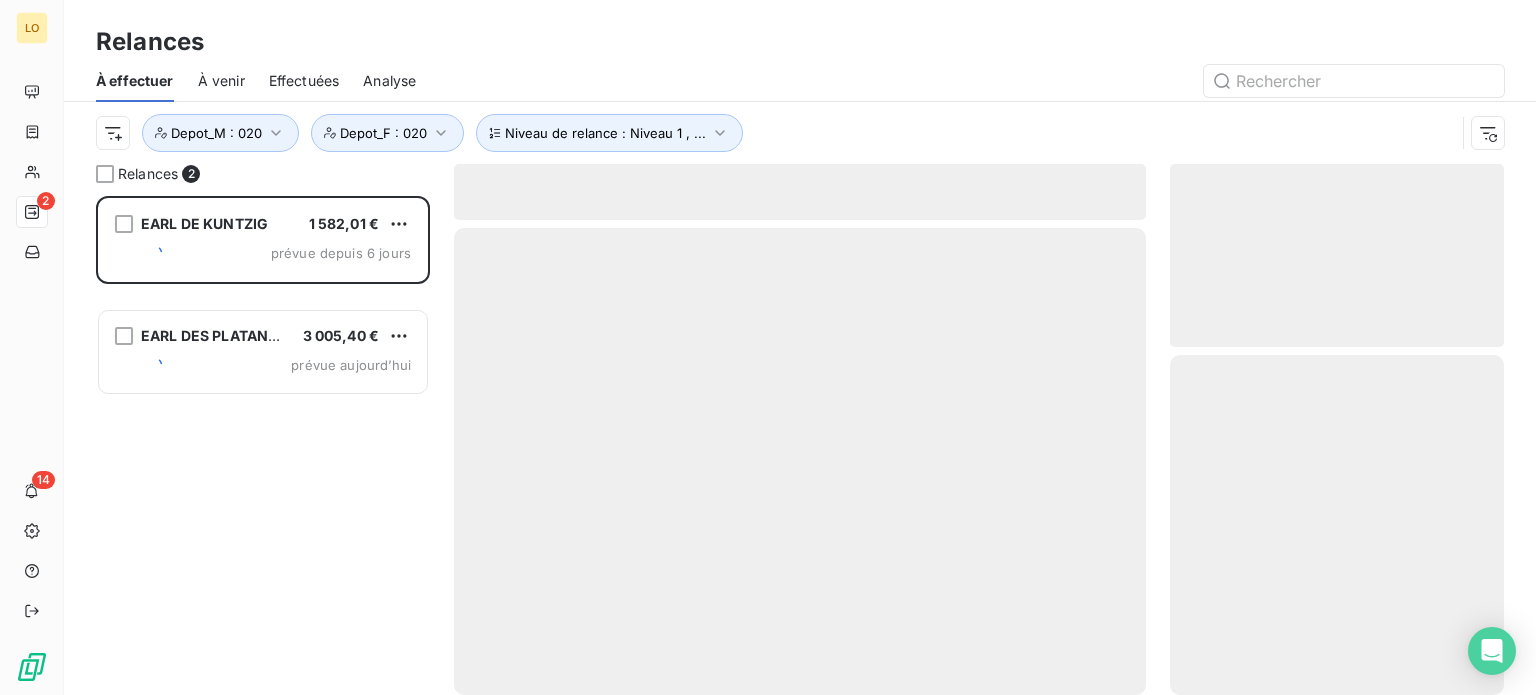 scroll, scrollTop: 16, scrollLeft: 16, axis: both 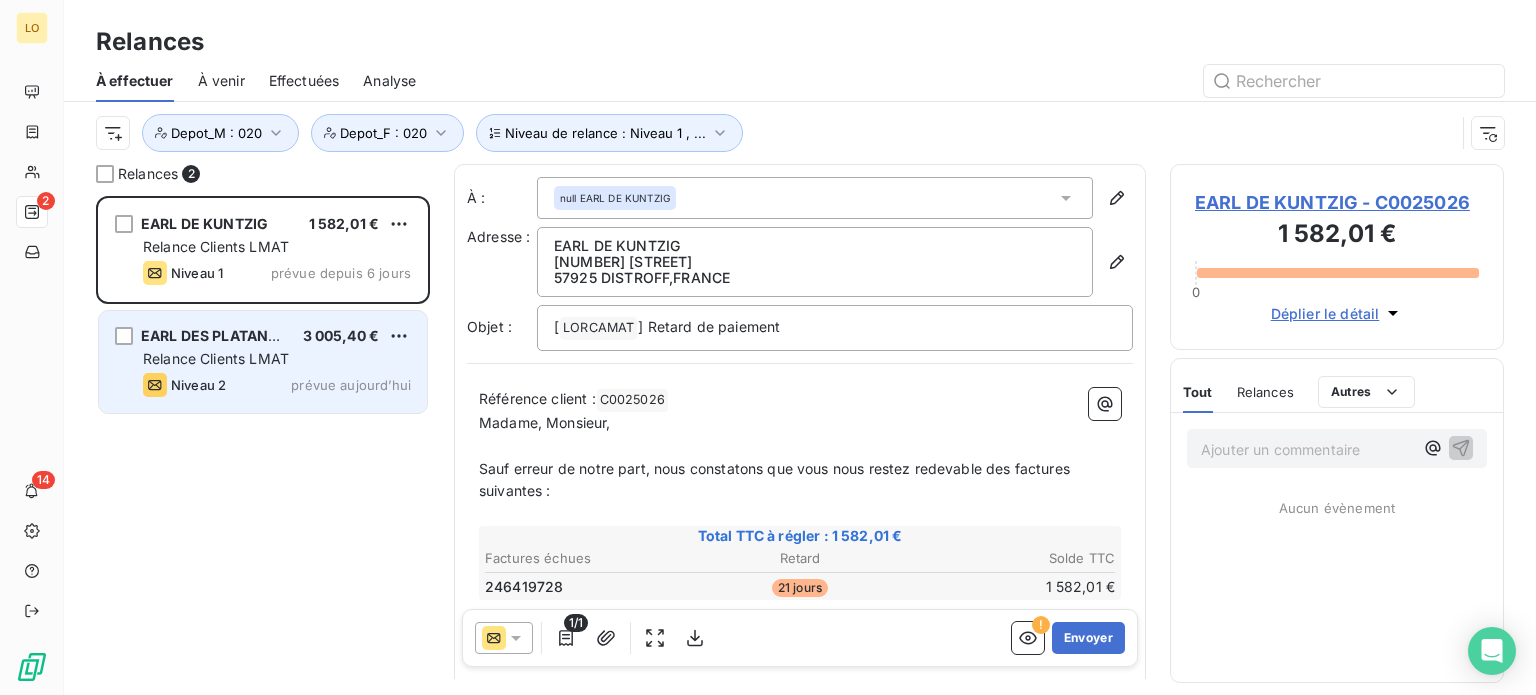 click on "Relance Clients LMAT" at bounding box center (277, 359) 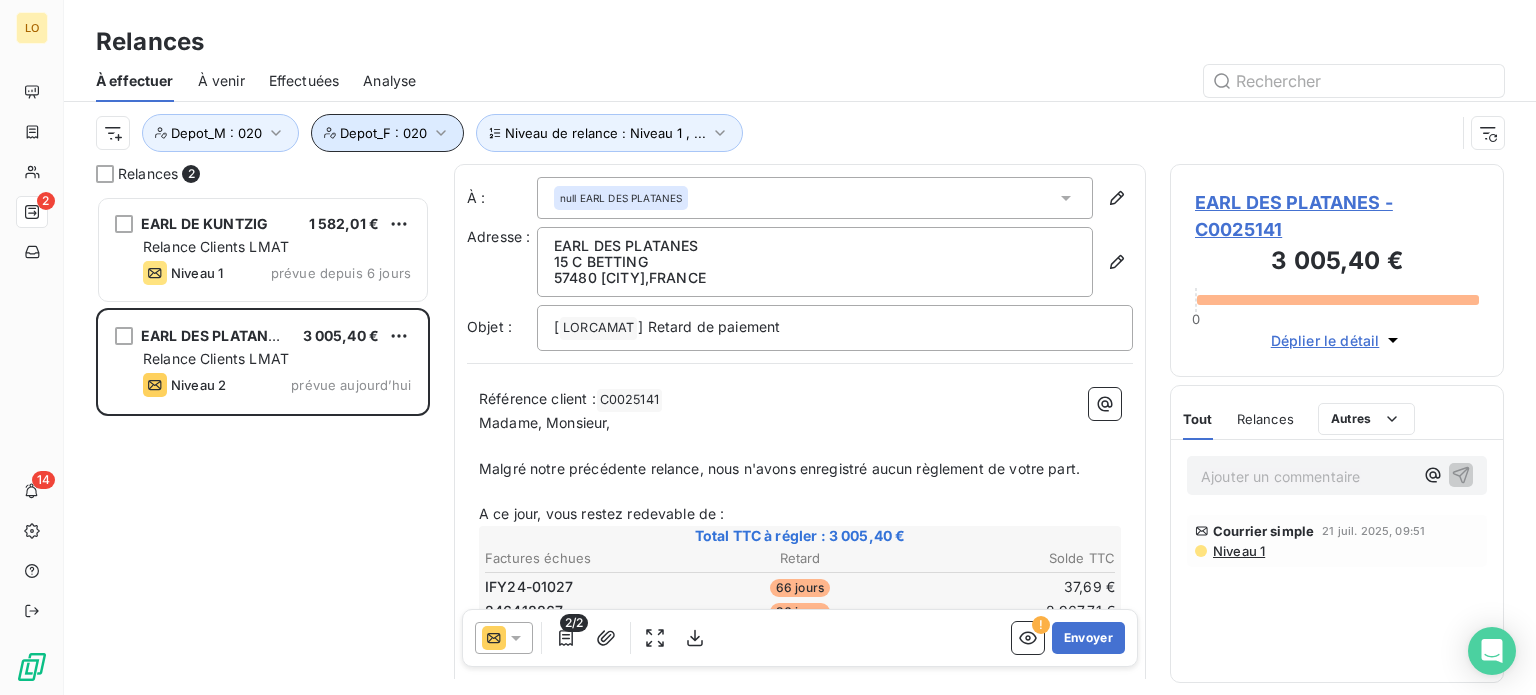 click 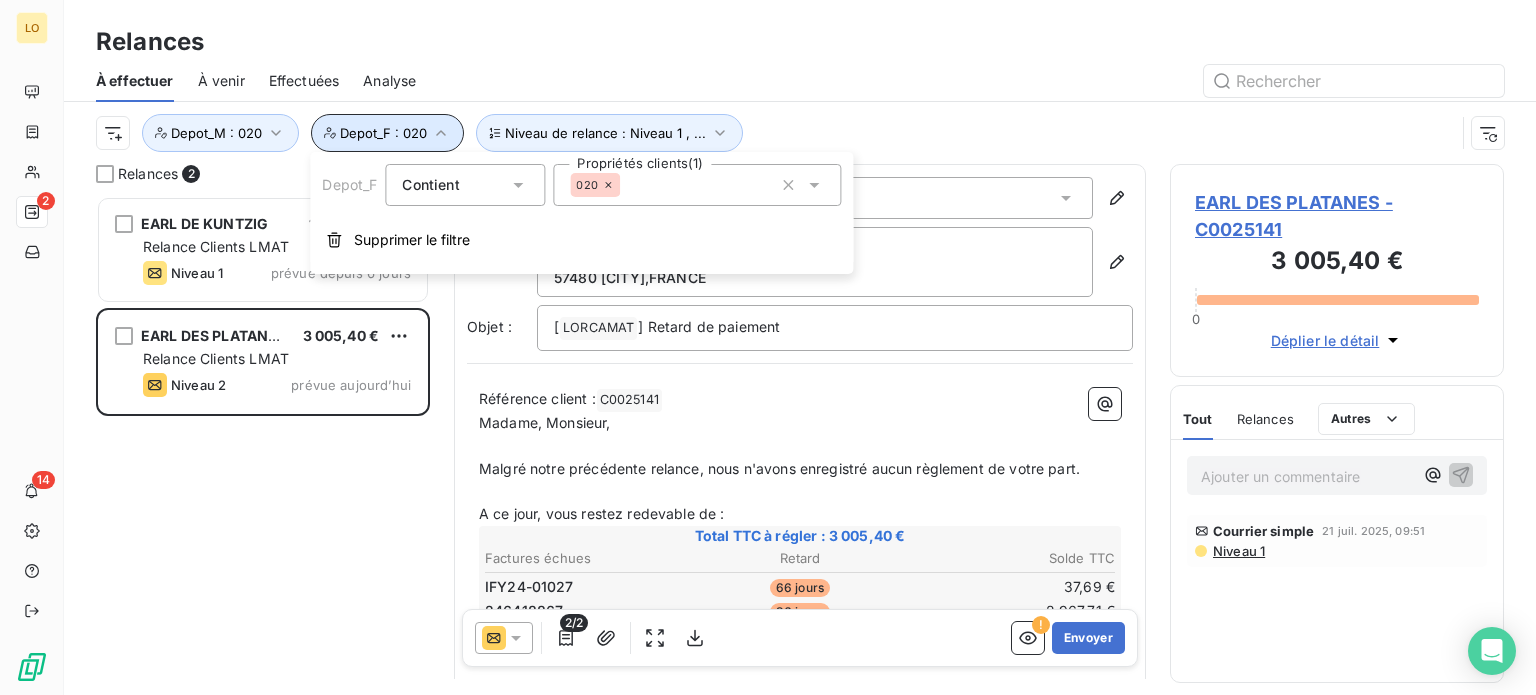 click 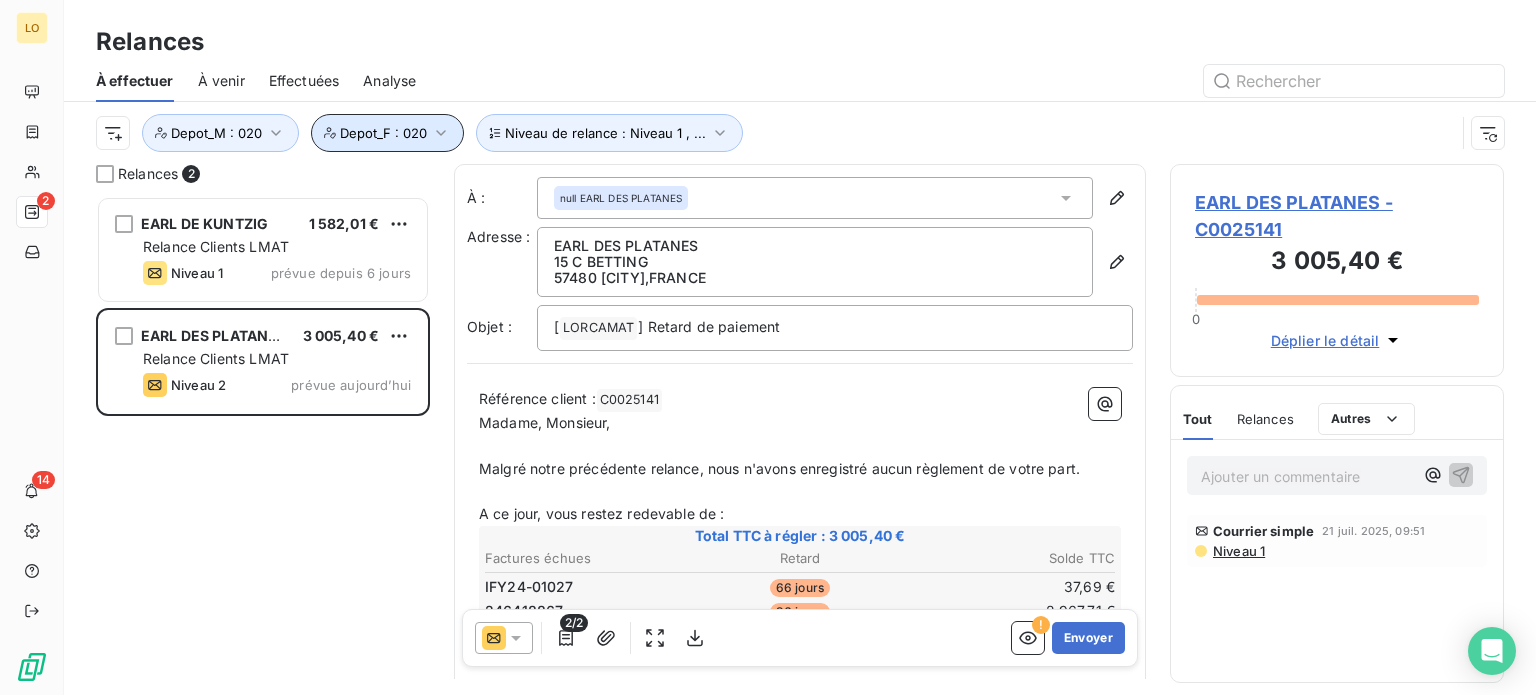 click 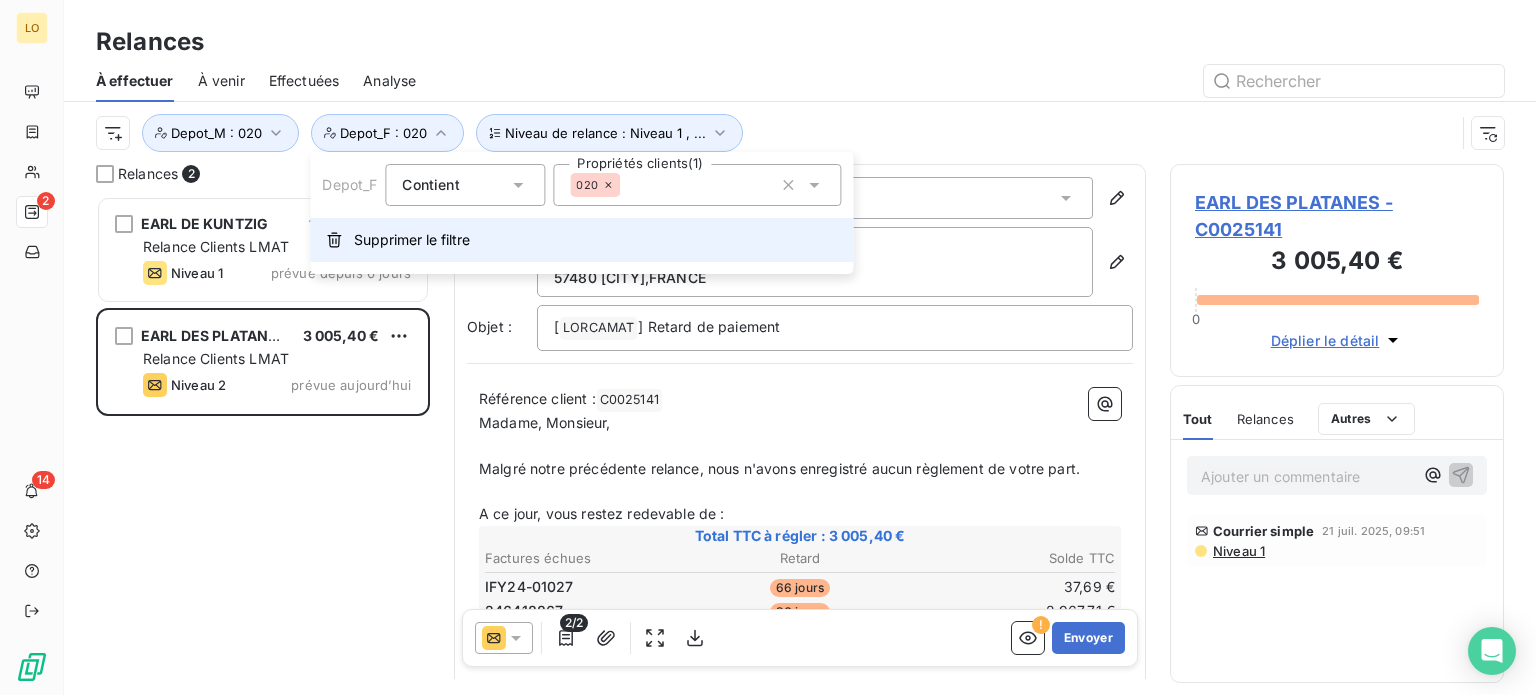 click on "Supprimer le filtre" at bounding box center (412, 240) 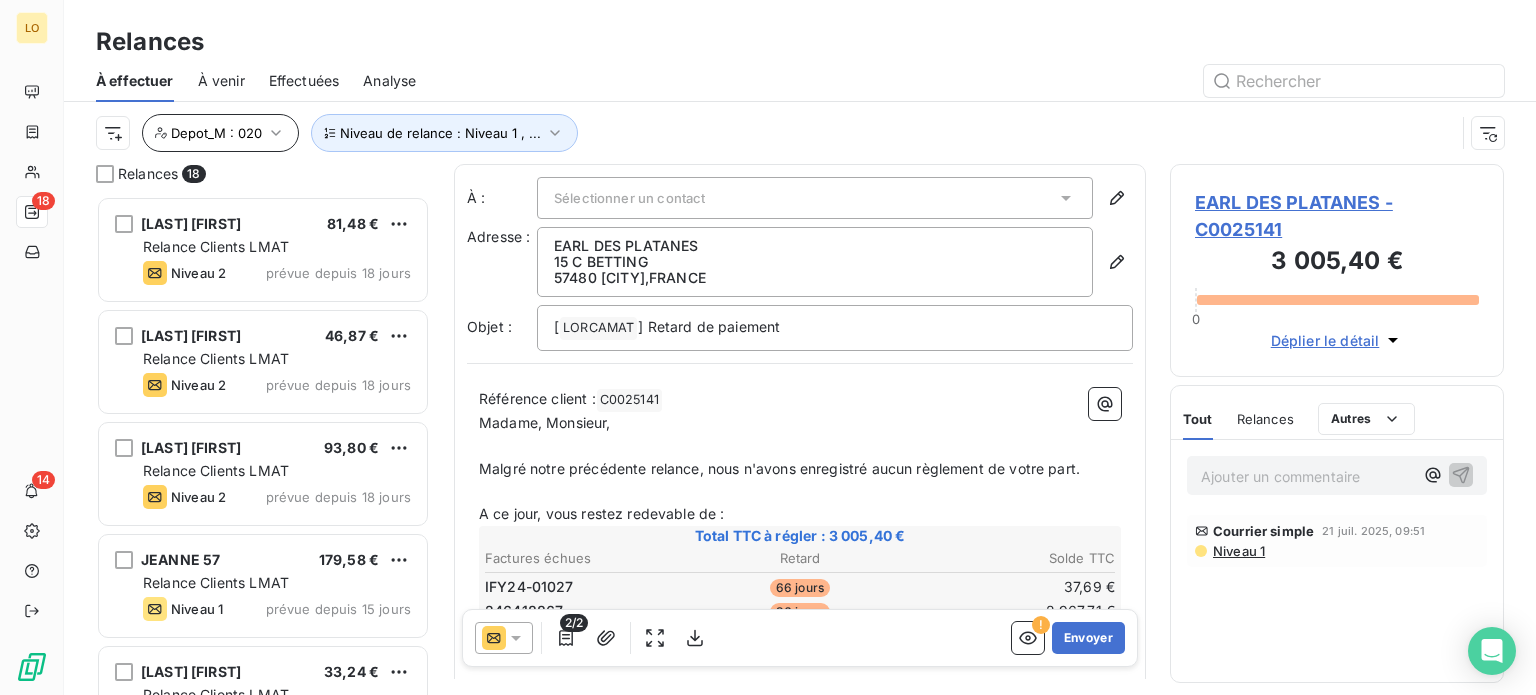 scroll, scrollTop: 16, scrollLeft: 16, axis: both 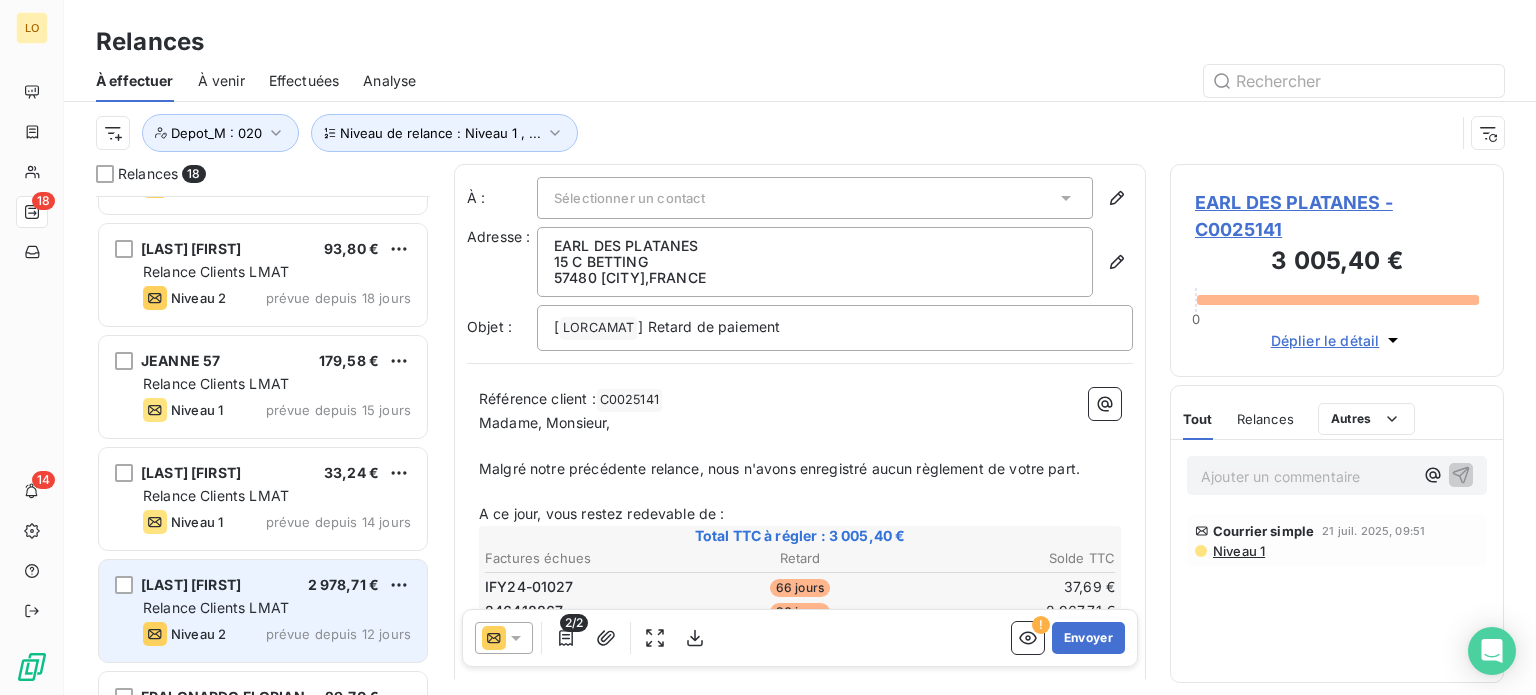 click on "Relance Clients LMAT" at bounding box center [277, 608] 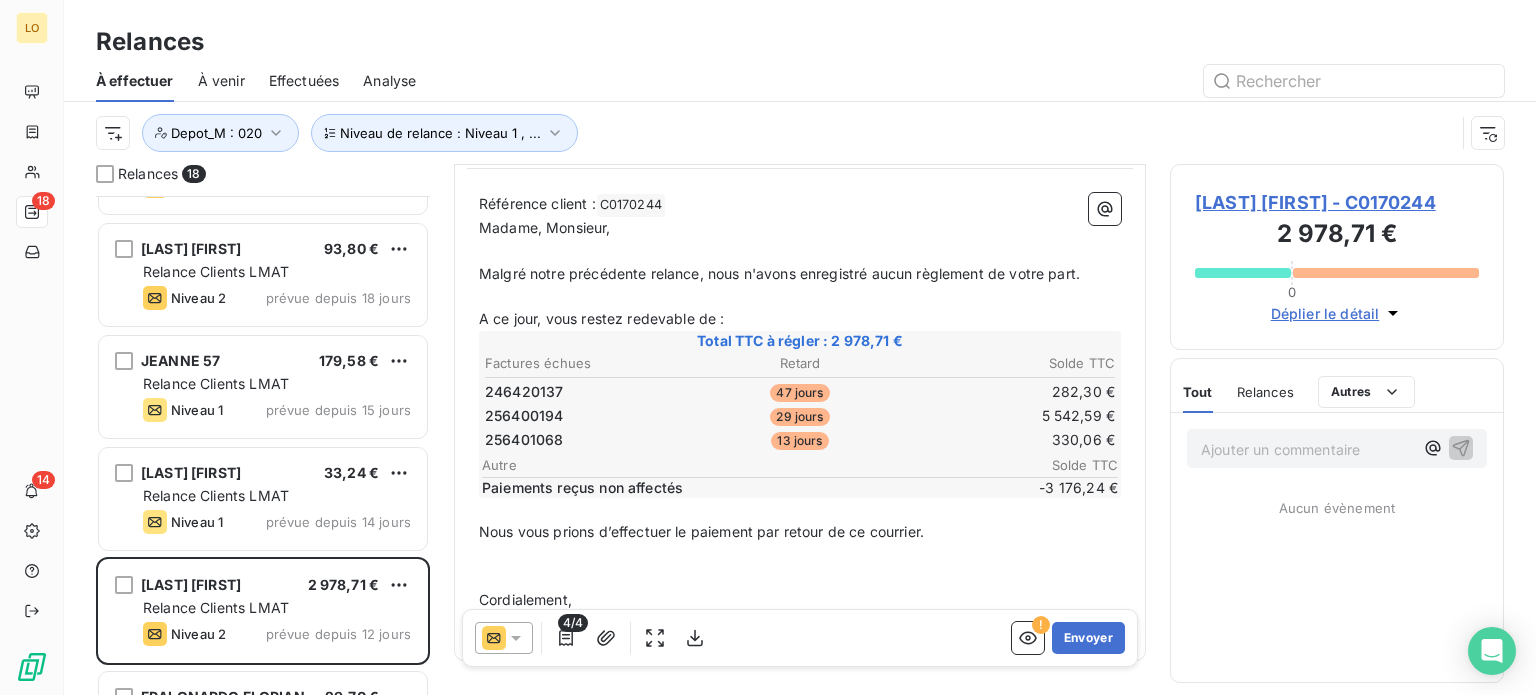scroll, scrollTop: 268, scrollLeft: 0, axis: vertical 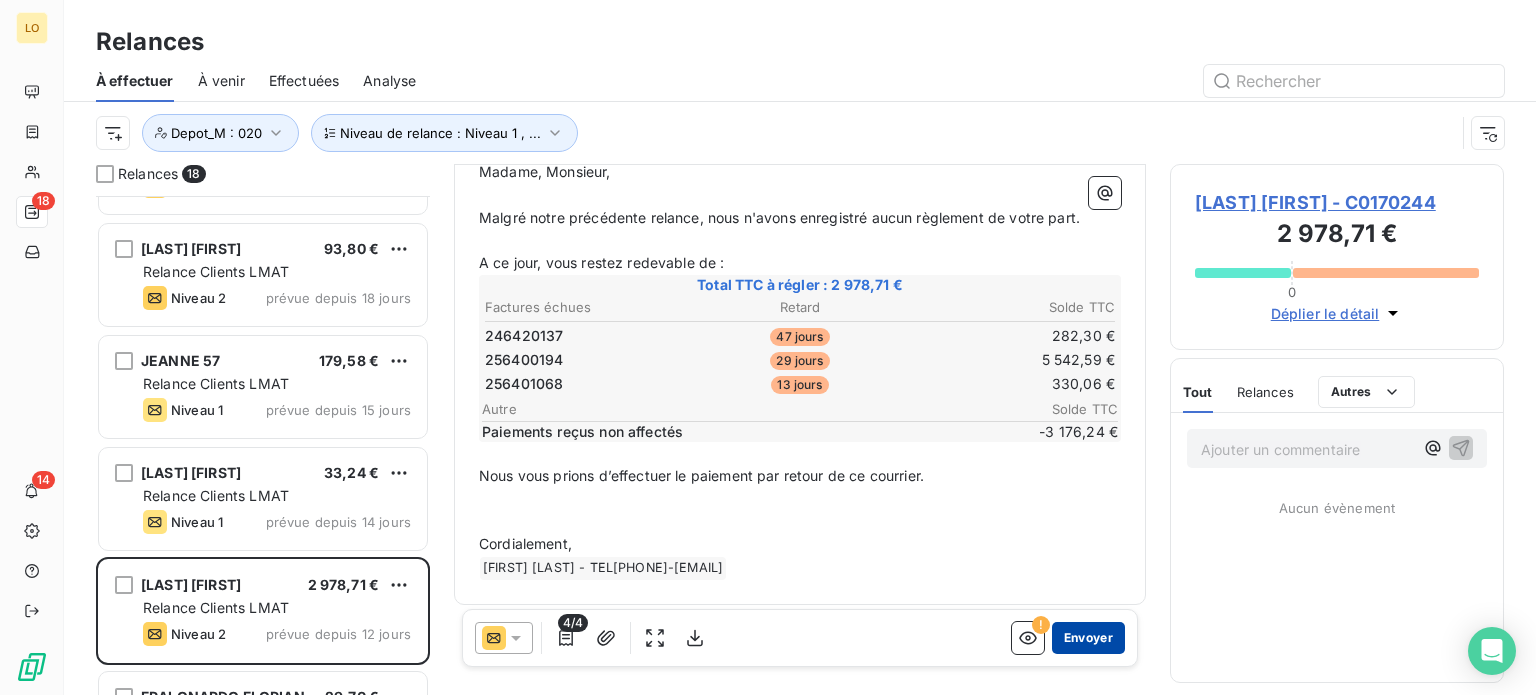 click on "Envoyer" at bounding box center (1088, 638) 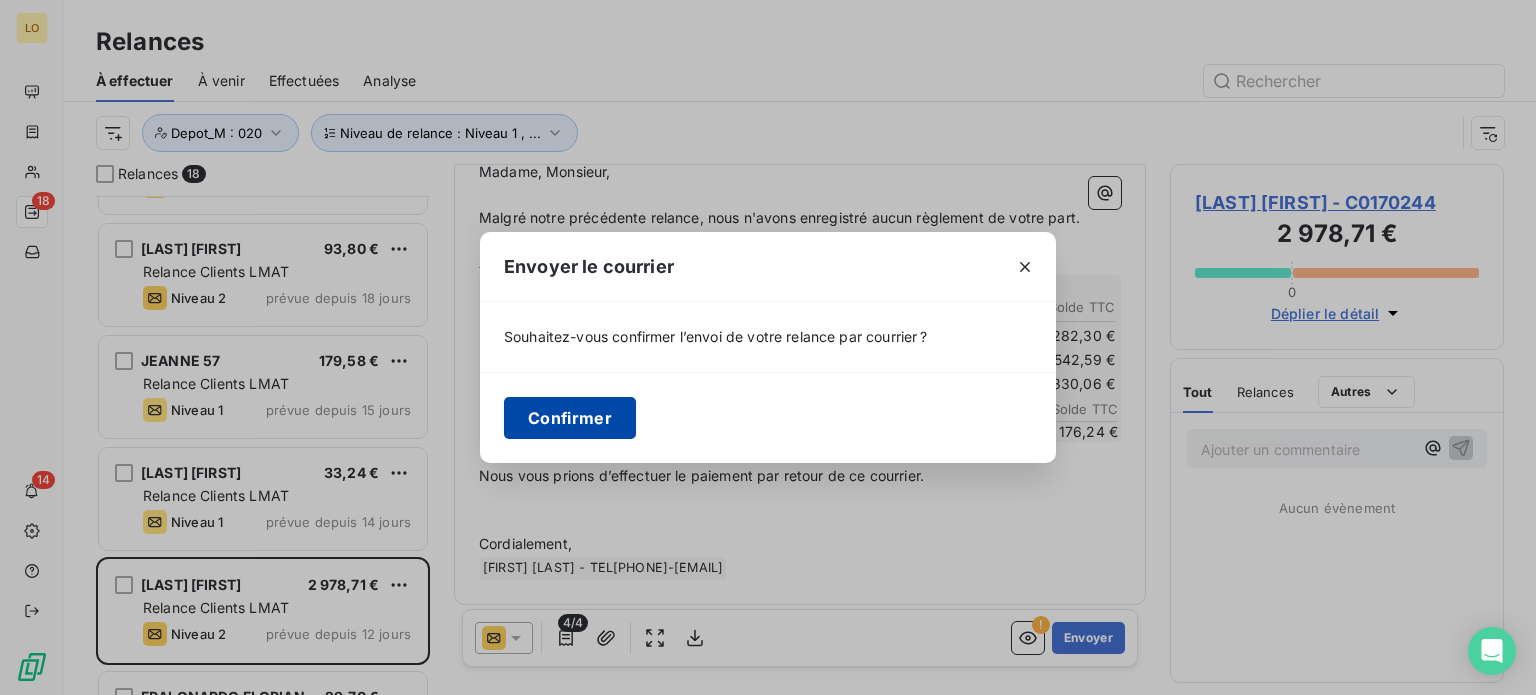 click on "Confirmer" at bounding box center [570, 418] 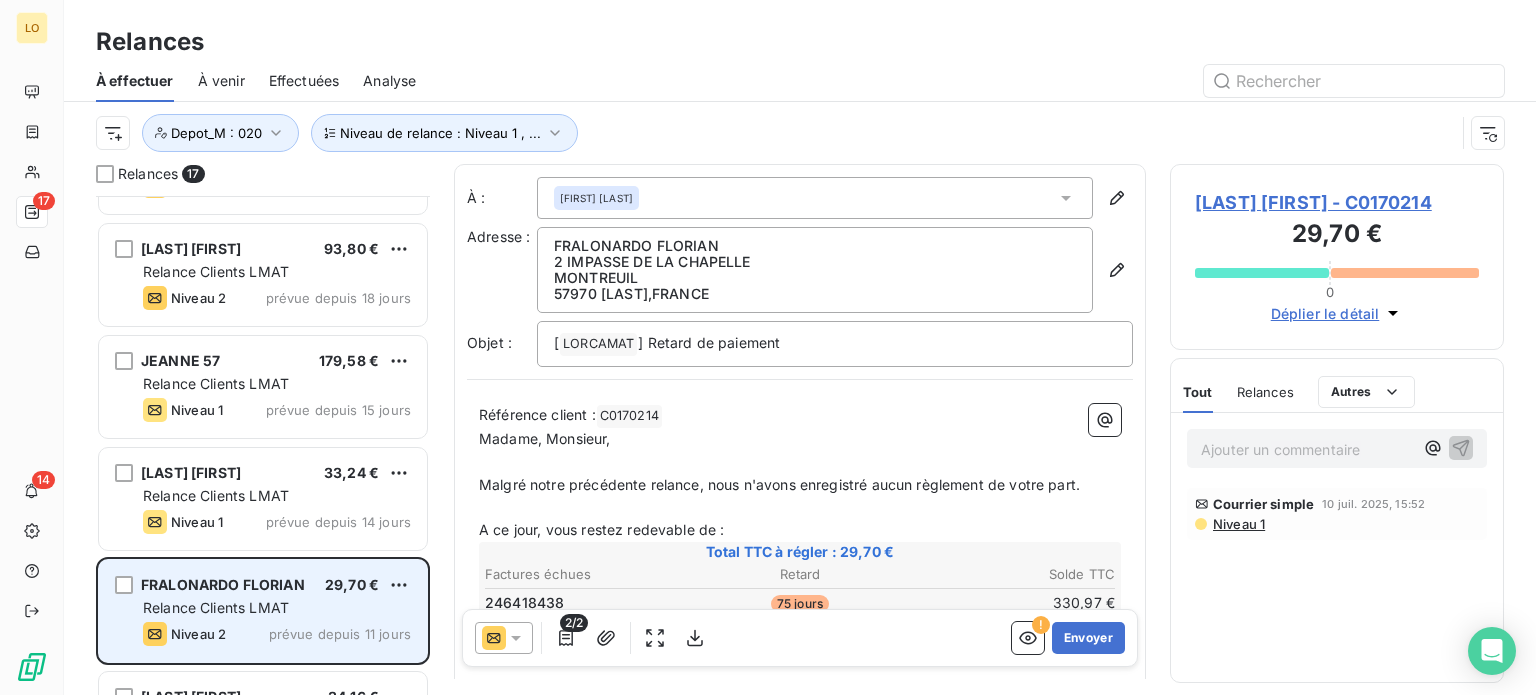 click on "Relance Clients LMAT" at bounding box center [277, 608] 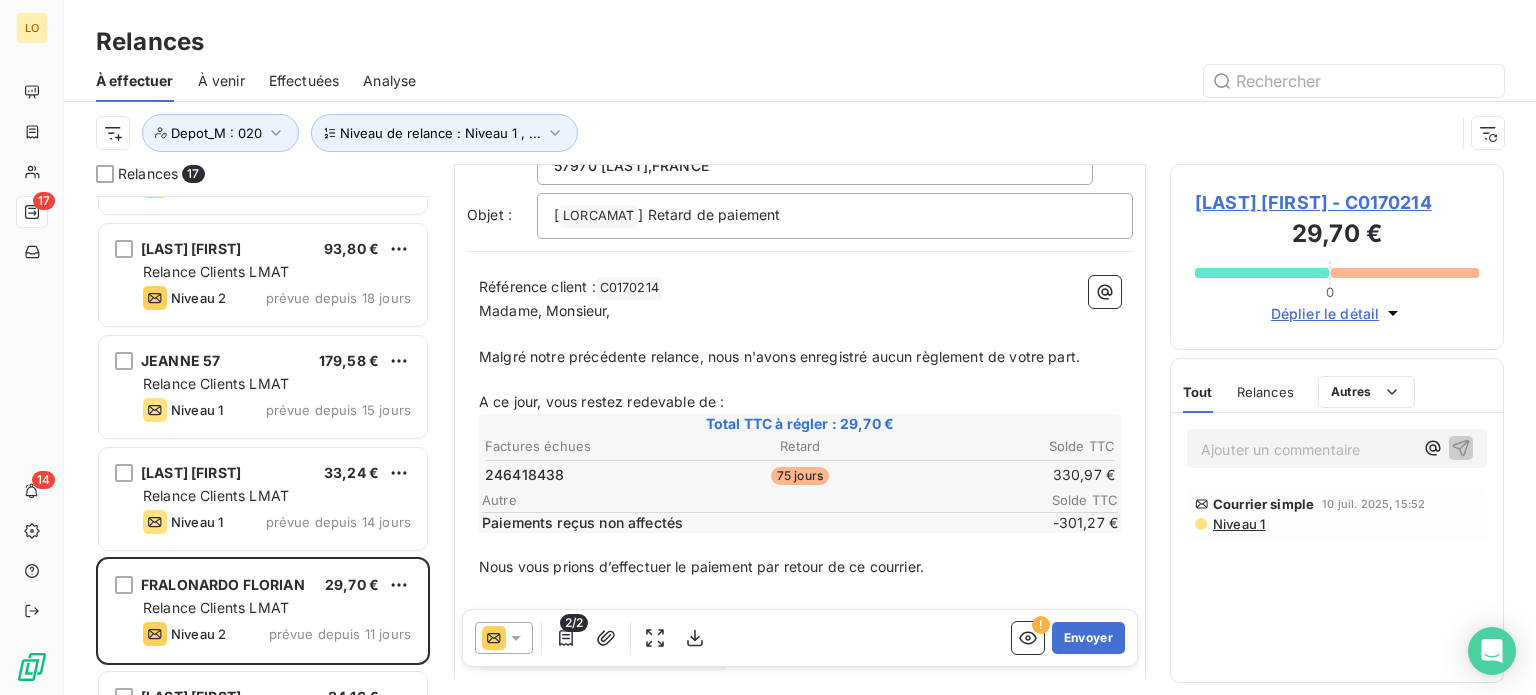 scroll, scrollTop: 100, scrollLeft: 0, axis: vertical 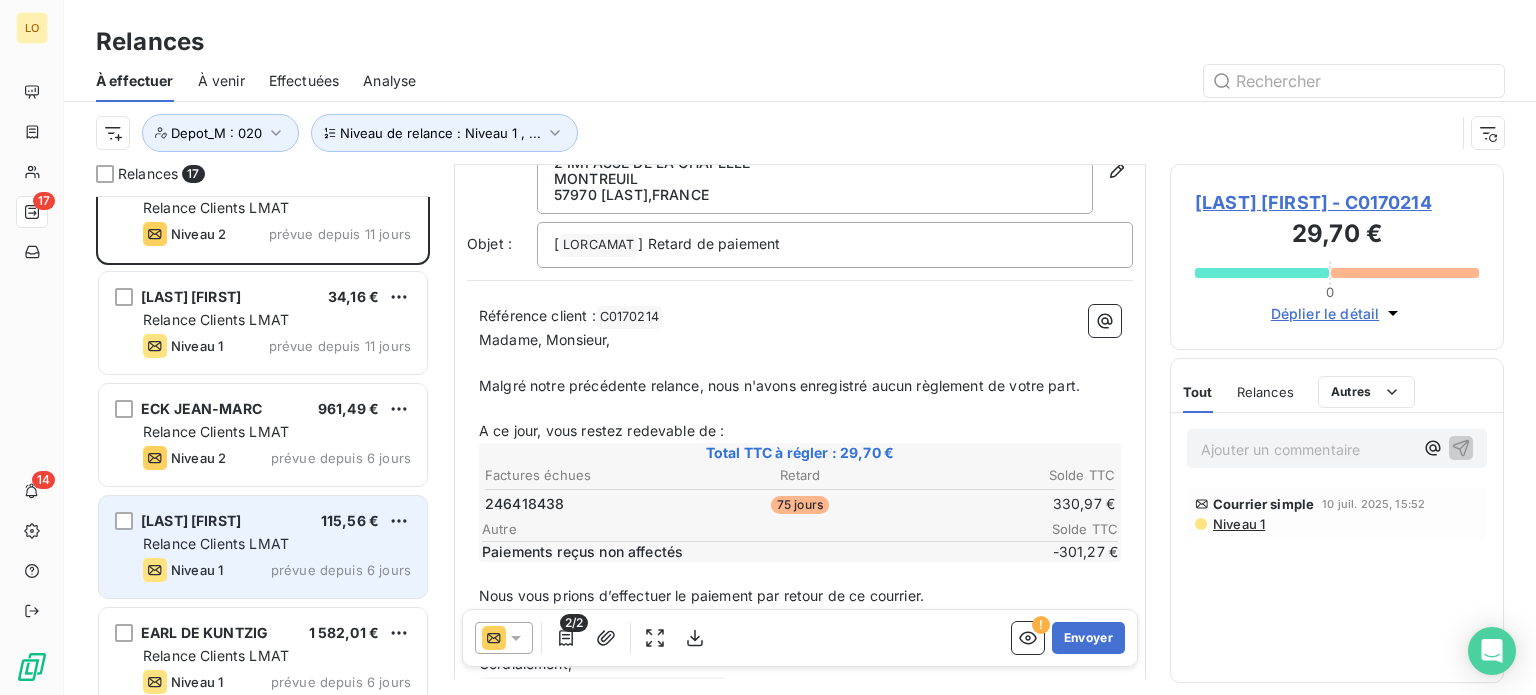 click on "Relance Clients LMAT" at bounding box center [216, 543] 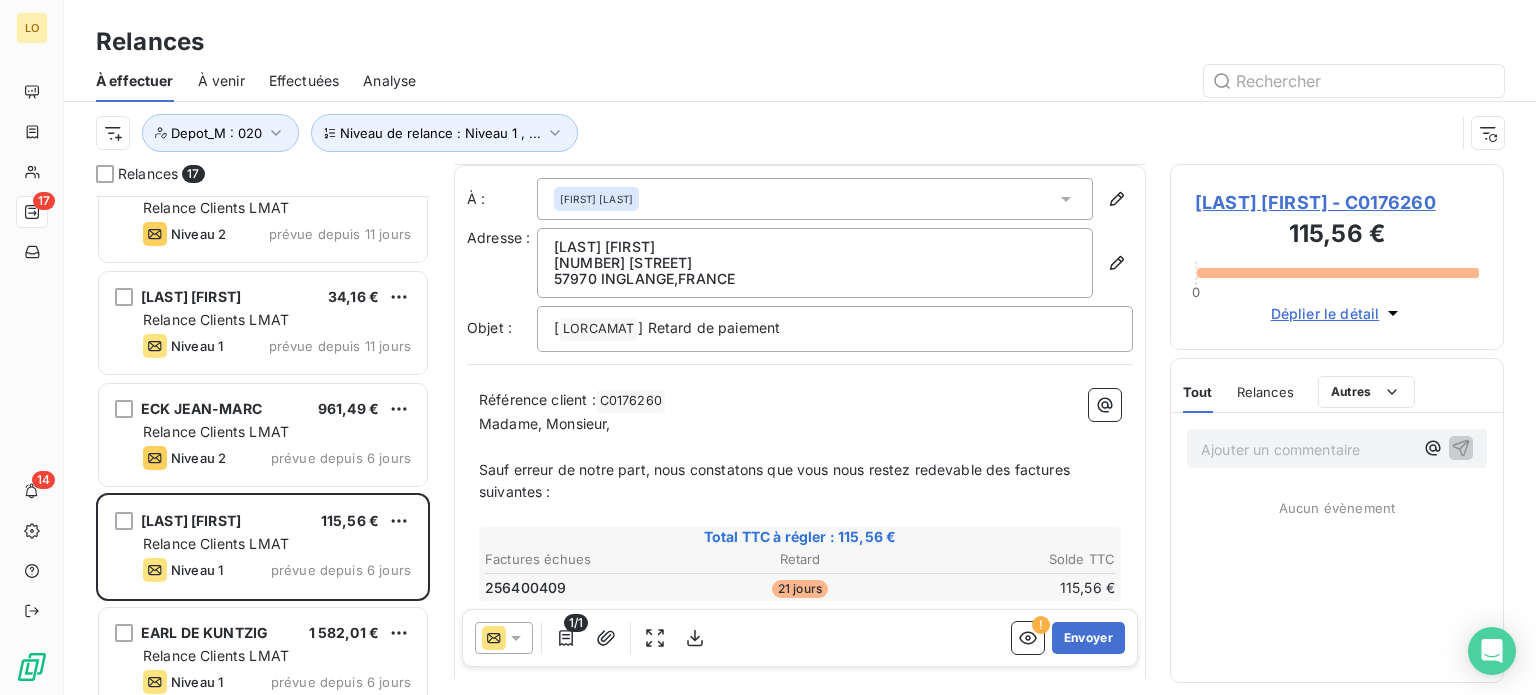 scroll, scrollTop: 0, scrollLeft: 0, axis: both 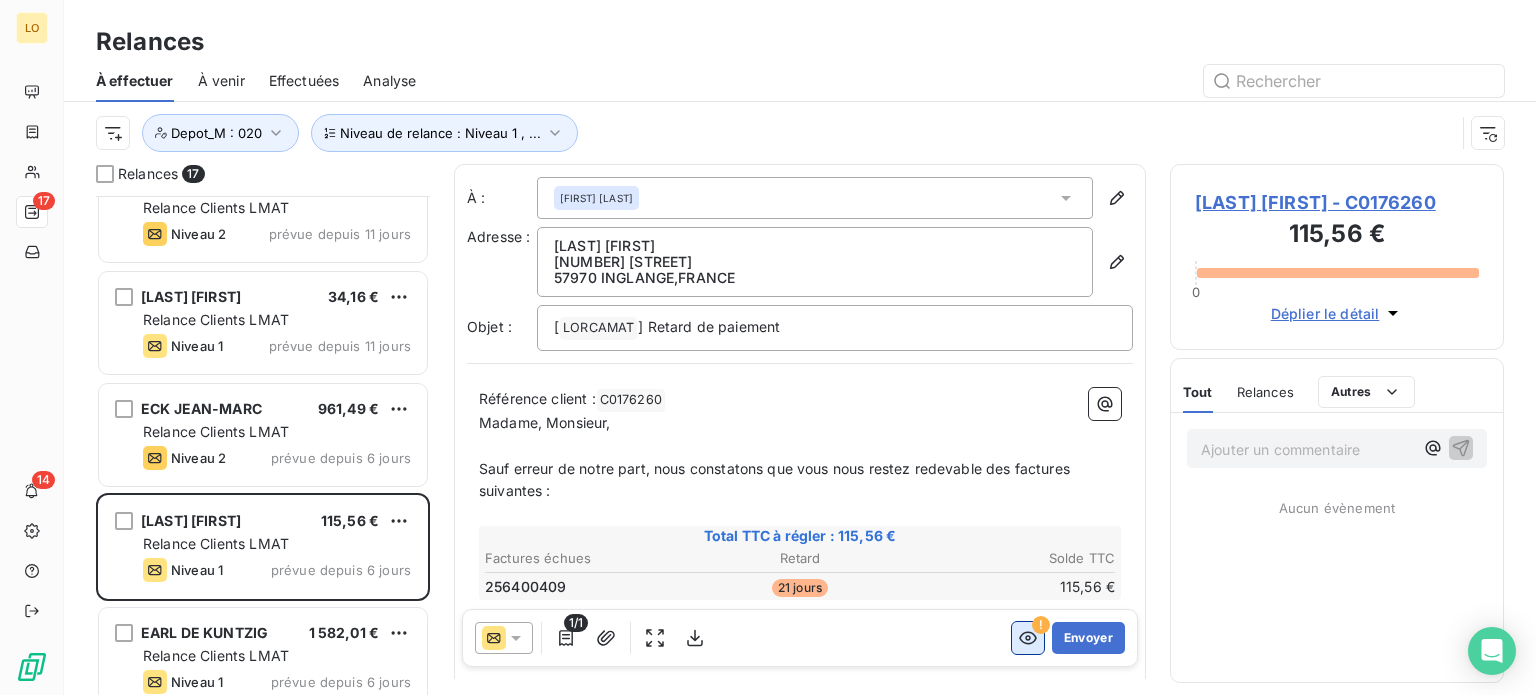 click 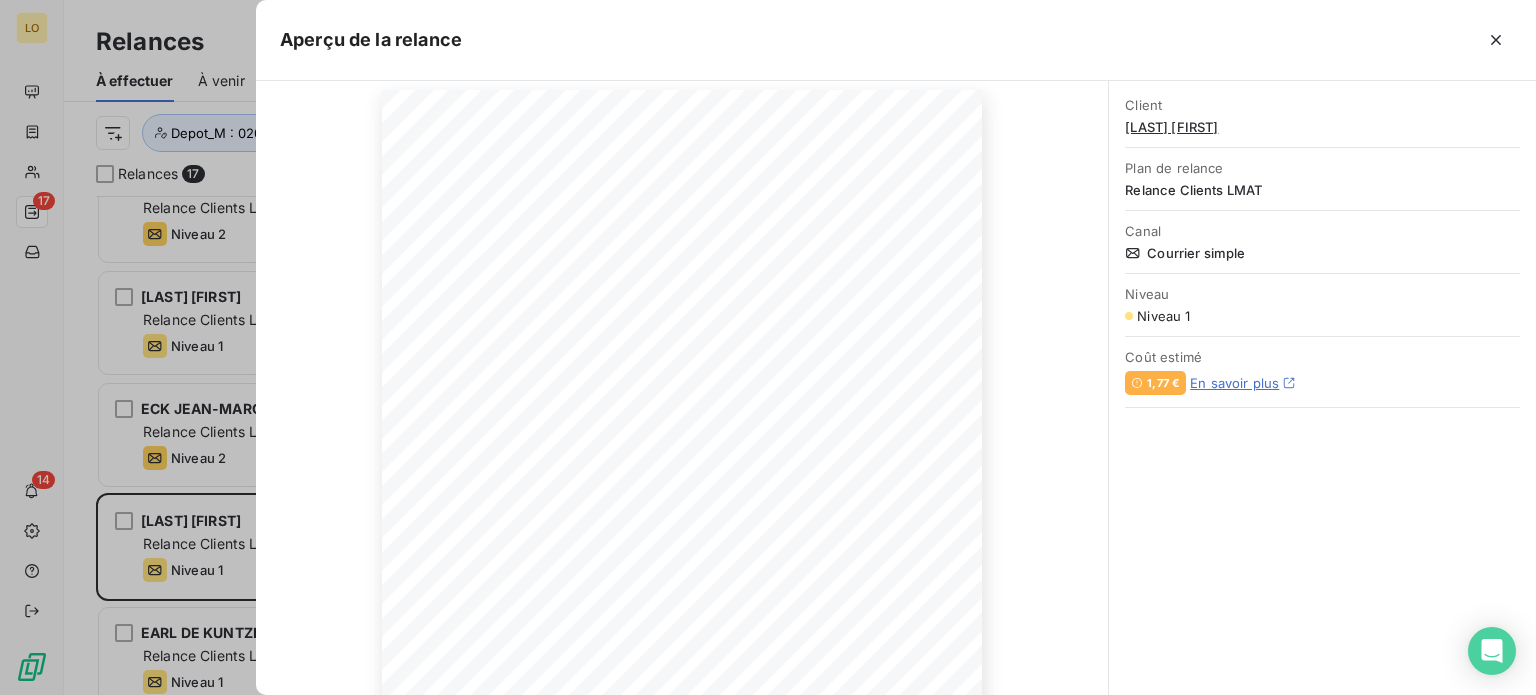 scroll, scrollTop: 0, scrollLeft: 0, axis: both 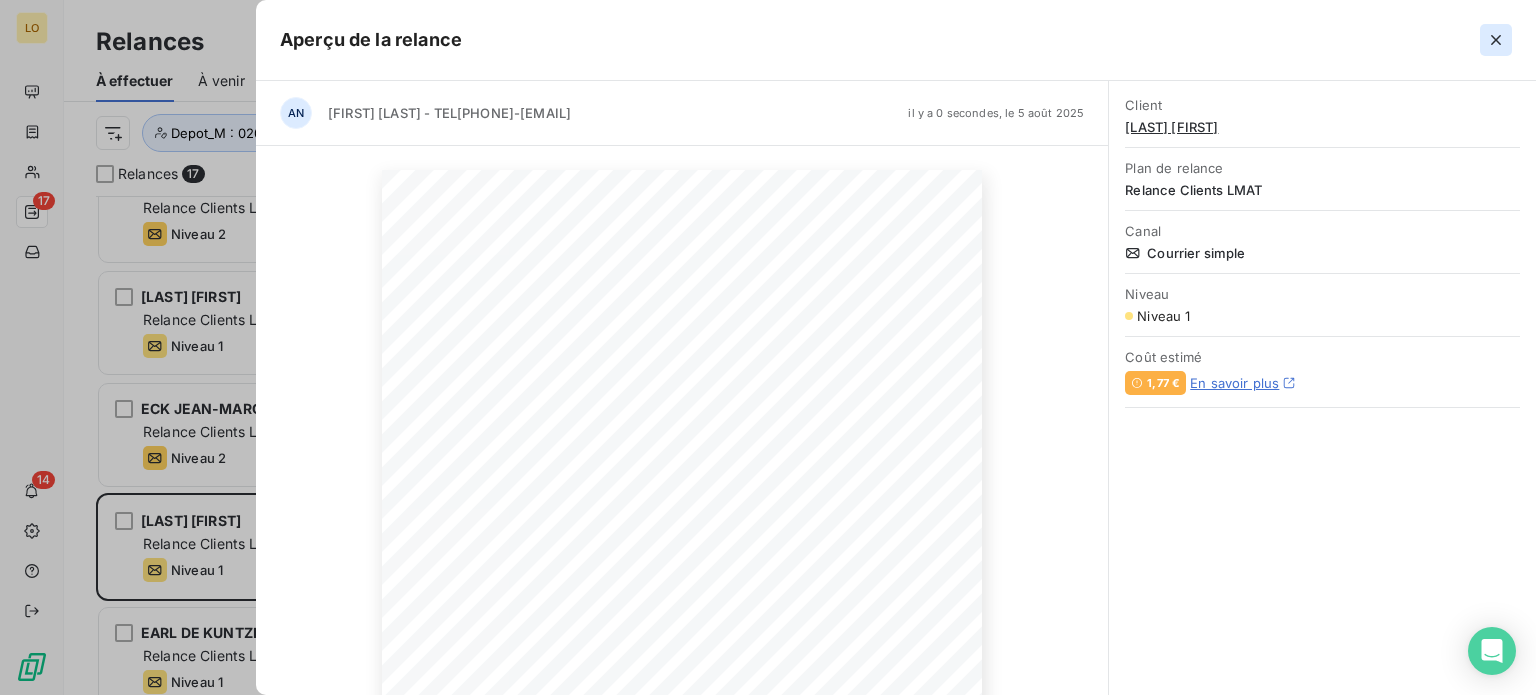 click 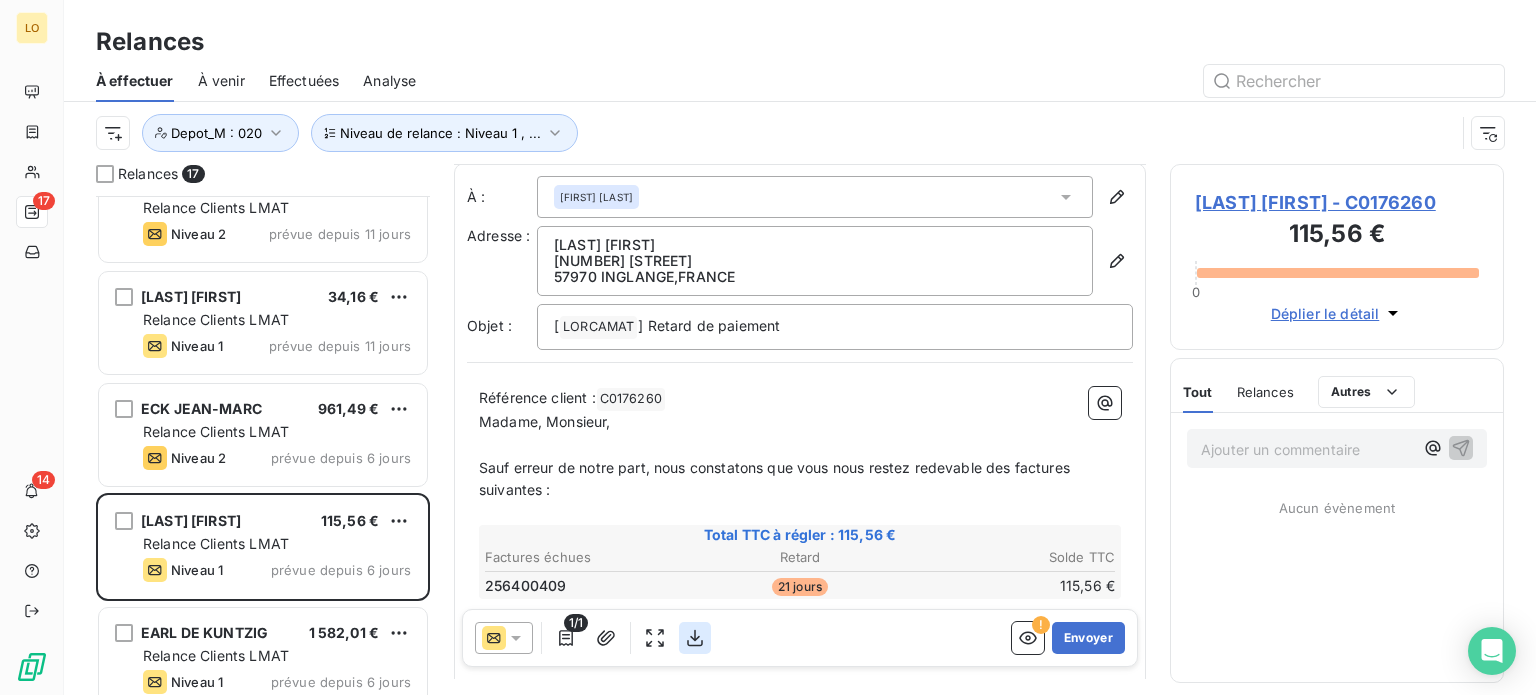 scroll, scrollTop: 0, scrollLeft: 0, axis: both 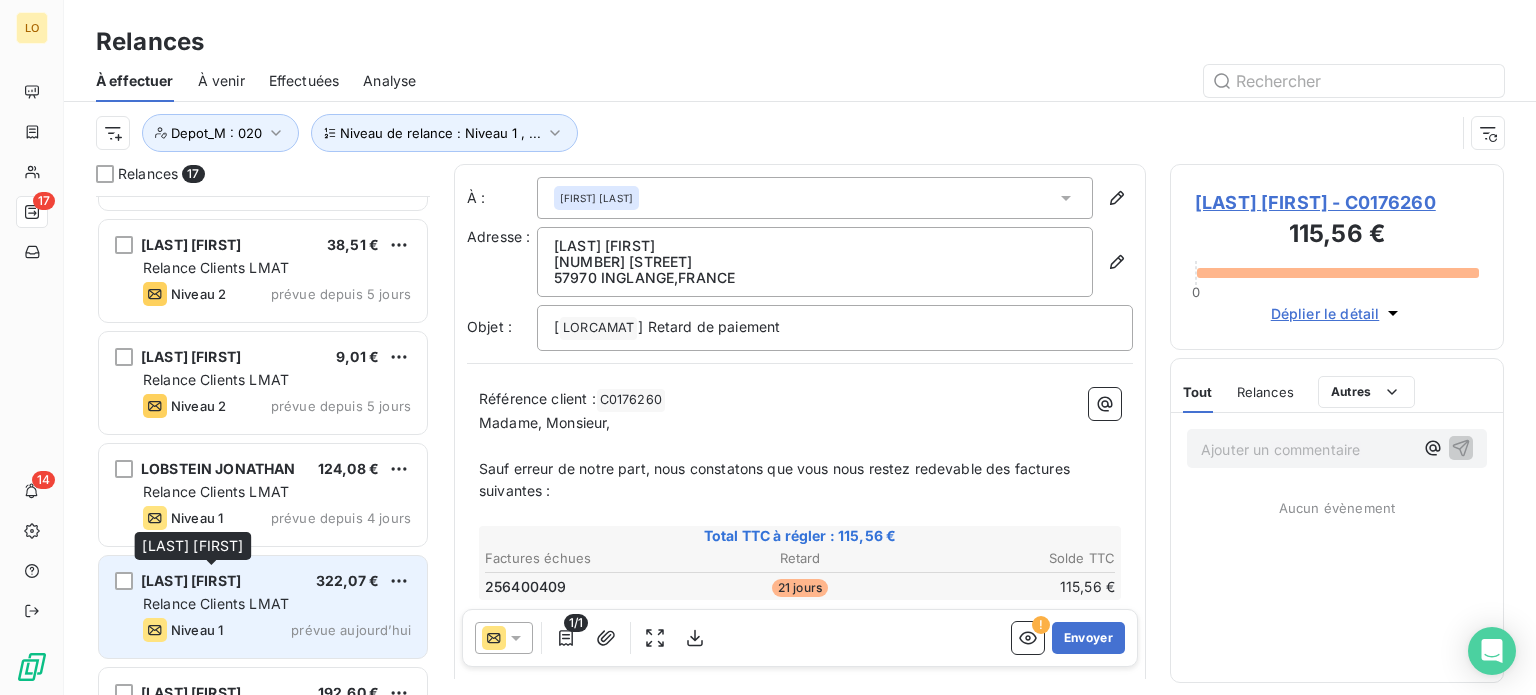 click on "[LAST] [FIRST]" at bounding box center (191, 580) 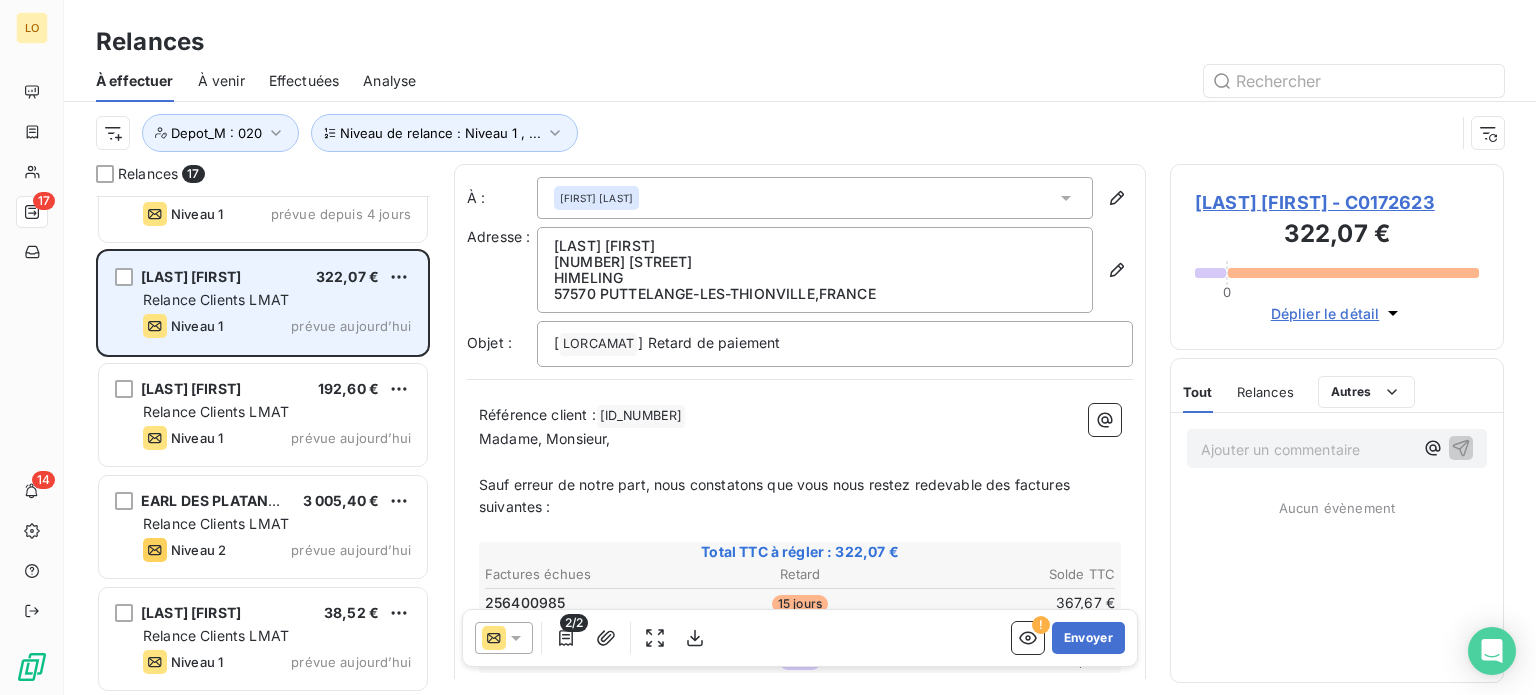 scroll, scrollTop: 1405, scrollLeft: 0, axis: vertical 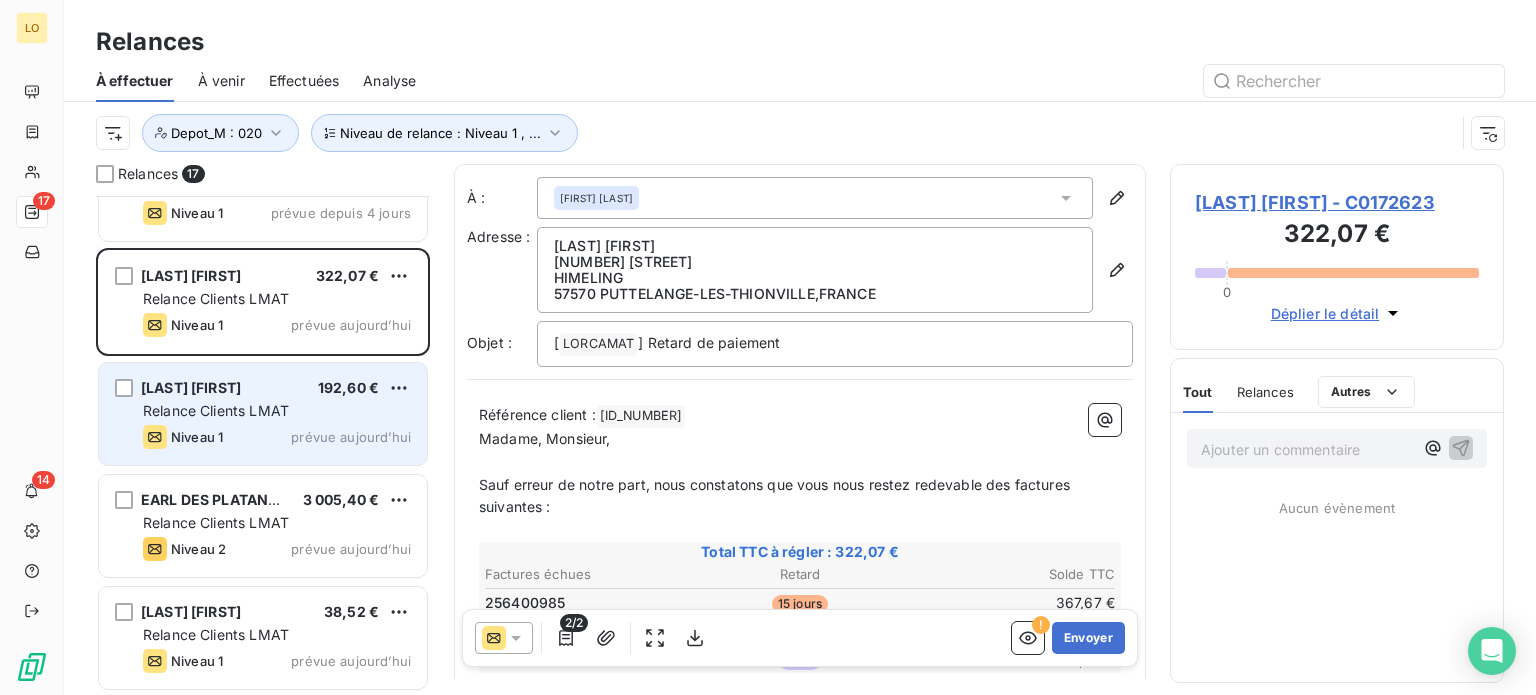 click on "Relance Clients LMAT" at bounding box center [216, 410] 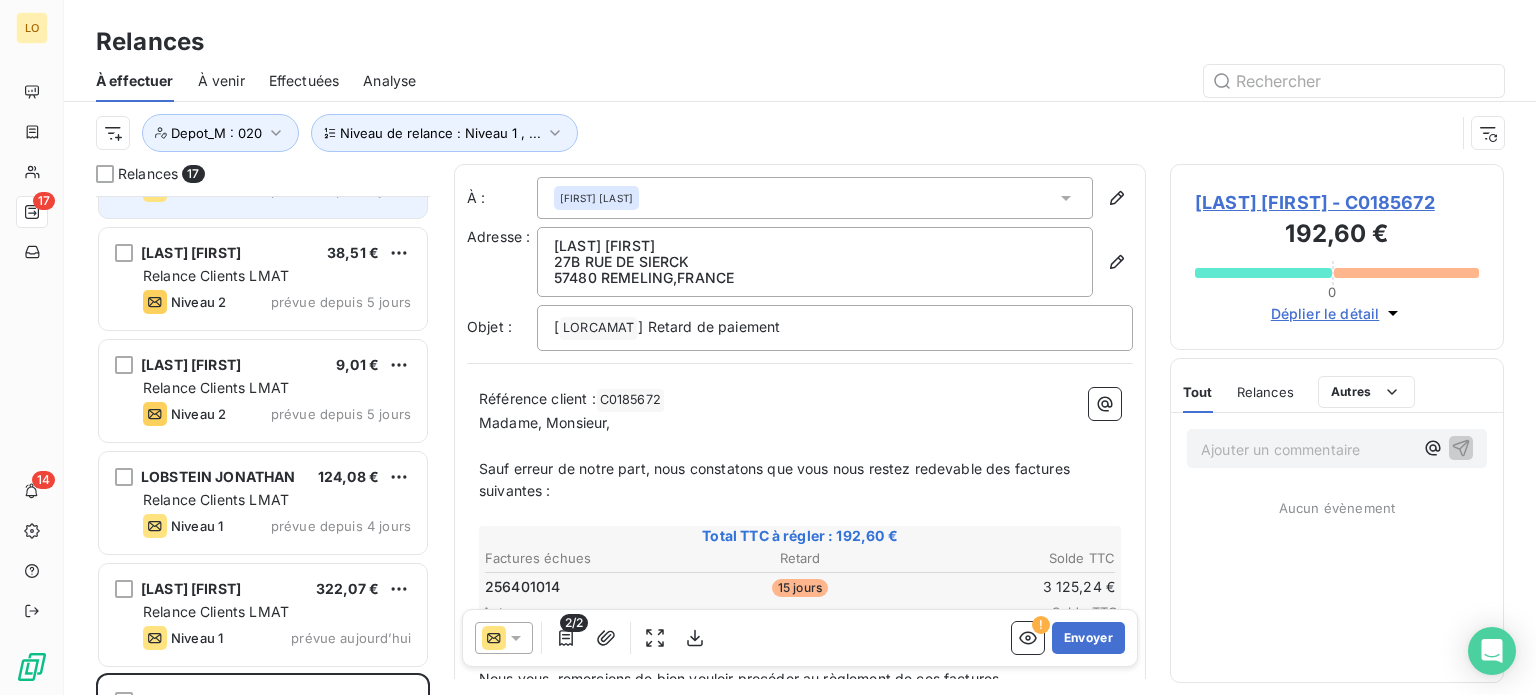 scroll, scrollTop: 1105, scrollLeft: 0, axis: vertical 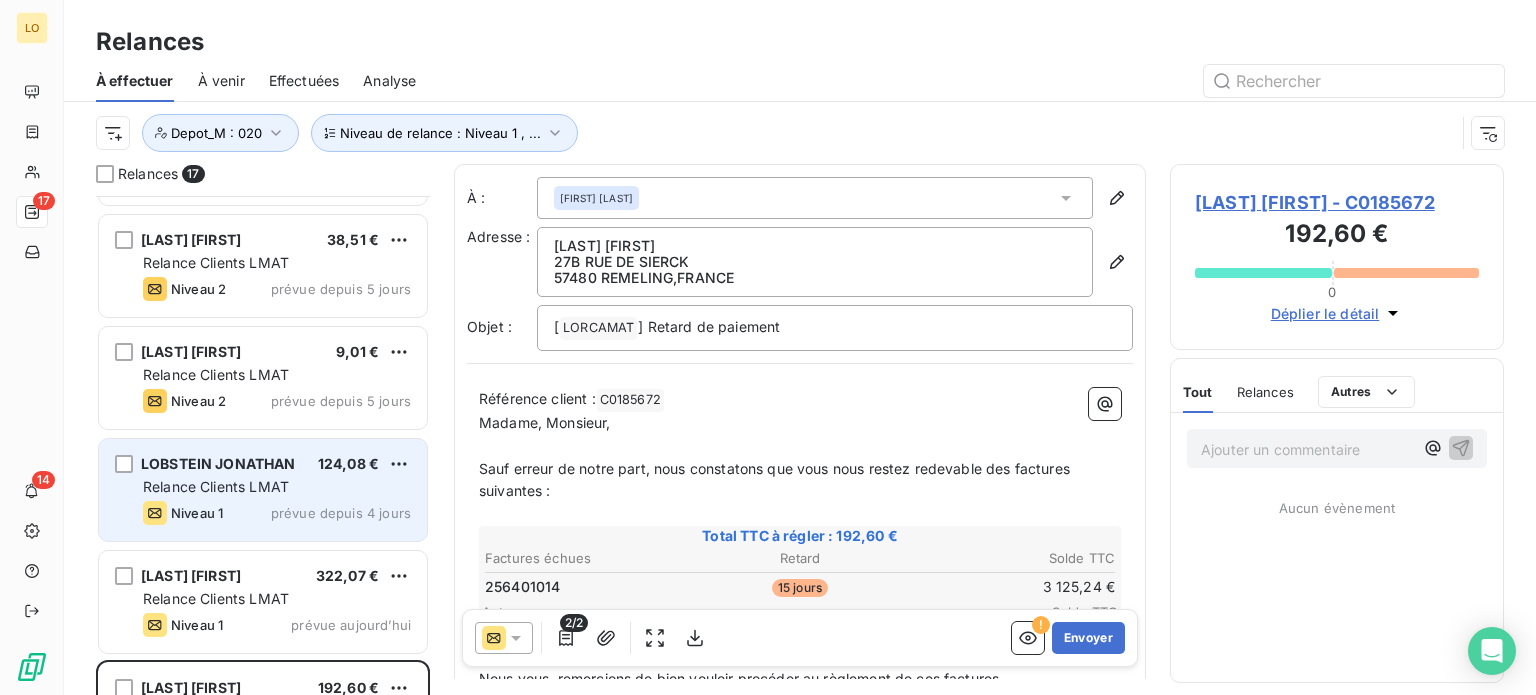 click on "Relance Clients LMAT" at bounding box center (277, 487) 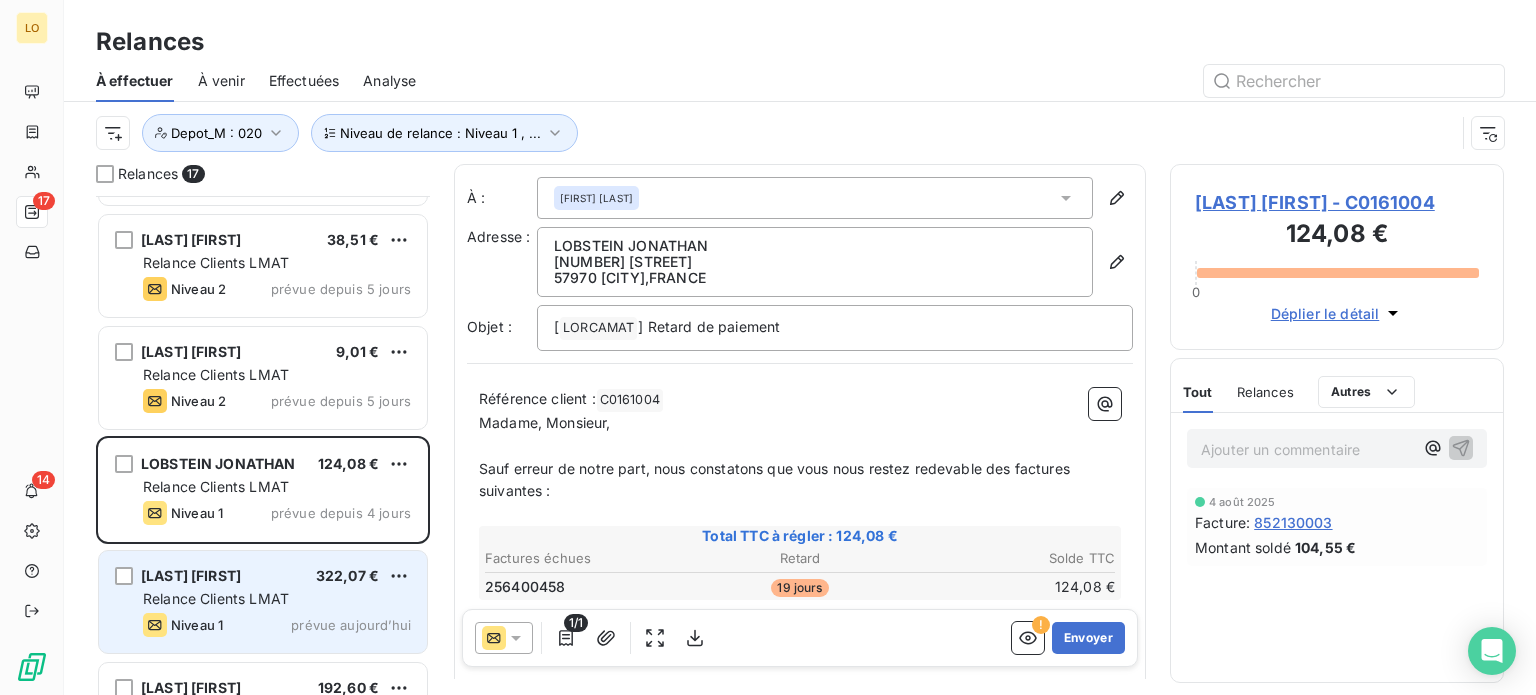 scroll, scrollTop: 1405, scrollLeft: 0, axis: vertical 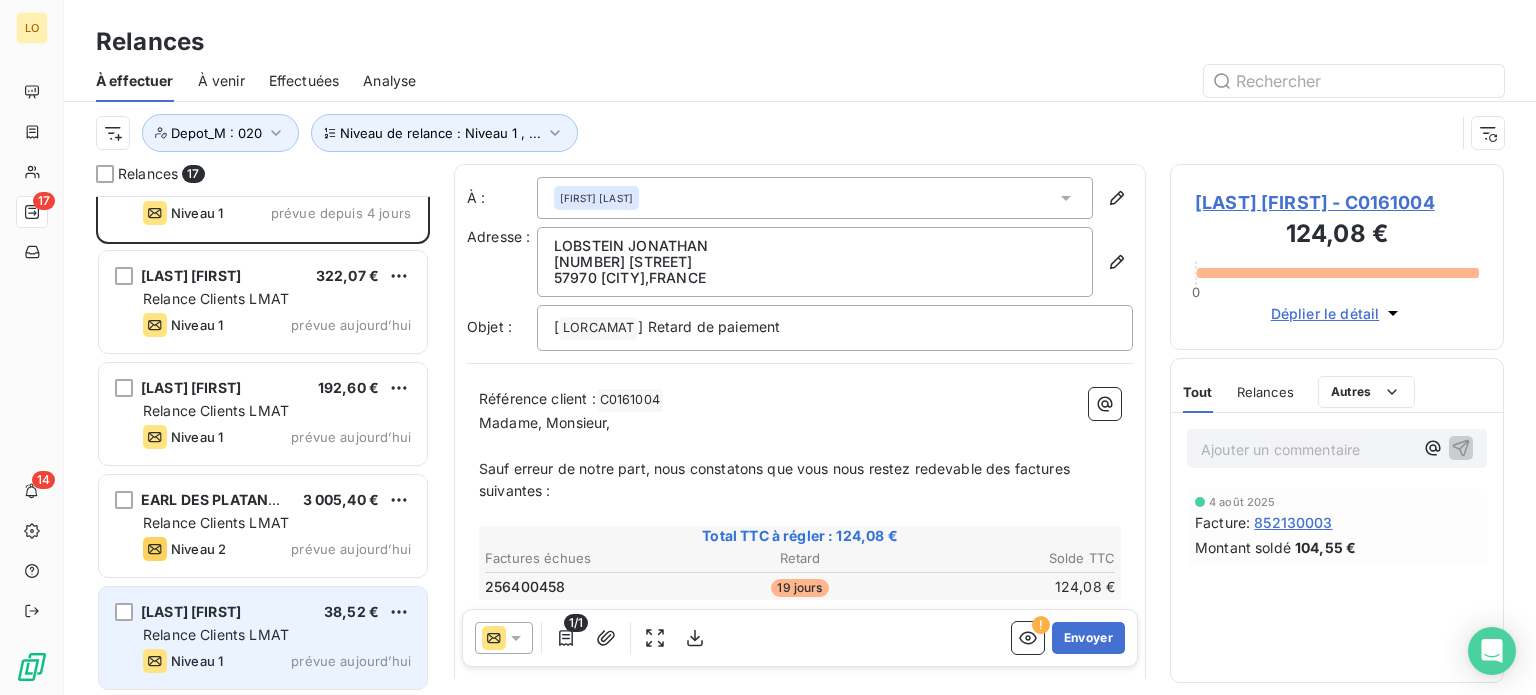 click on "Relance Clients LMAT" at bounding box center (277, 635) 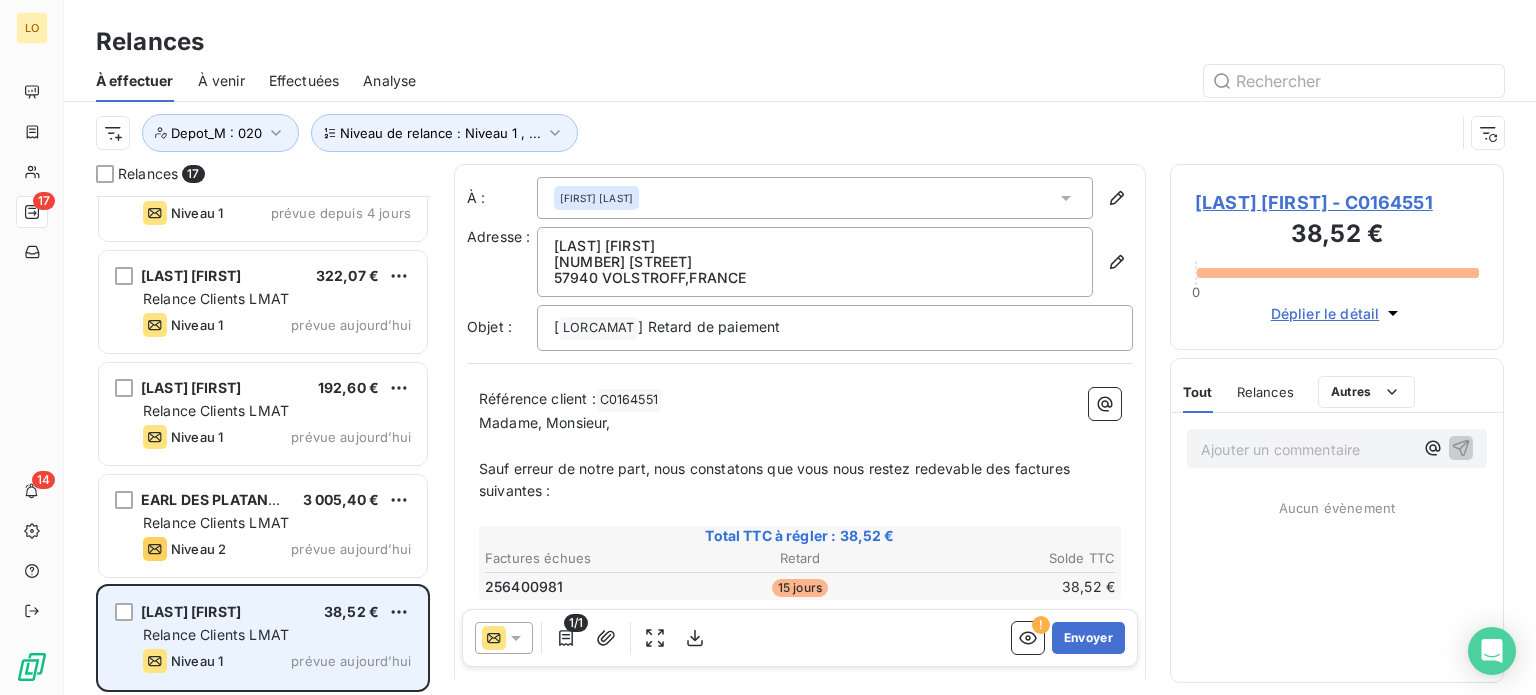 click on "Relance Clients LMAT" at bounding box center [277, 635] 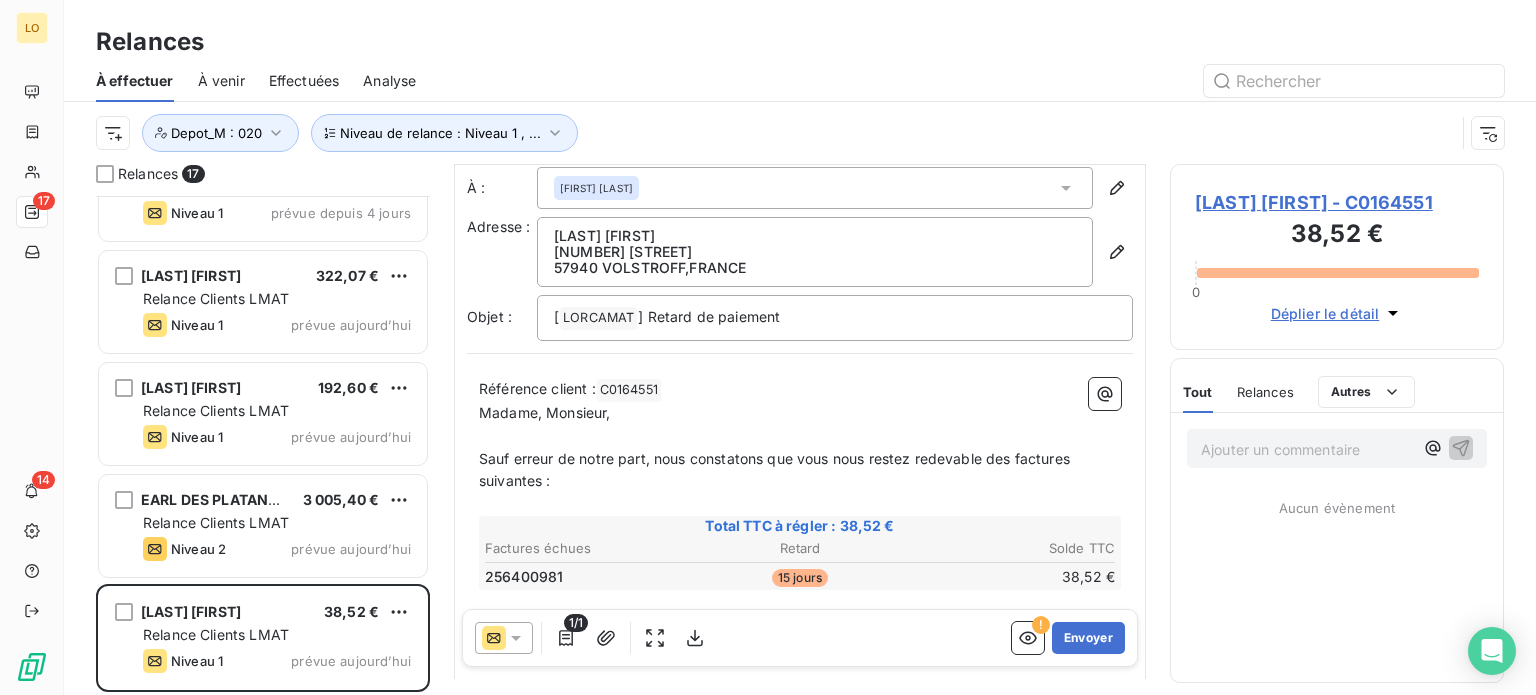 scroll, scrollTop: 0, scrollLeft: 0, axis: both 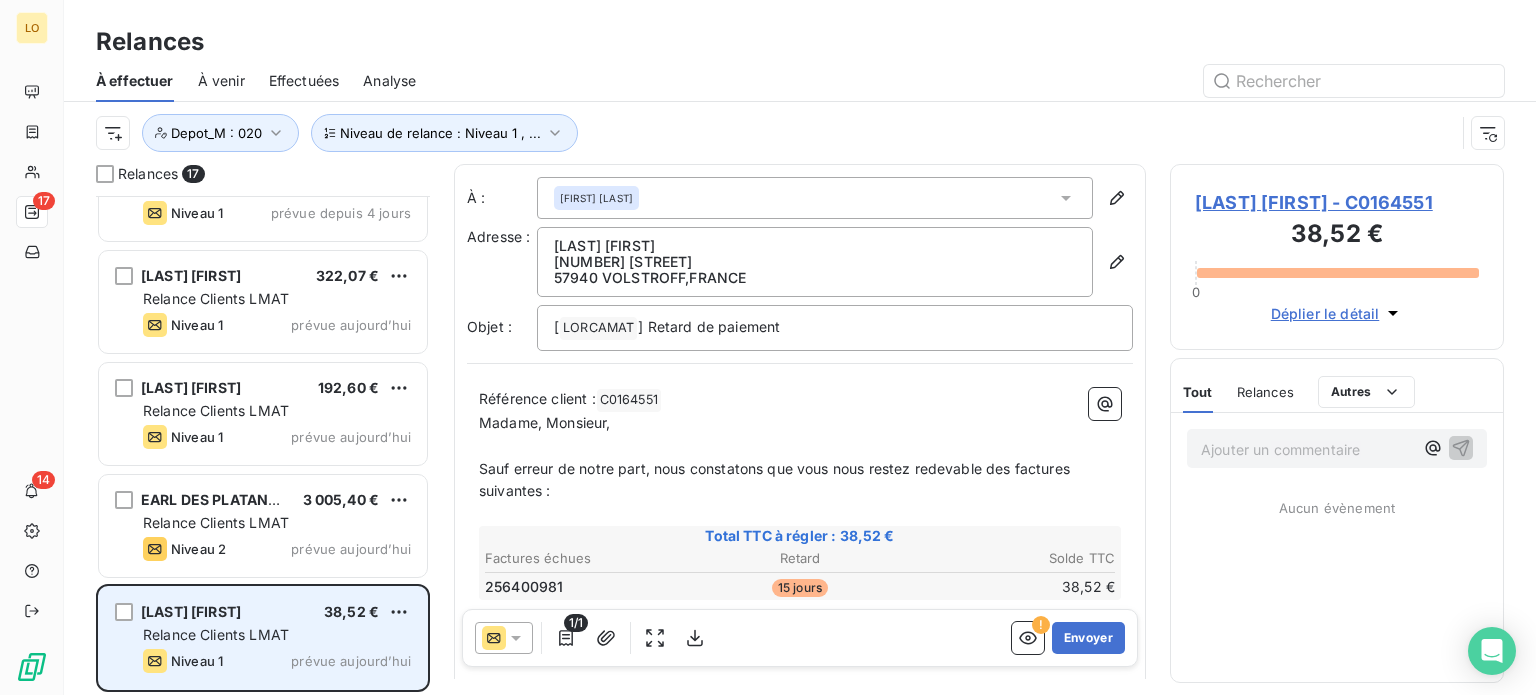click on "Relance Clients LMAT" at bounding box center [216, 634] 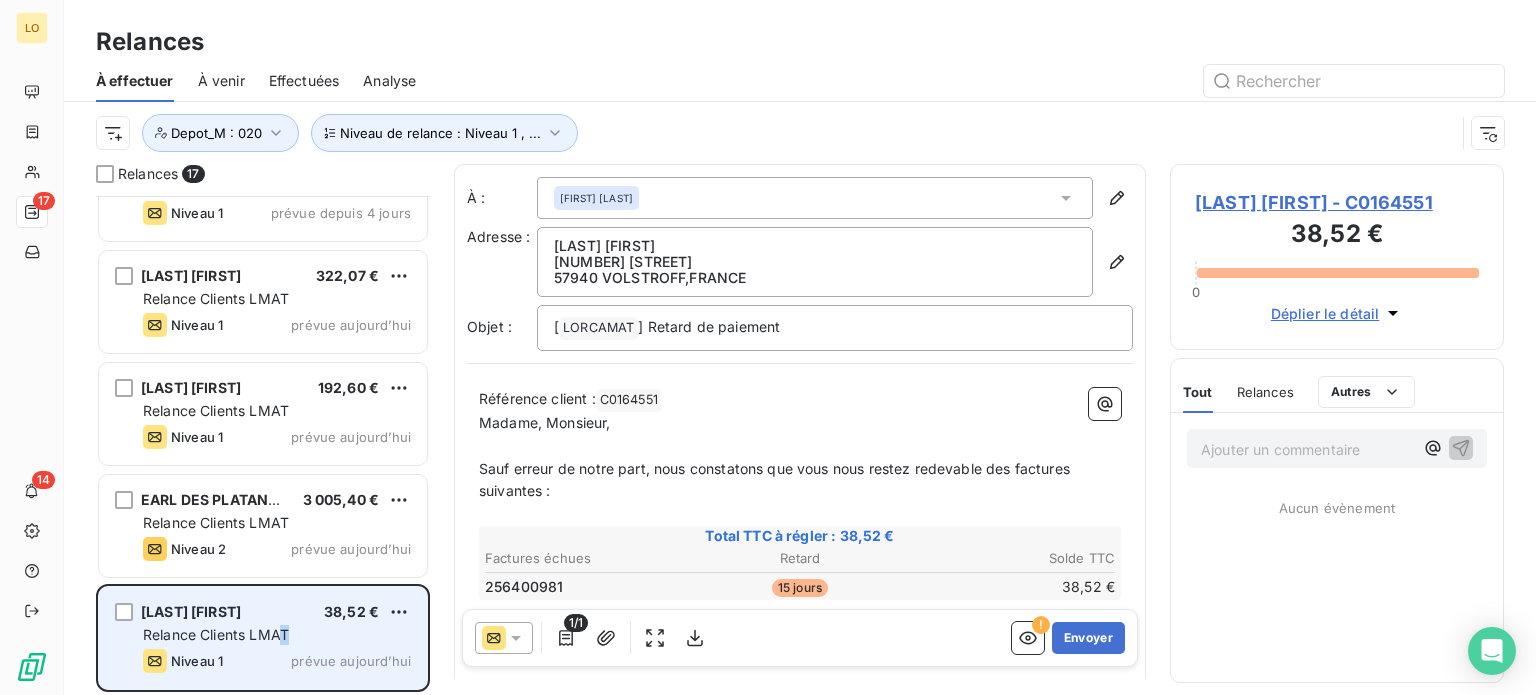 click on "Relance Clients LMAT" at bounding box center [216, 634] 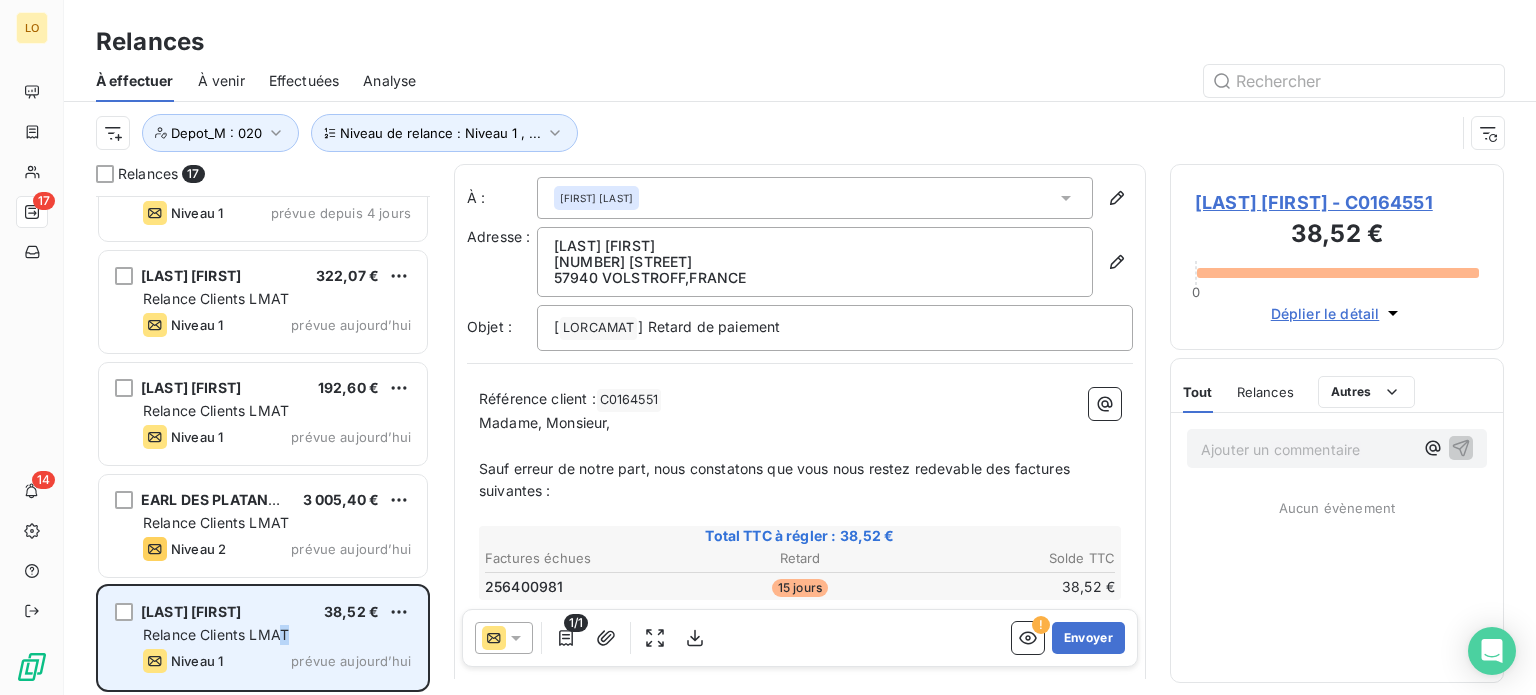 click on "Relance Clients LMAT" at bounding box center (277, 635) 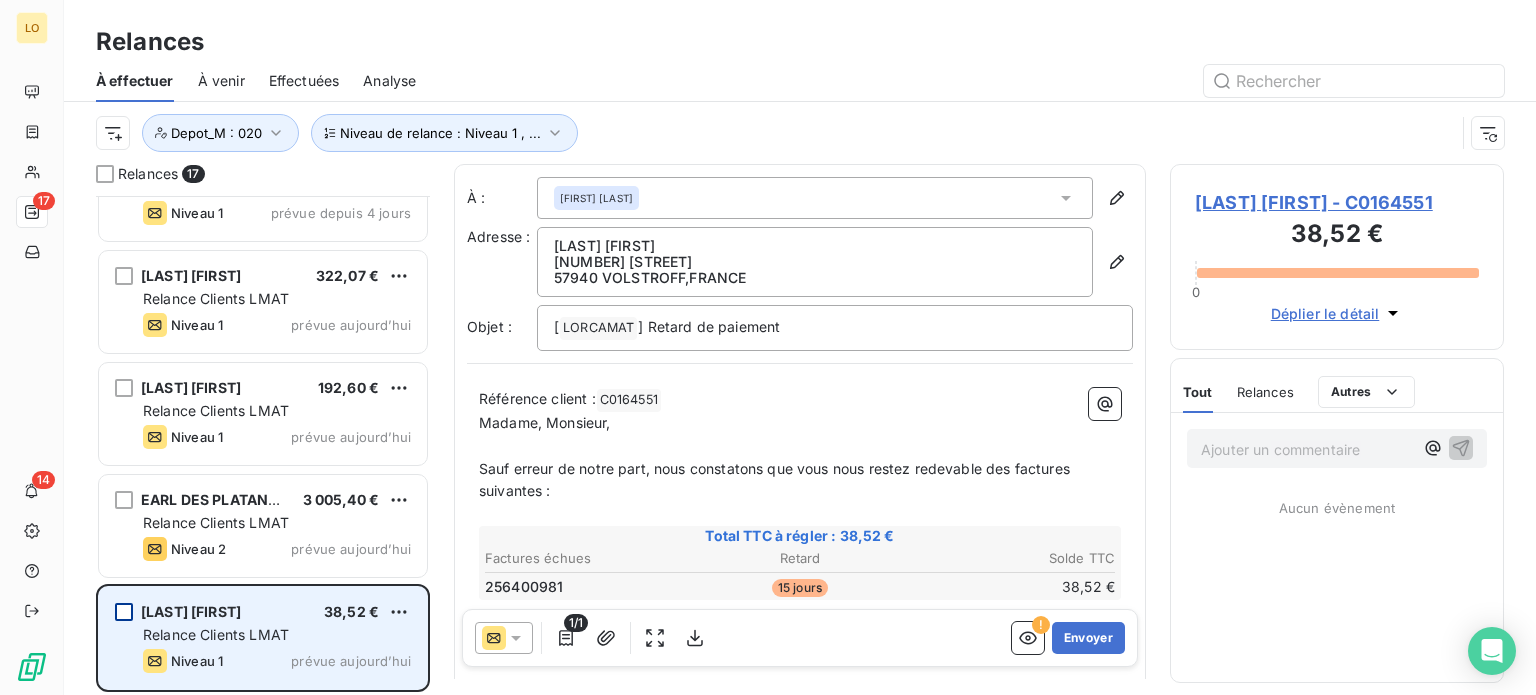 click at bounding box center [124, 612] 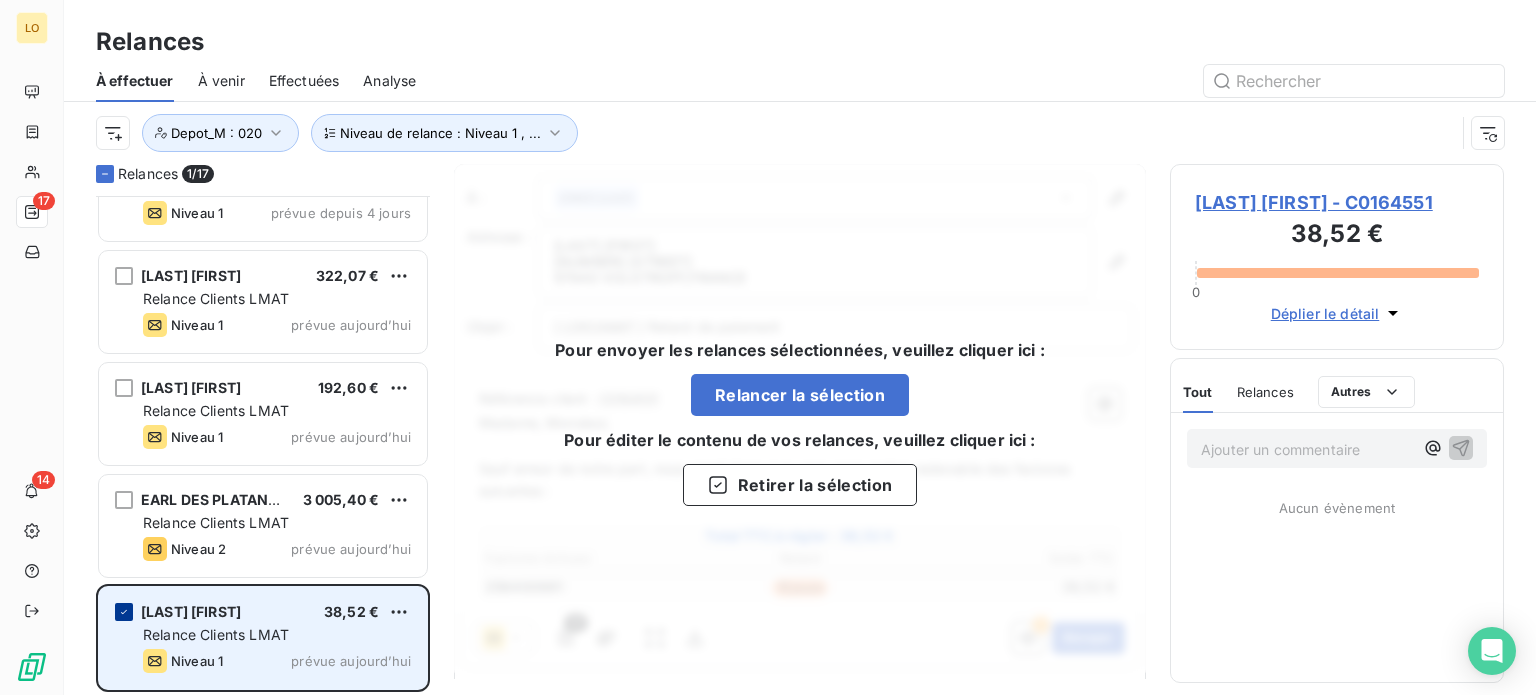 click 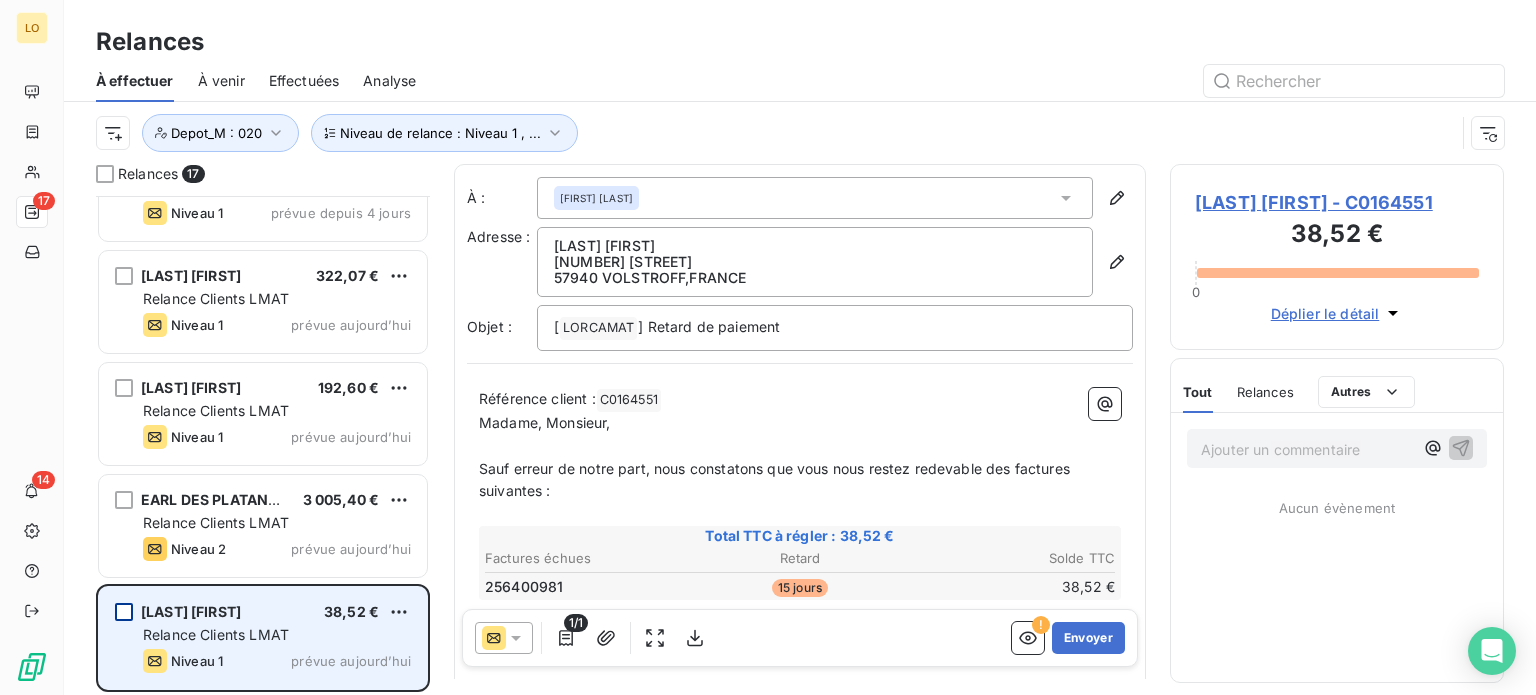 click at bounding box center (124, 612) 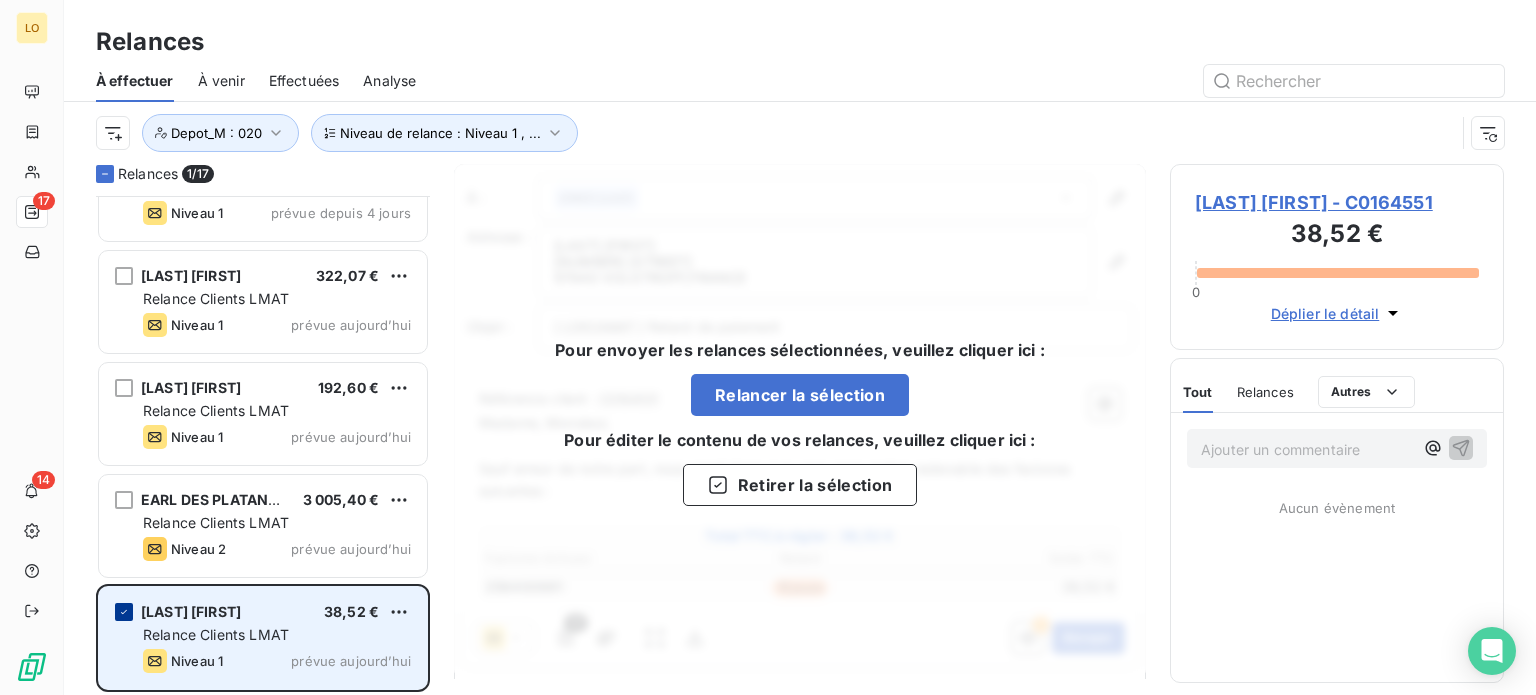 click 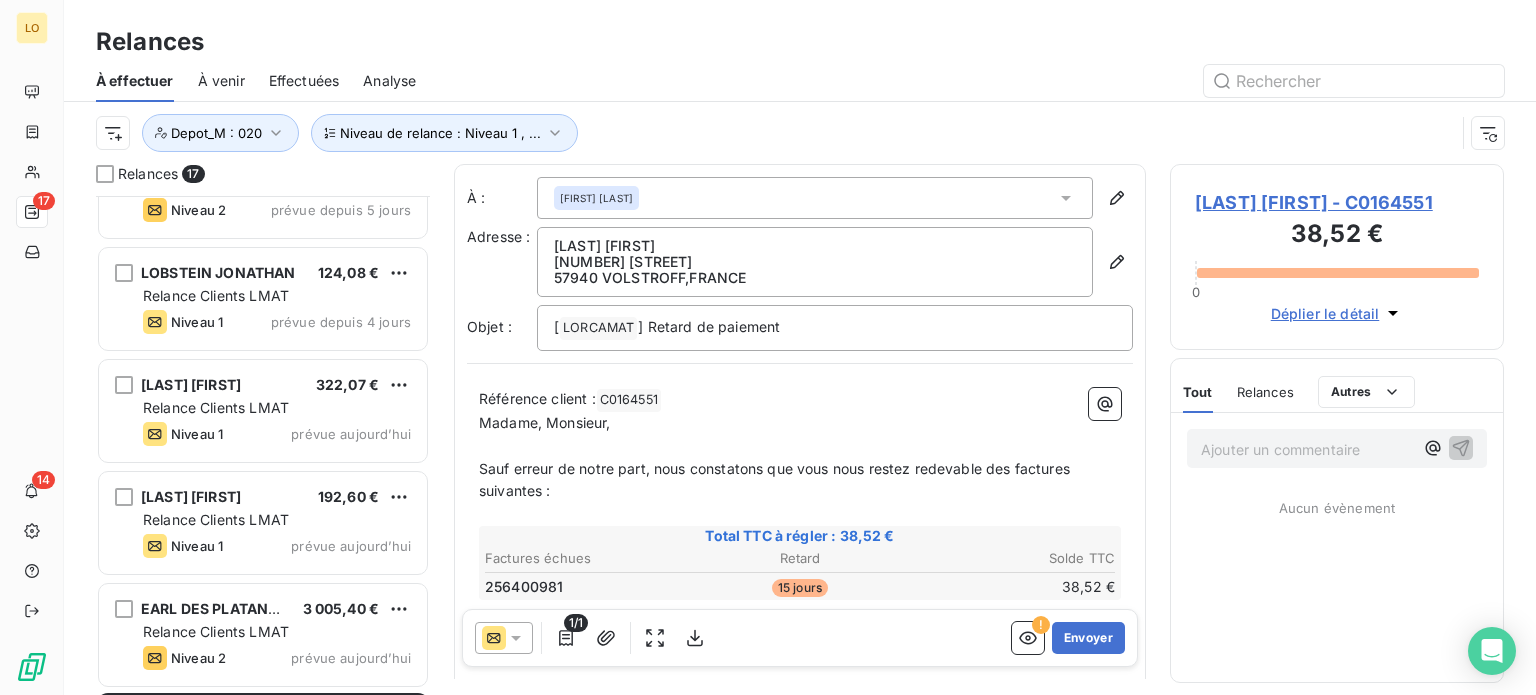 scroll, scrollTop: 1305, scrollLeft: 0, axis: vertical 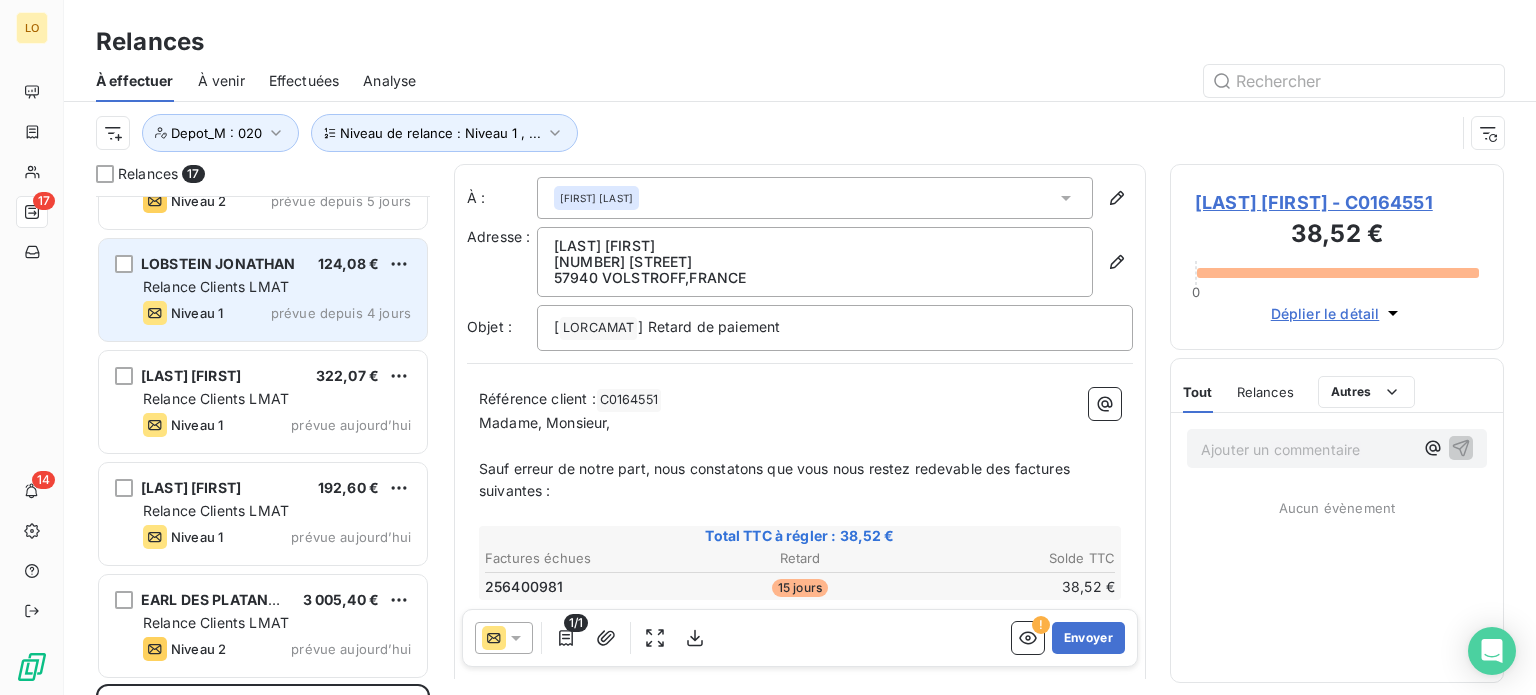 click on "Relance Clients LMAT" at bounding box center [277, 287] 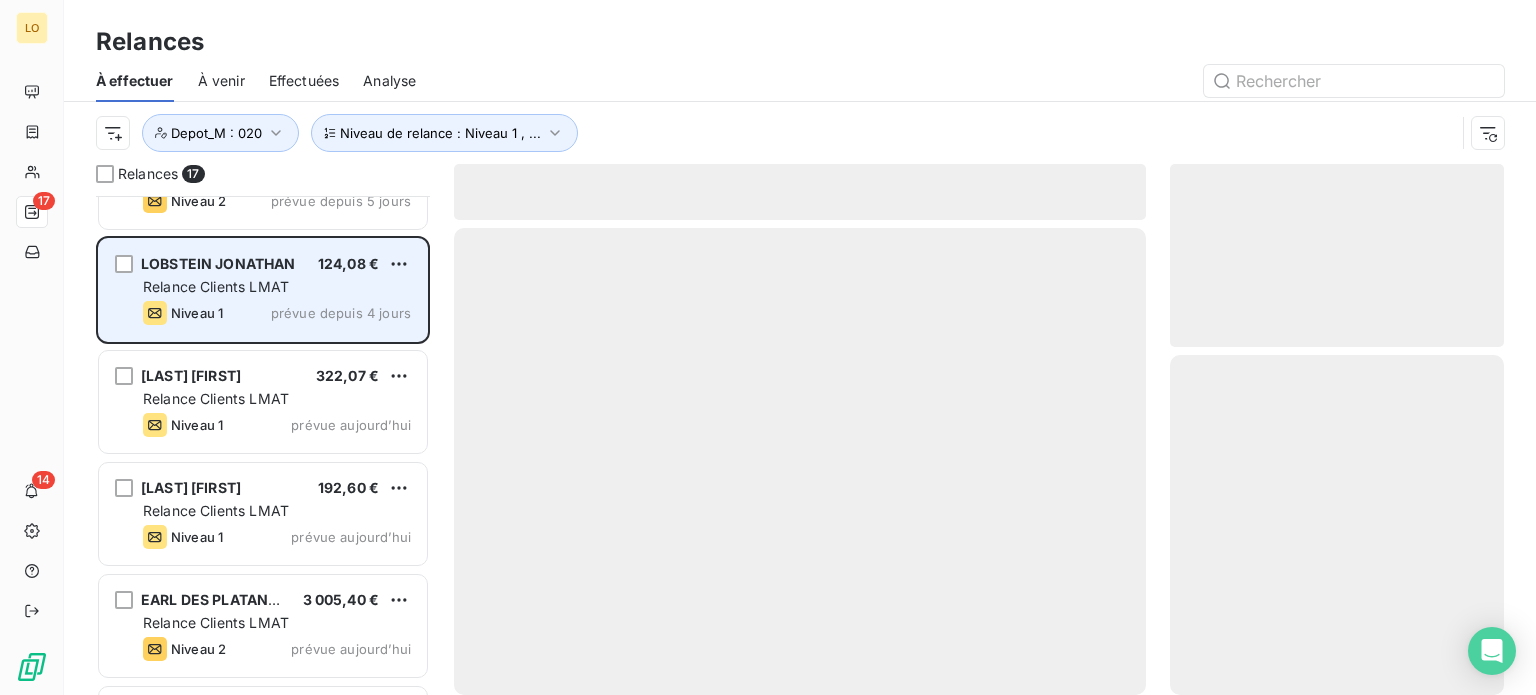 click on "Relance Clients LMAT" at bounding box center (277, 287) 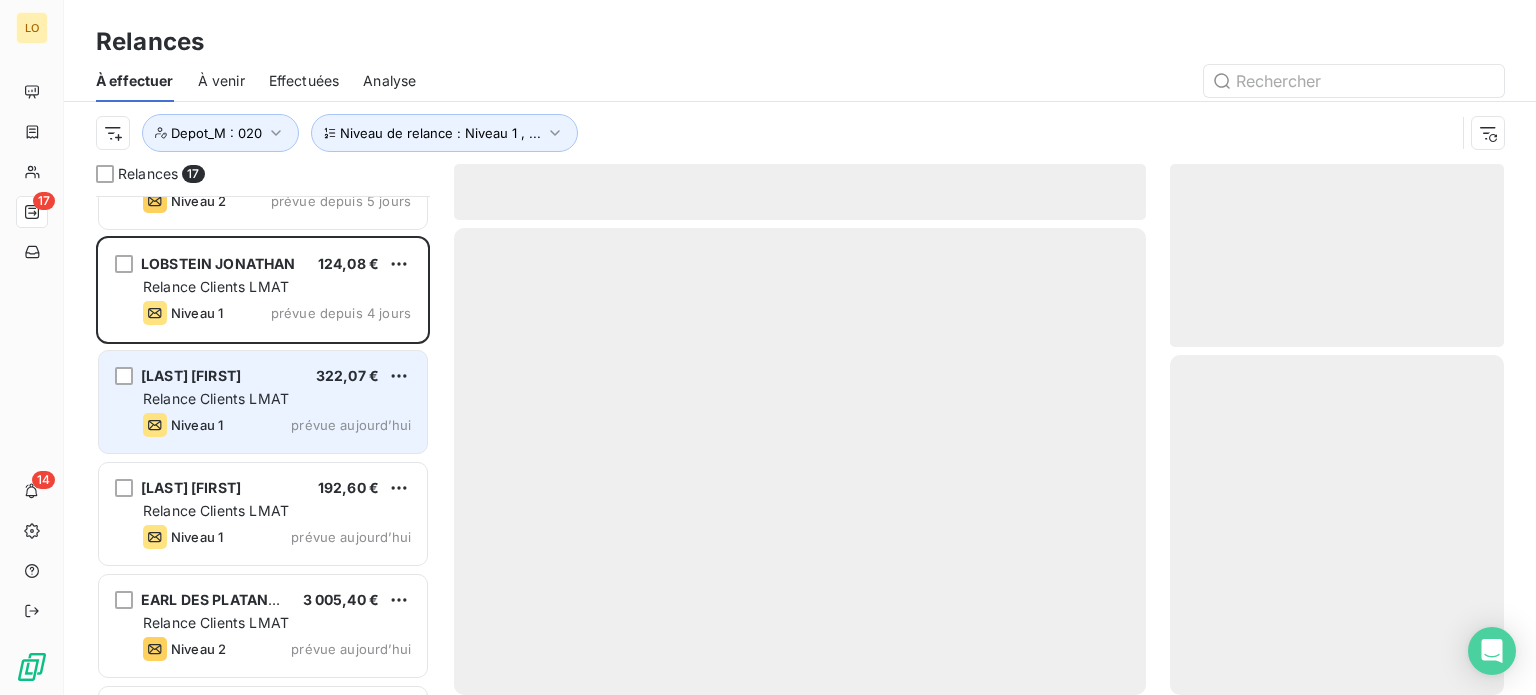 click on "322,07 €" at bounding box center [347, 375] 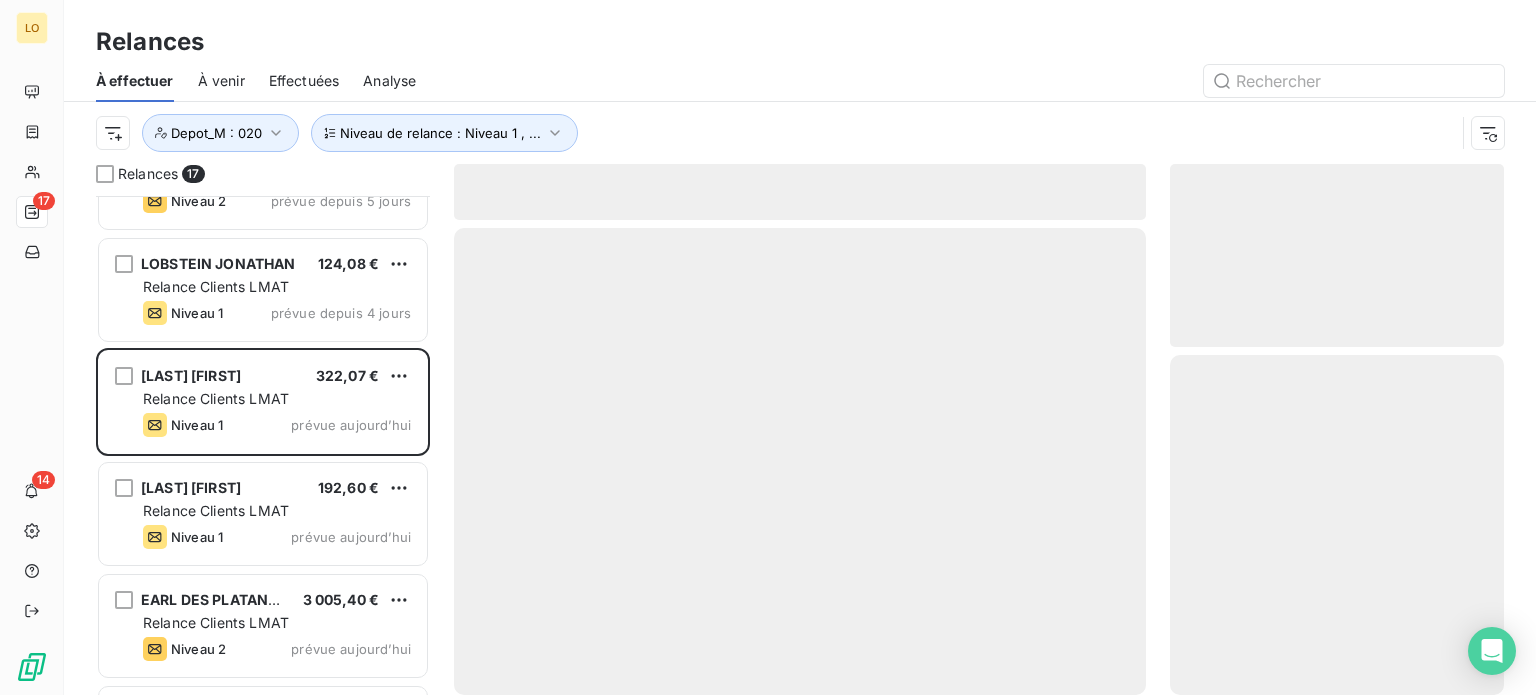 click on "[LAST] [FIRST] 9,01 € Relance Clients LMAT Niveau 2 prévue depuis 5 jours" at bounding box center (263, 180) 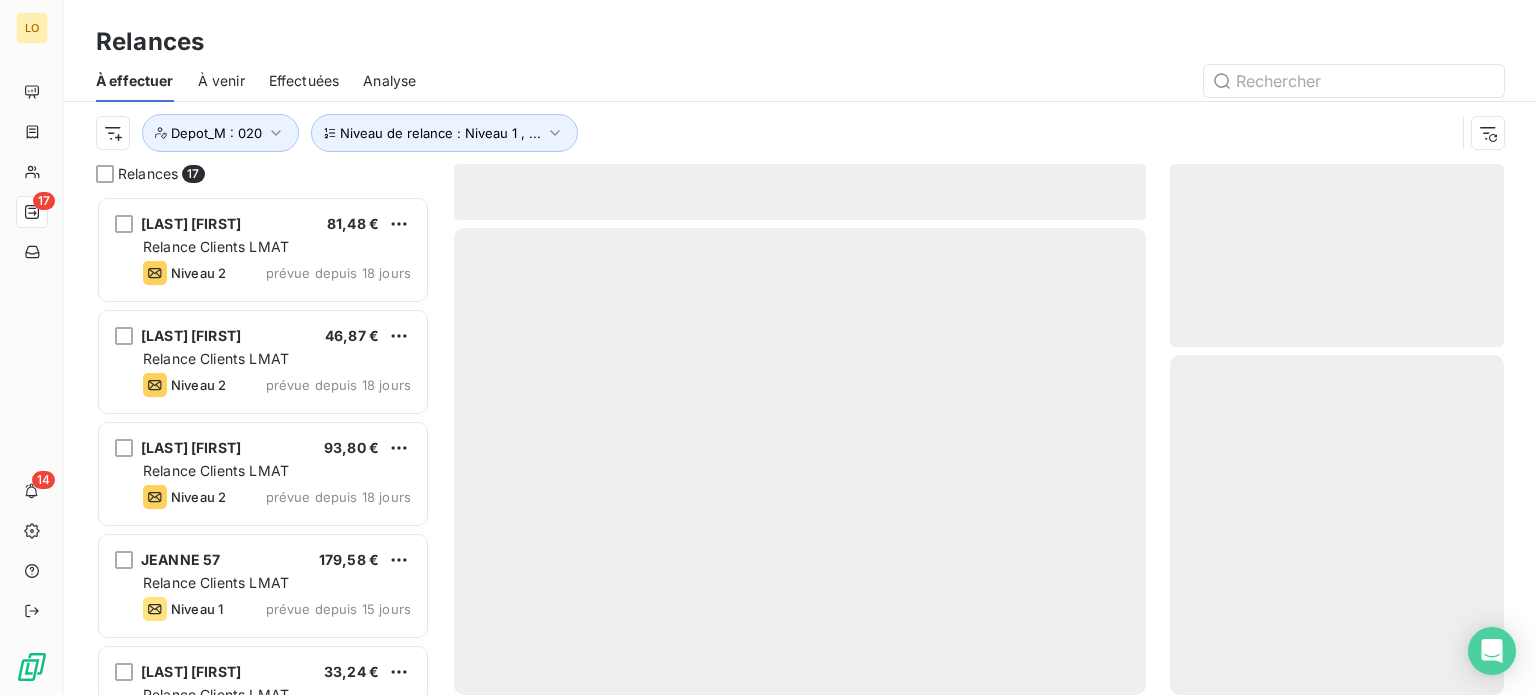 scroll, scrollTop: 0, scrollLeft: 0, axis: both 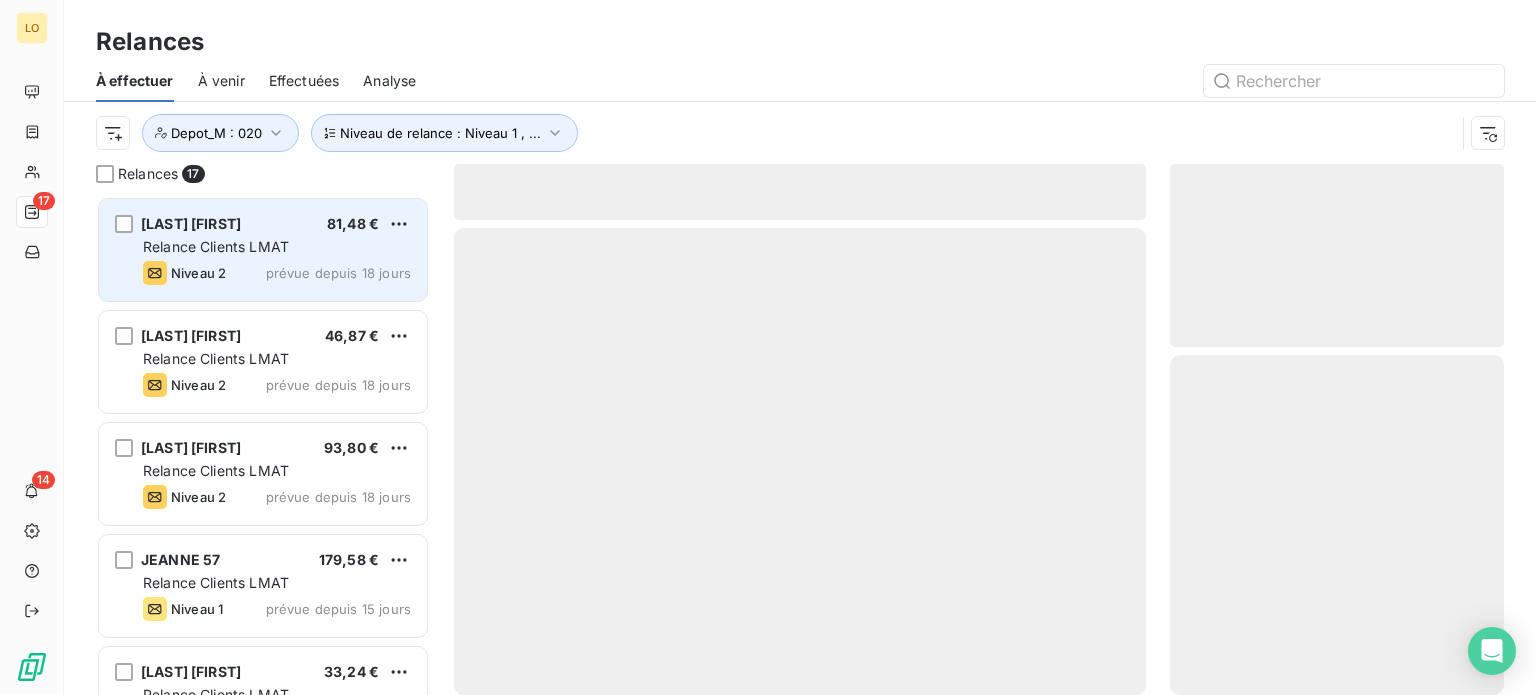 click on "Relance Clients LMAT" at bounding box center [277, 247] 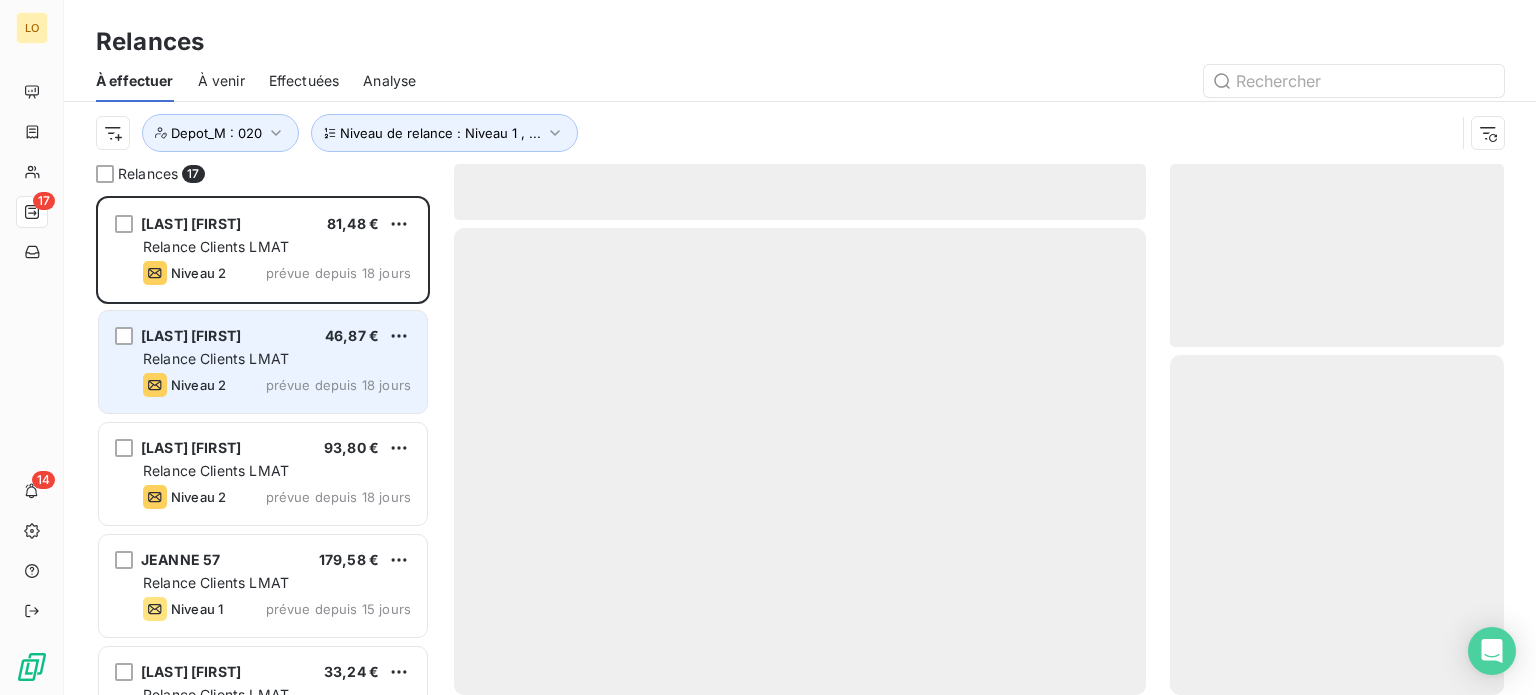 click on "46,87 €" at bounding box center [352, 335] 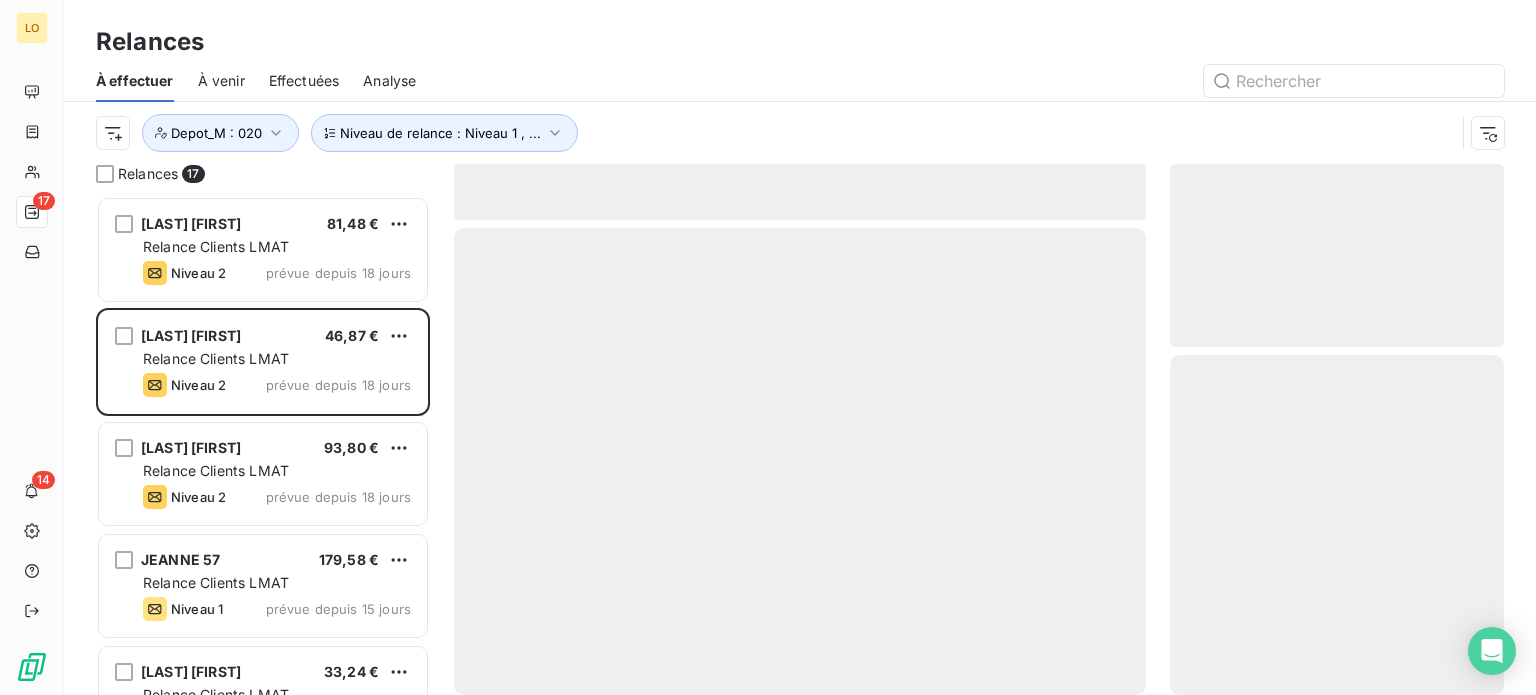 drag, startPoint x: 362, startPoint y: 362, endPoint x: 982, endPoint y: 71, distance: 684.8949 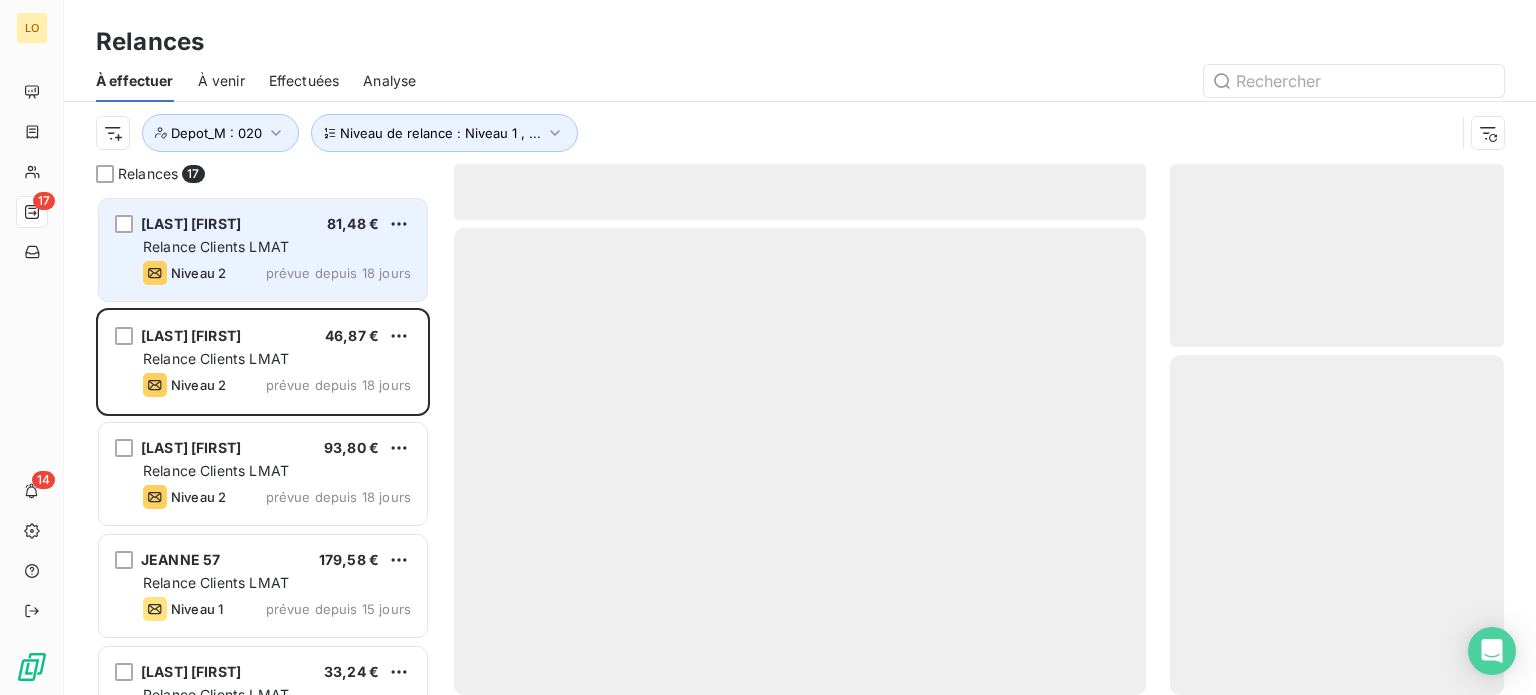 click on "Relance Clients LMAT" at bounding box center (277, 247) 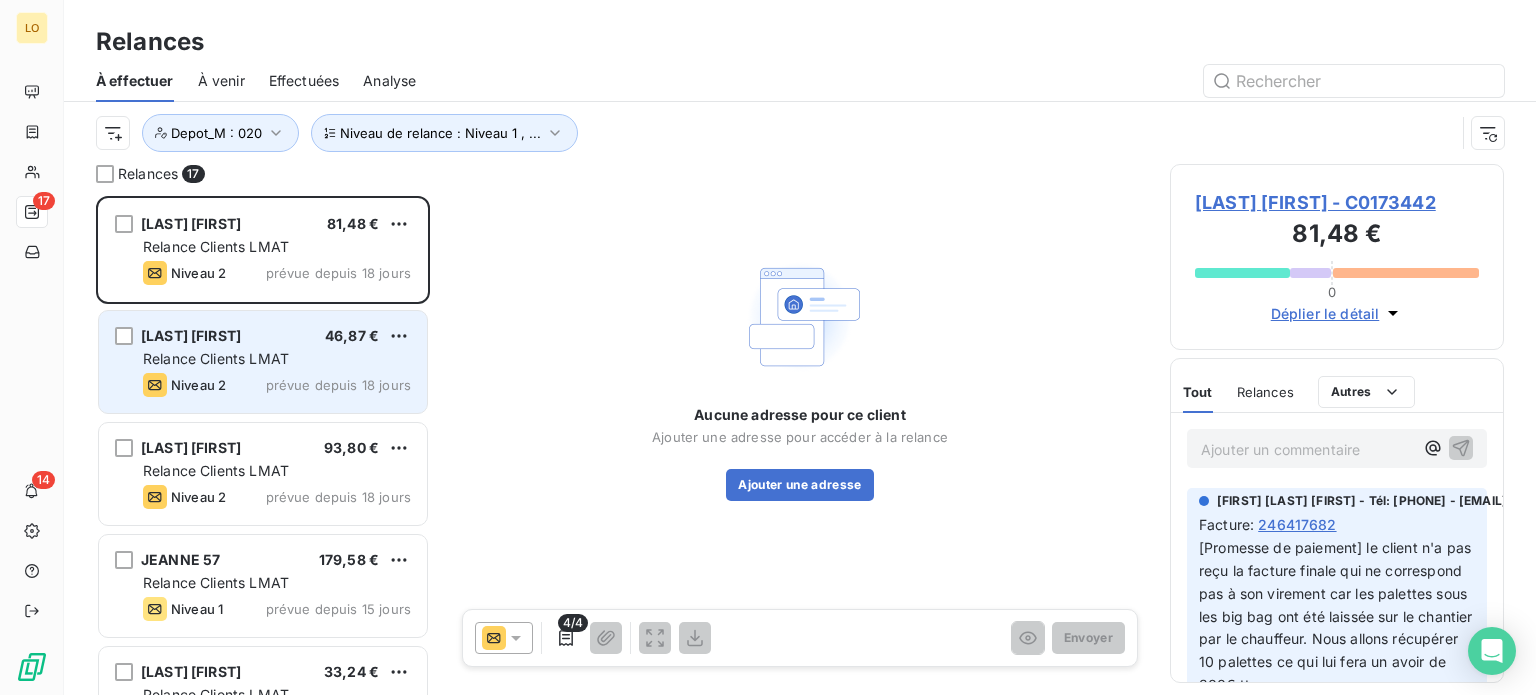 click on "Relance Clients LMAT" at bounding box center (277, 359) 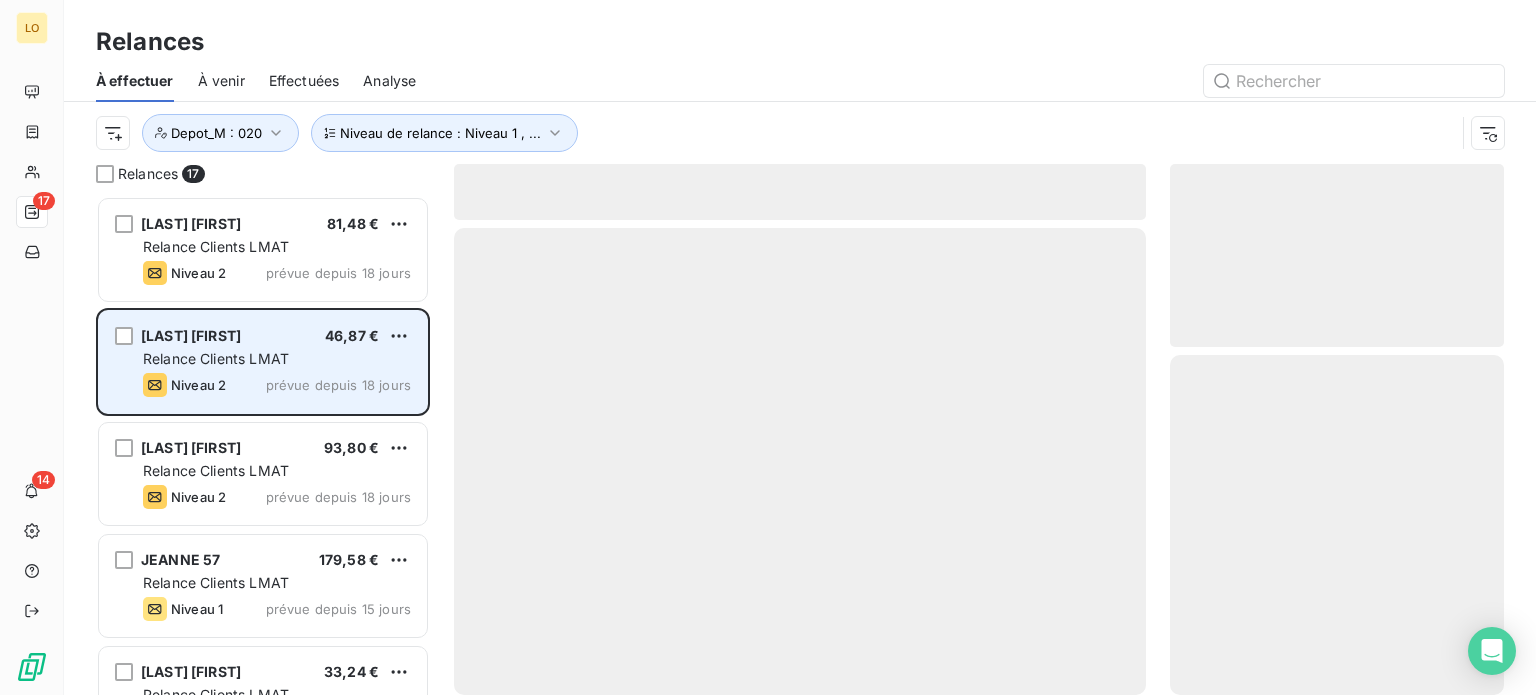 click on "Relance Clients LMAT" at bounding box center [277, 359] 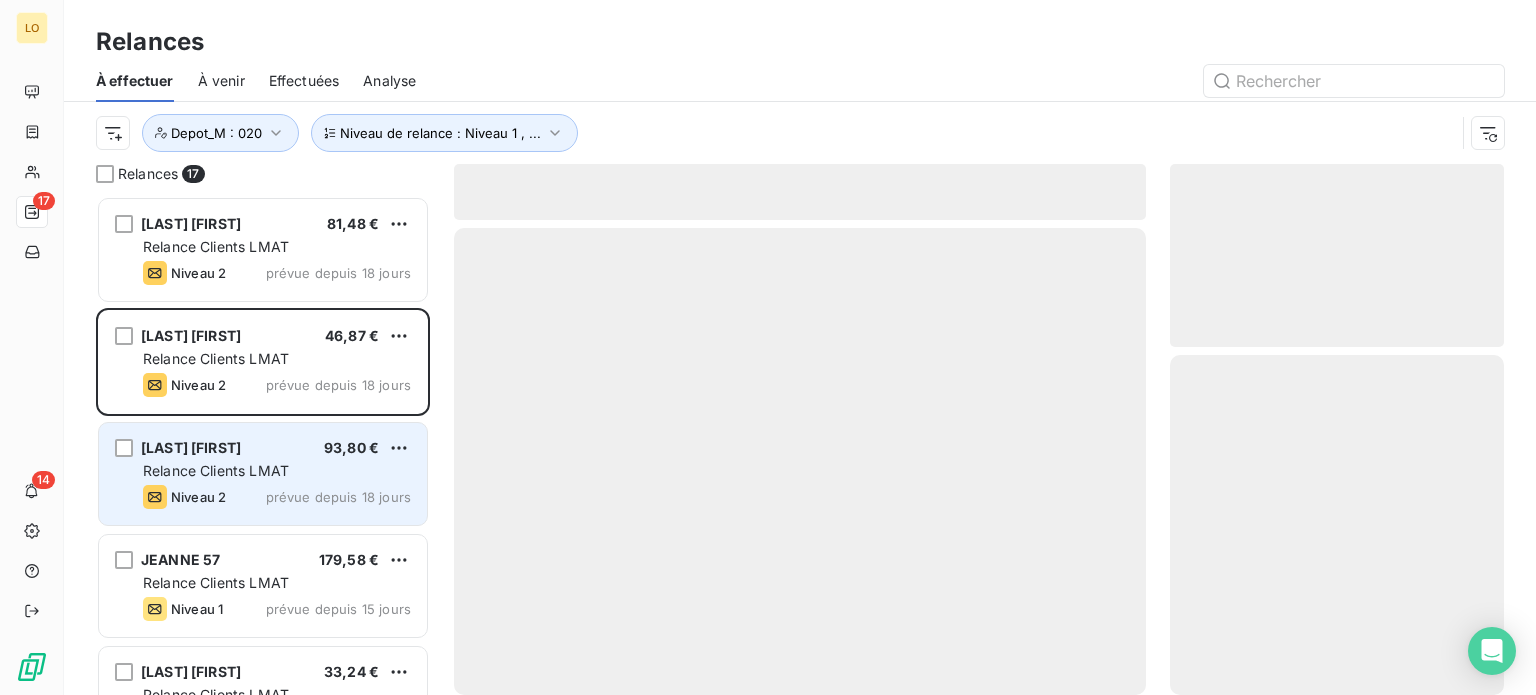 click on "[LAST] [FIRST]" at bounding box center (191, 447) 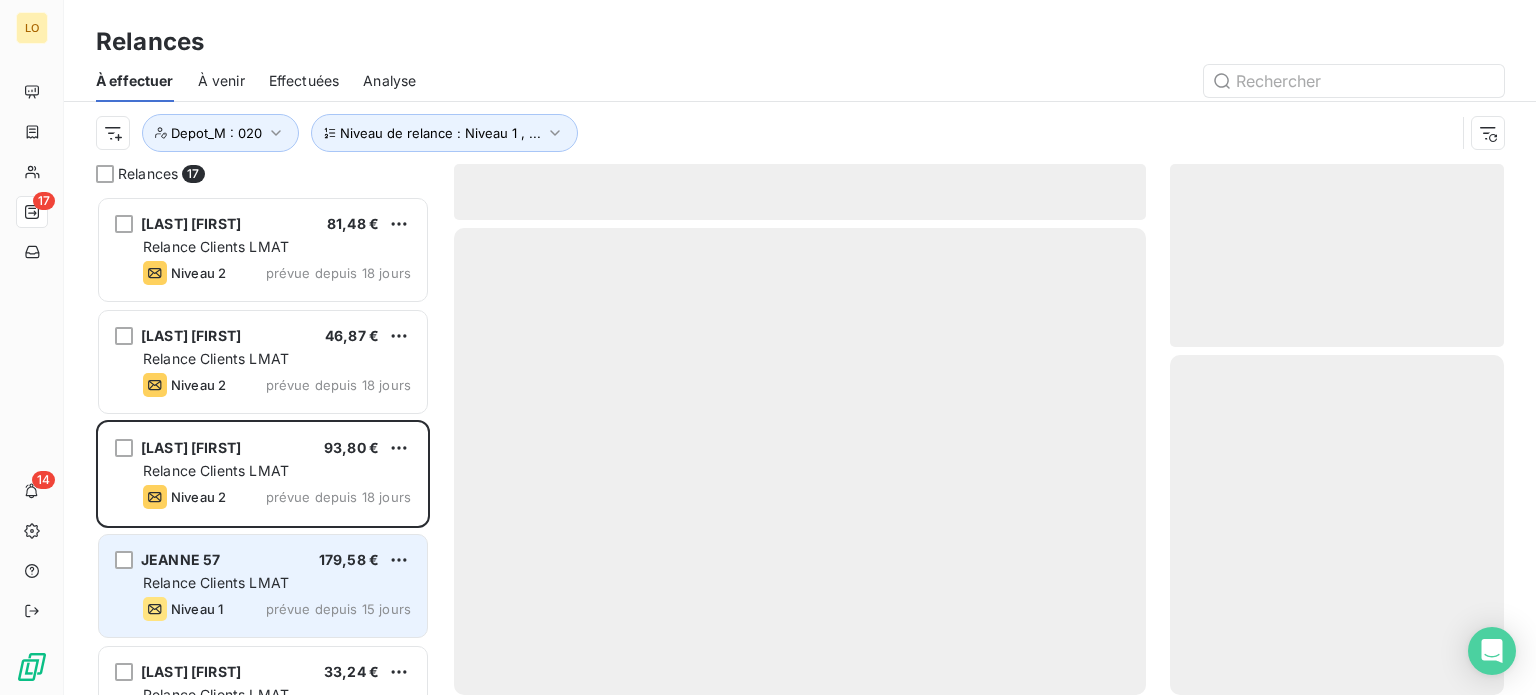 click on "Relance Clients LMAT" at bounding box center [216, 582] 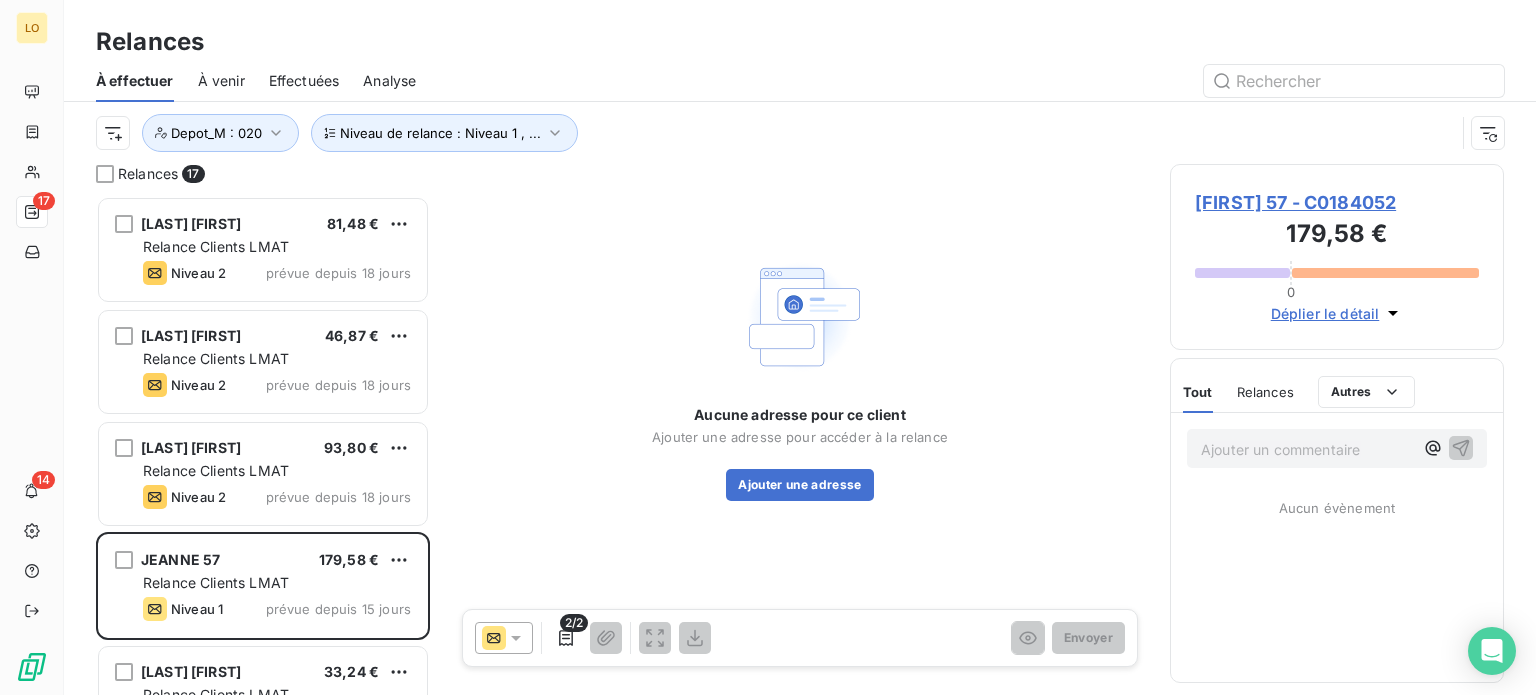 click on "Relances" at bounding box center [800, 42] 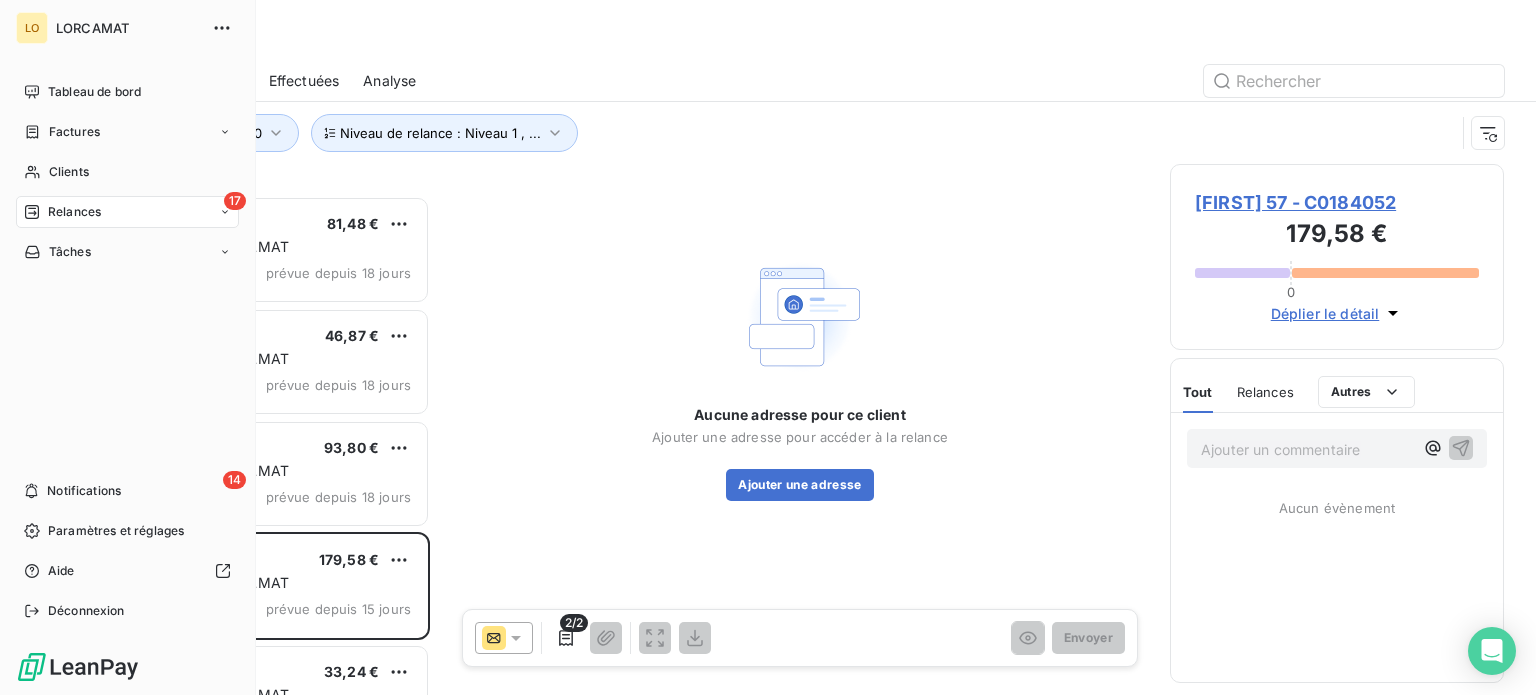 click on "17" at bounding box center [235, 201] 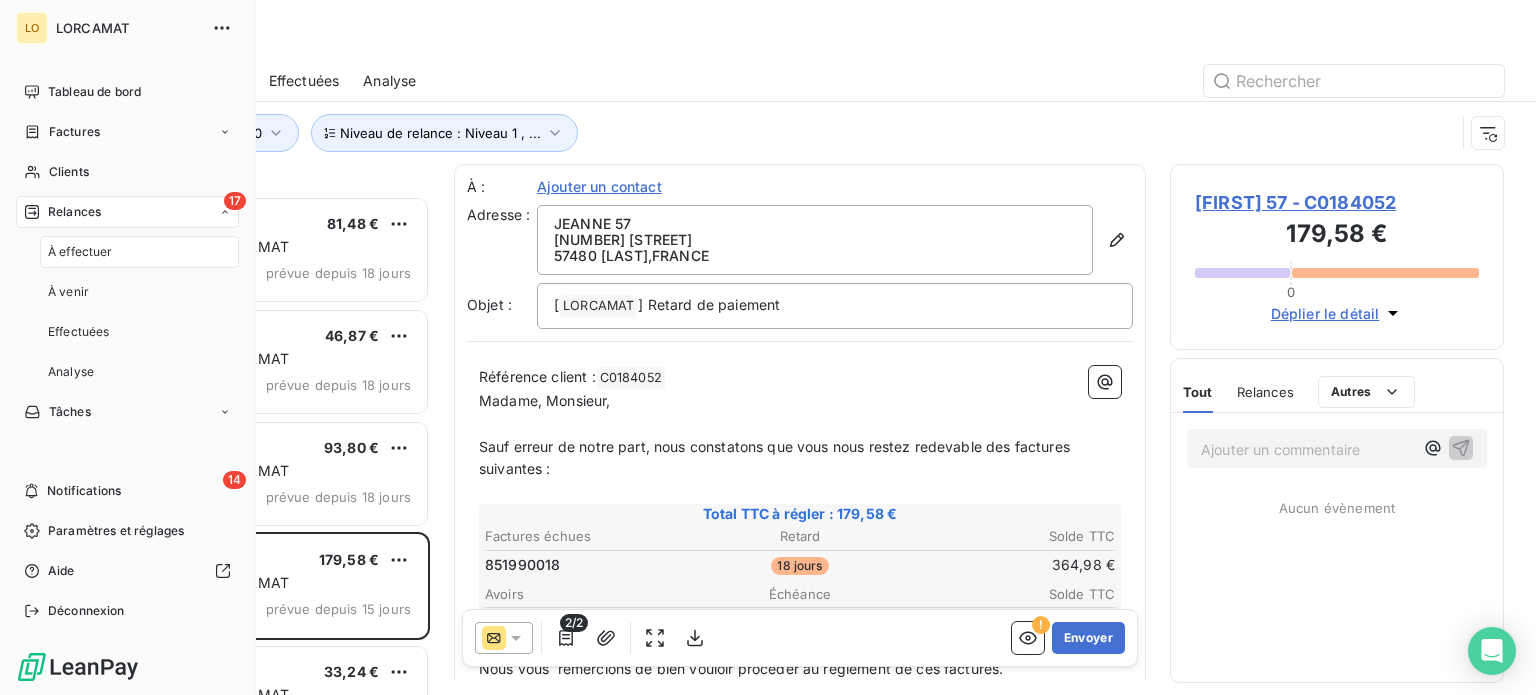 click on "17" at bounding box center (235, 201) 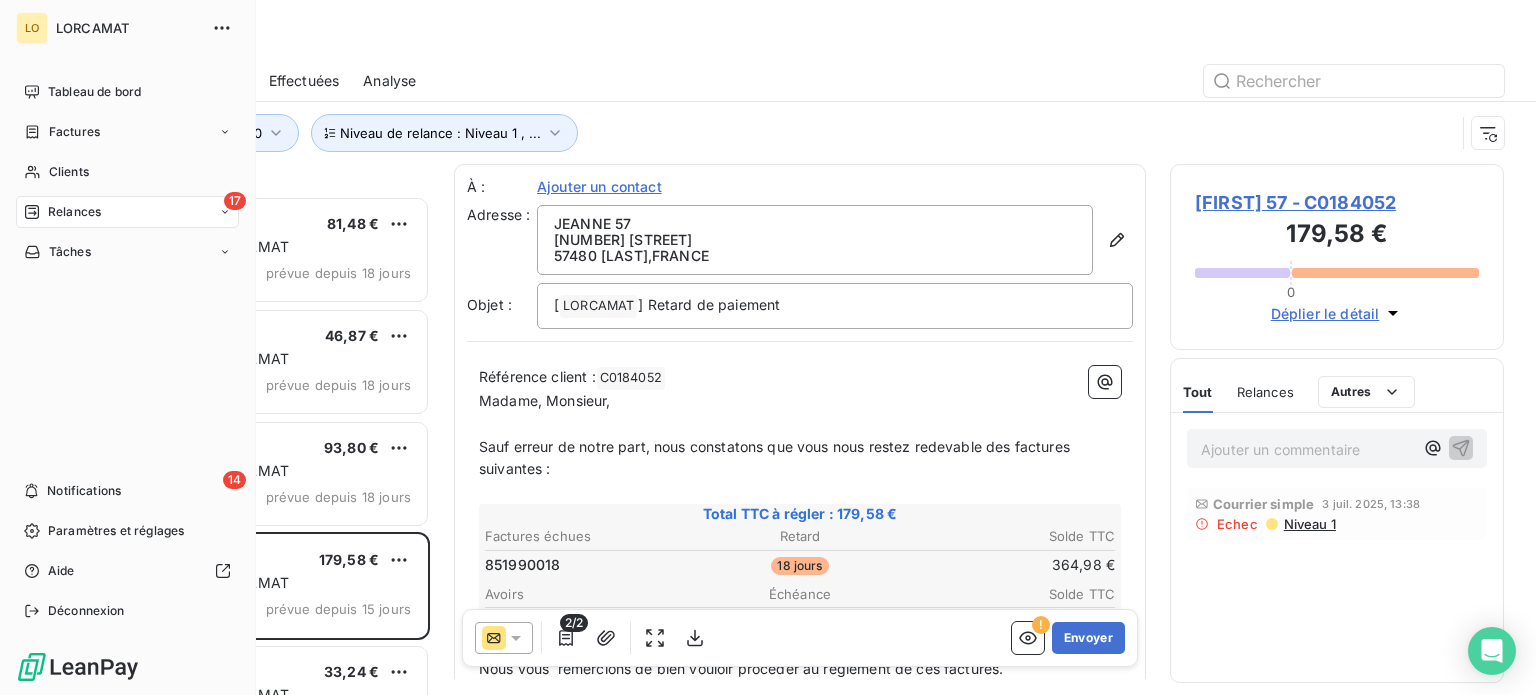 click on "17" at bounding box center [235, 201] 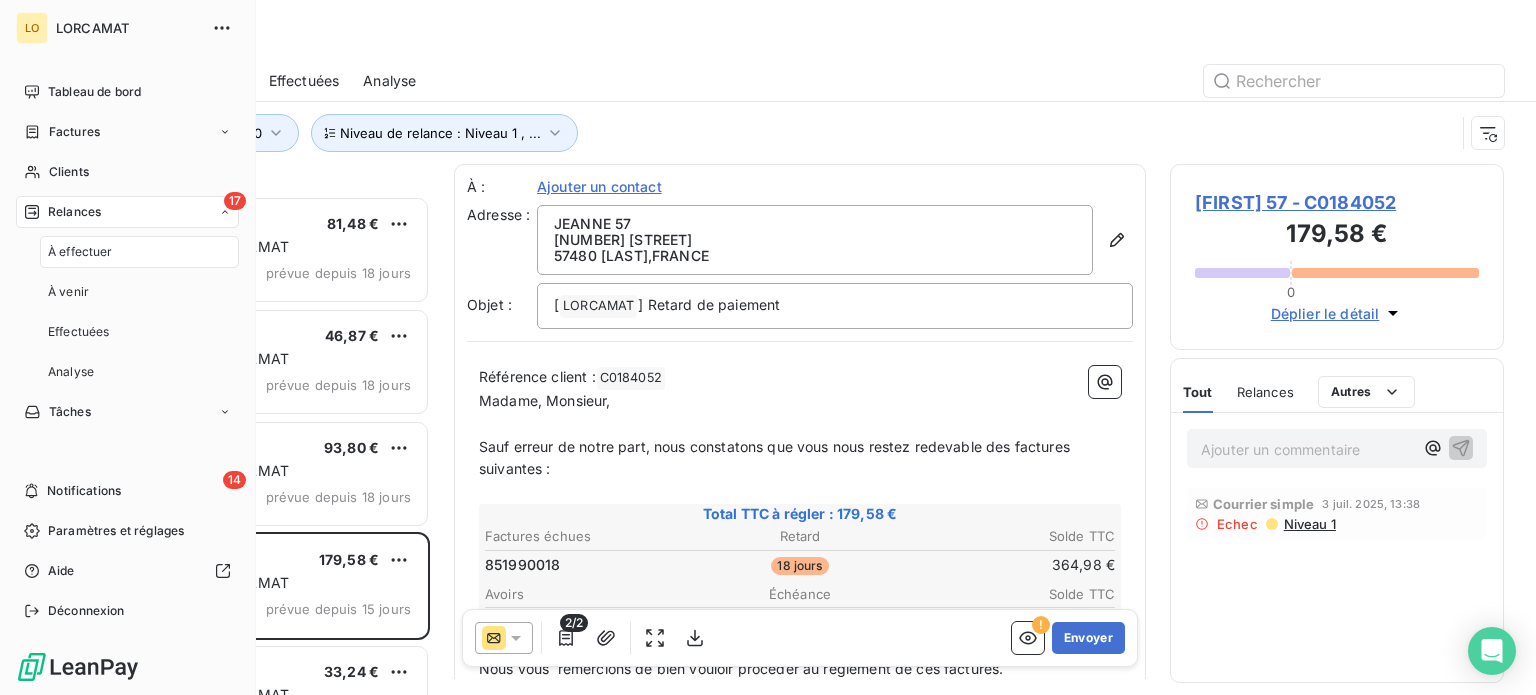 click on "17" at bounding box center (235, 201) 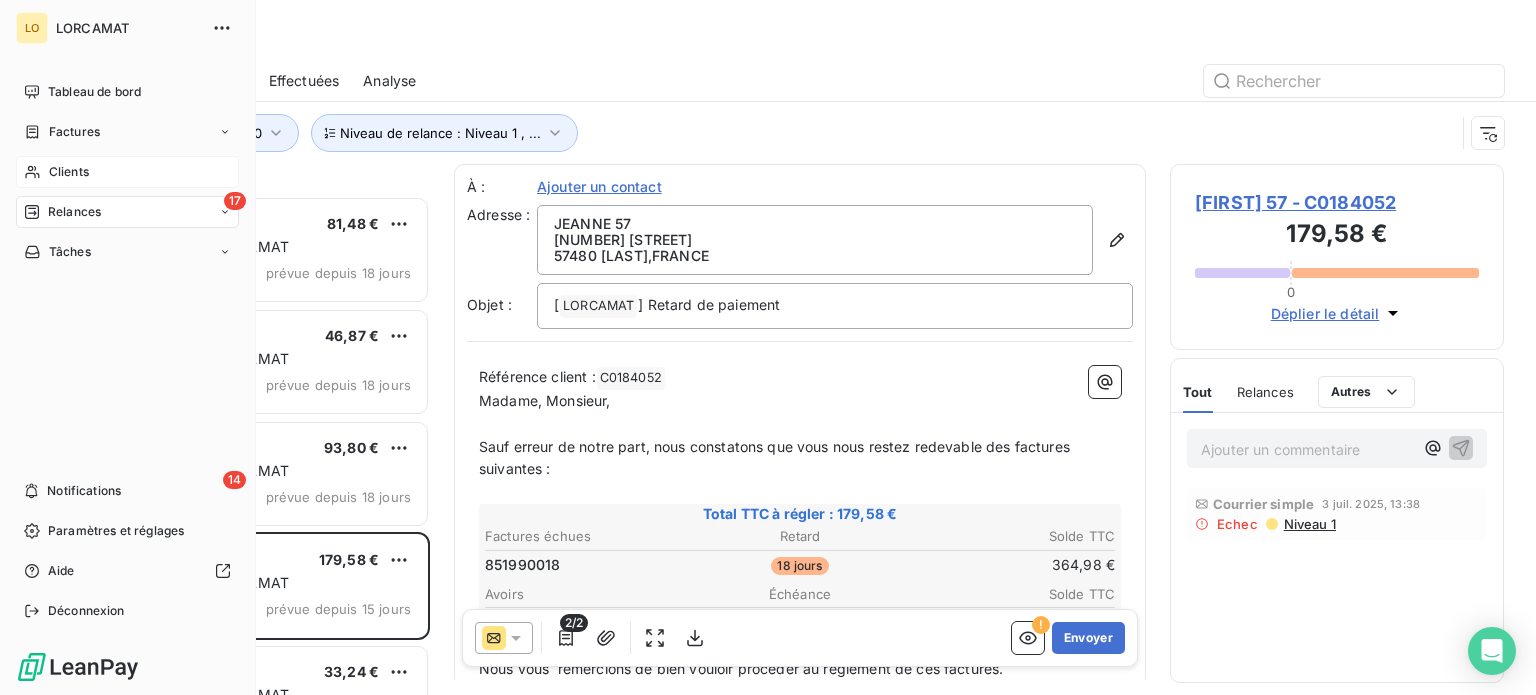 click on "Clients" at bounding box center (127, 172) 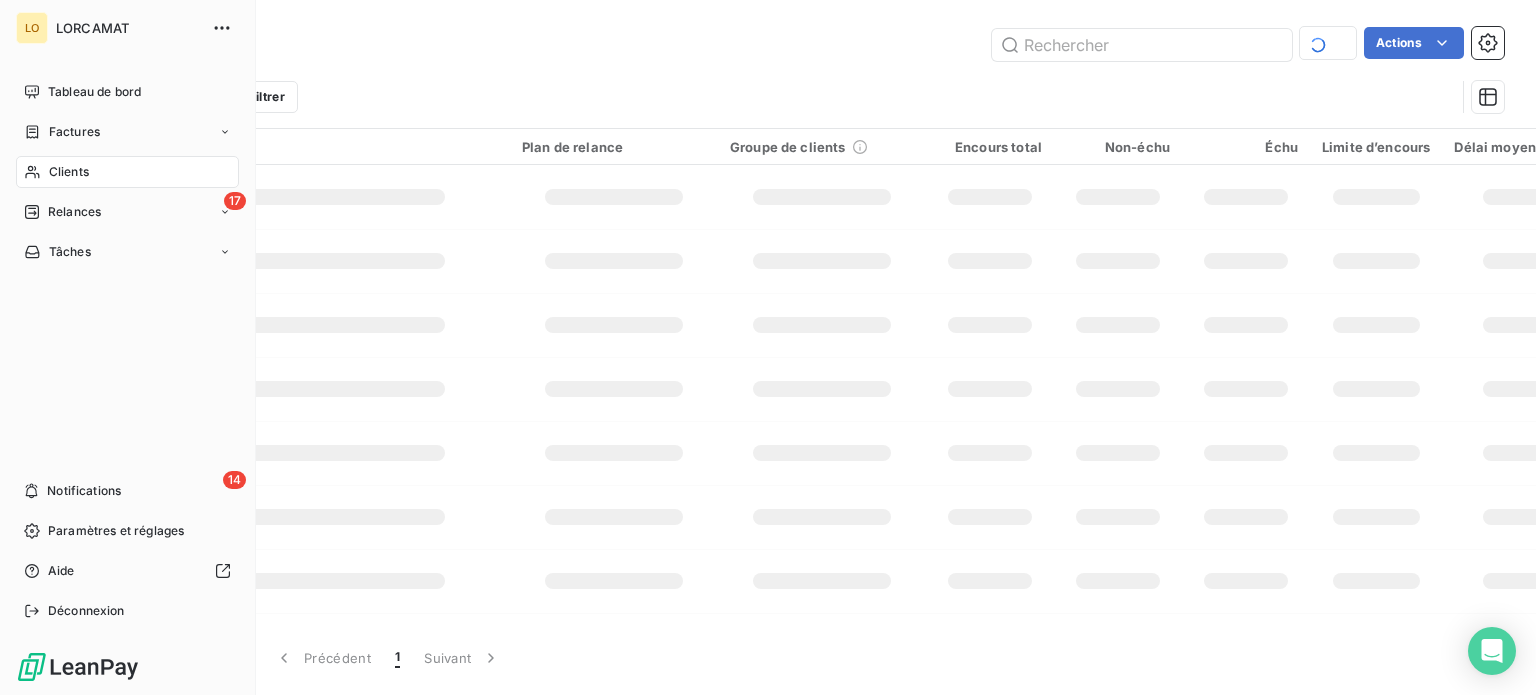 click on "Clients" at bounding box center (69, 172) 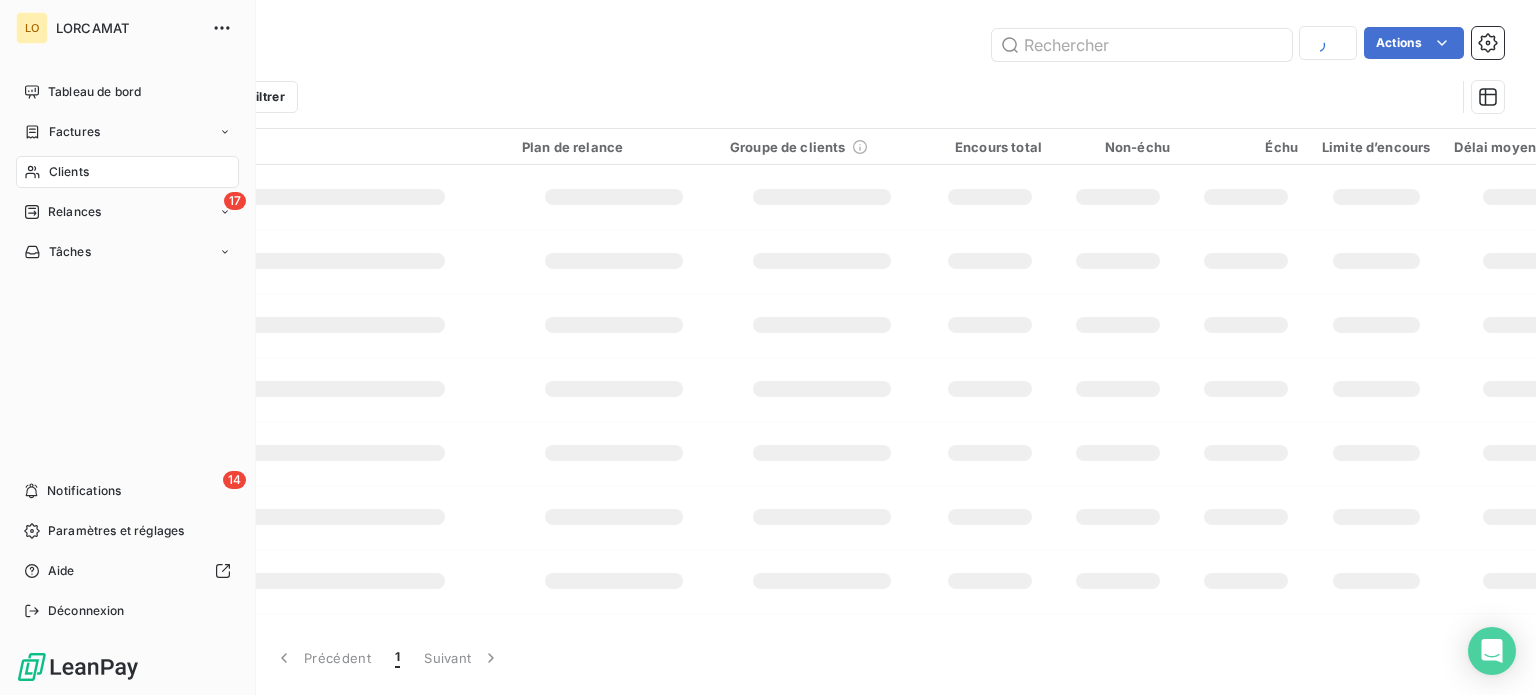 click on "Clients" at bounding box center (69, 172) 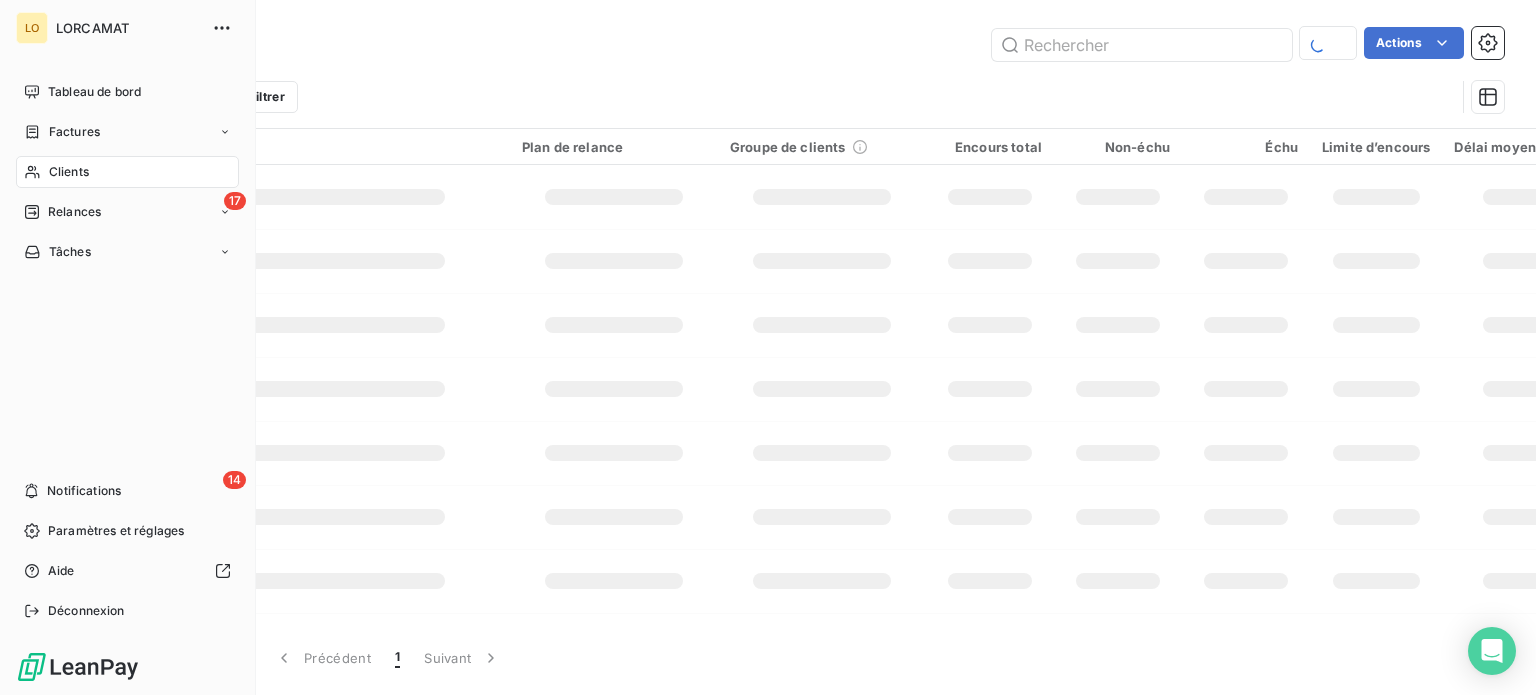 click on "Clients" at bounding box center [69, 172] 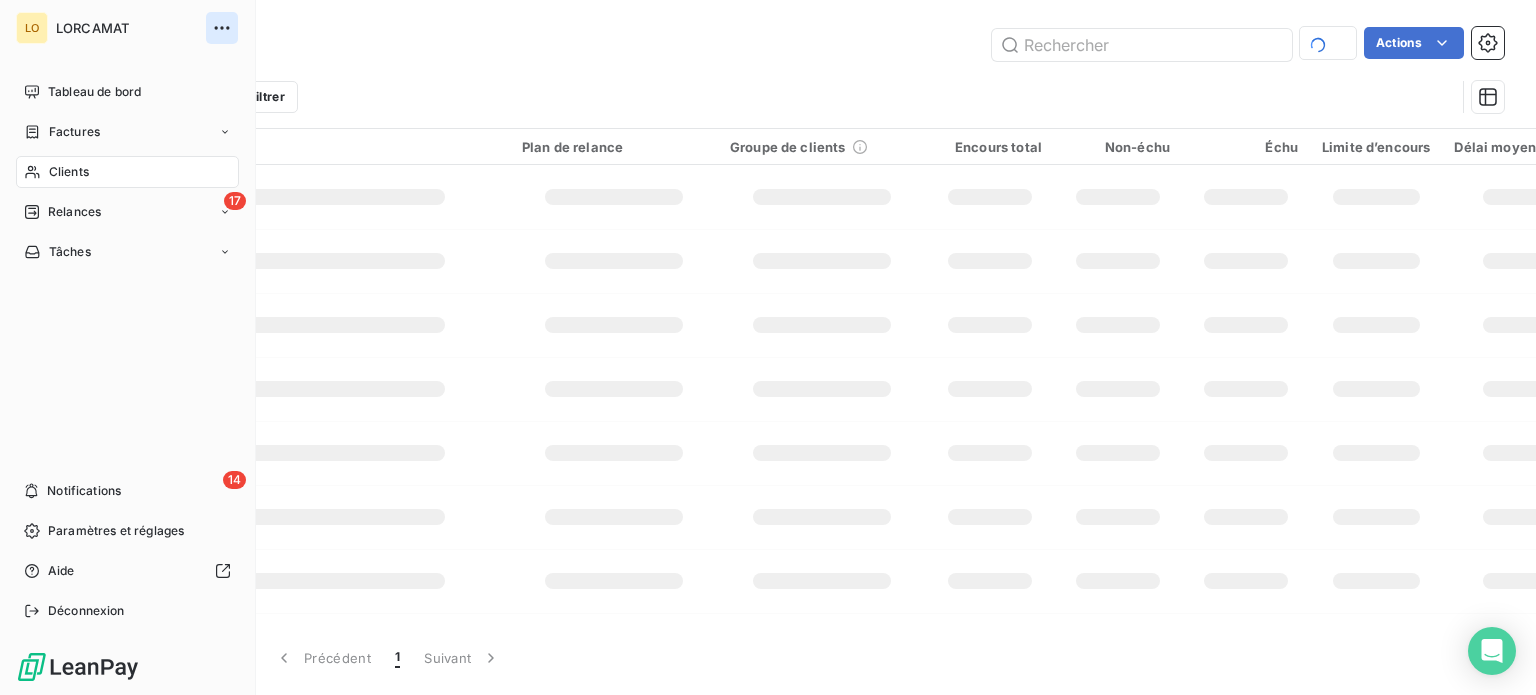 click 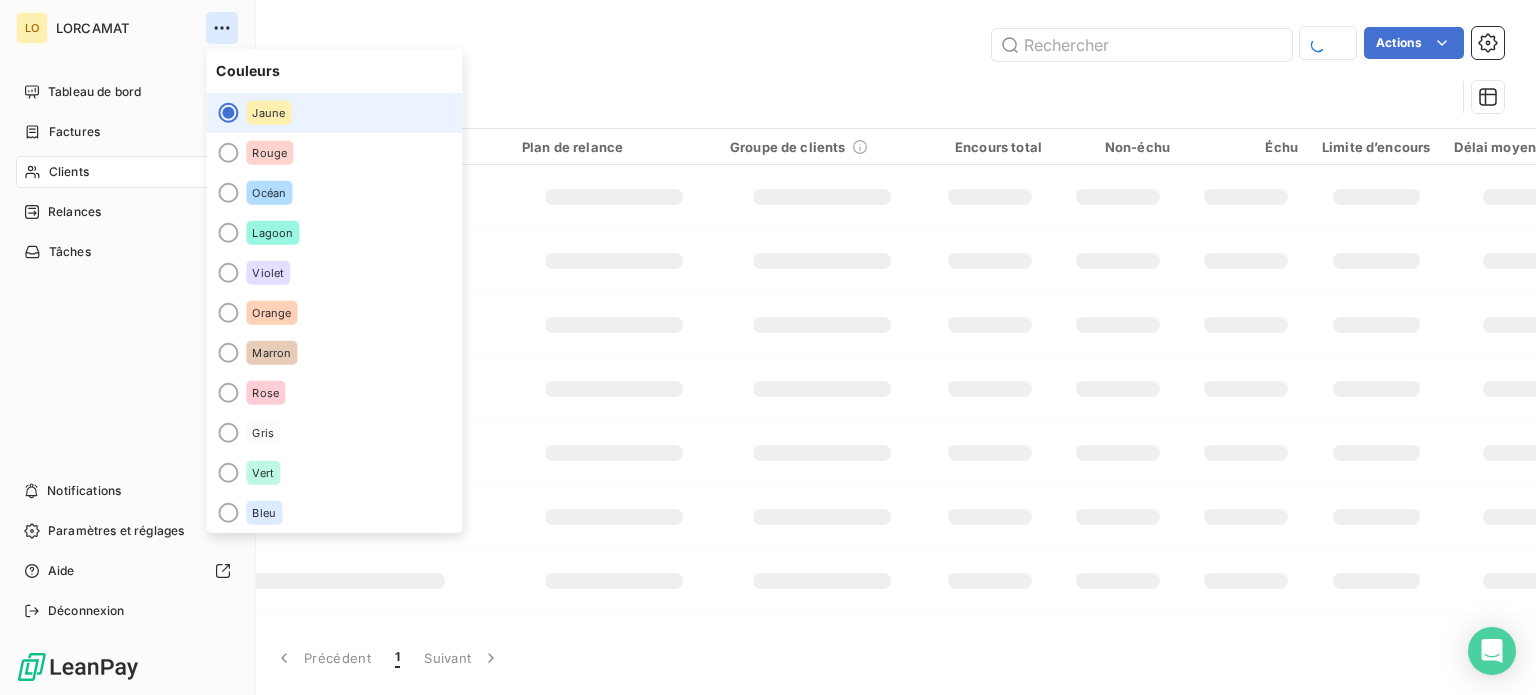 click 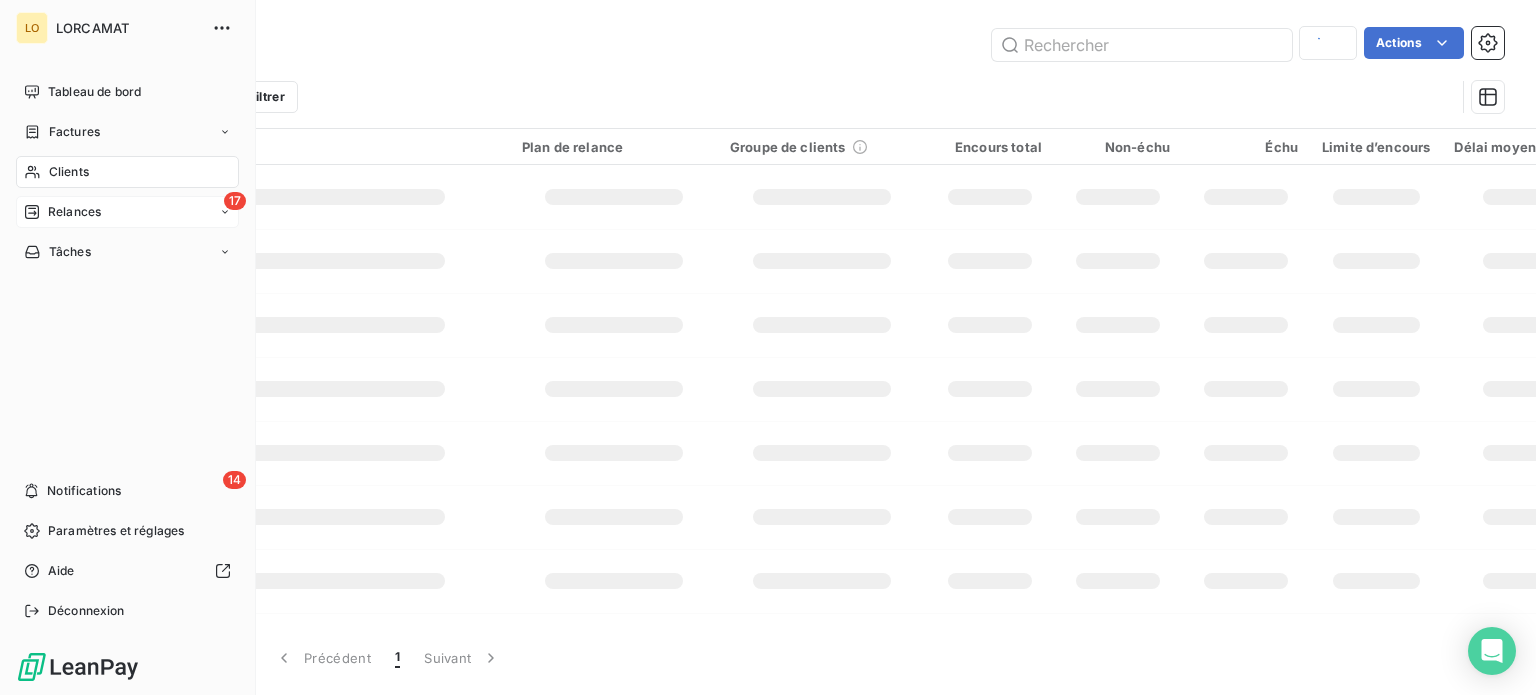 click on "Relances" at bounding box center (62, 212) 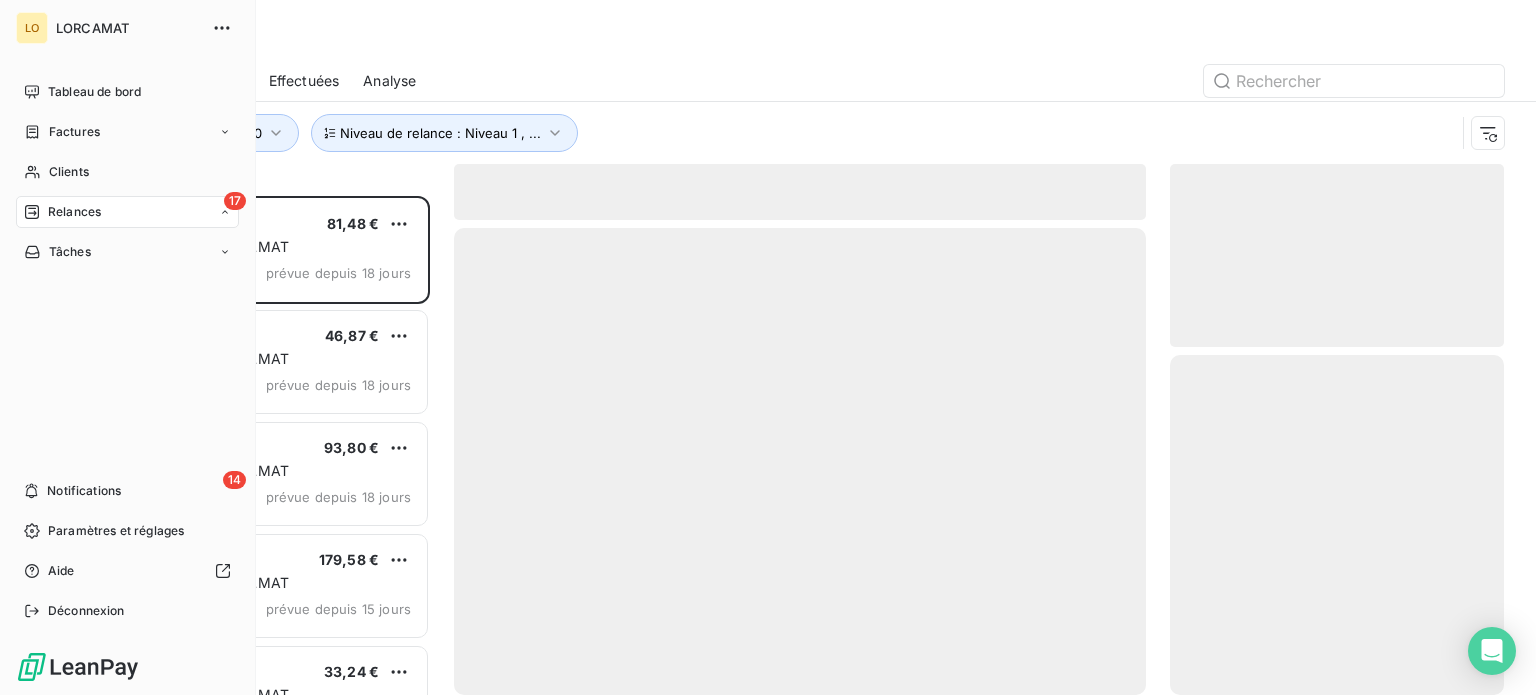 scroll, scrollTop: 16, scrollLeft: 16, axis: both 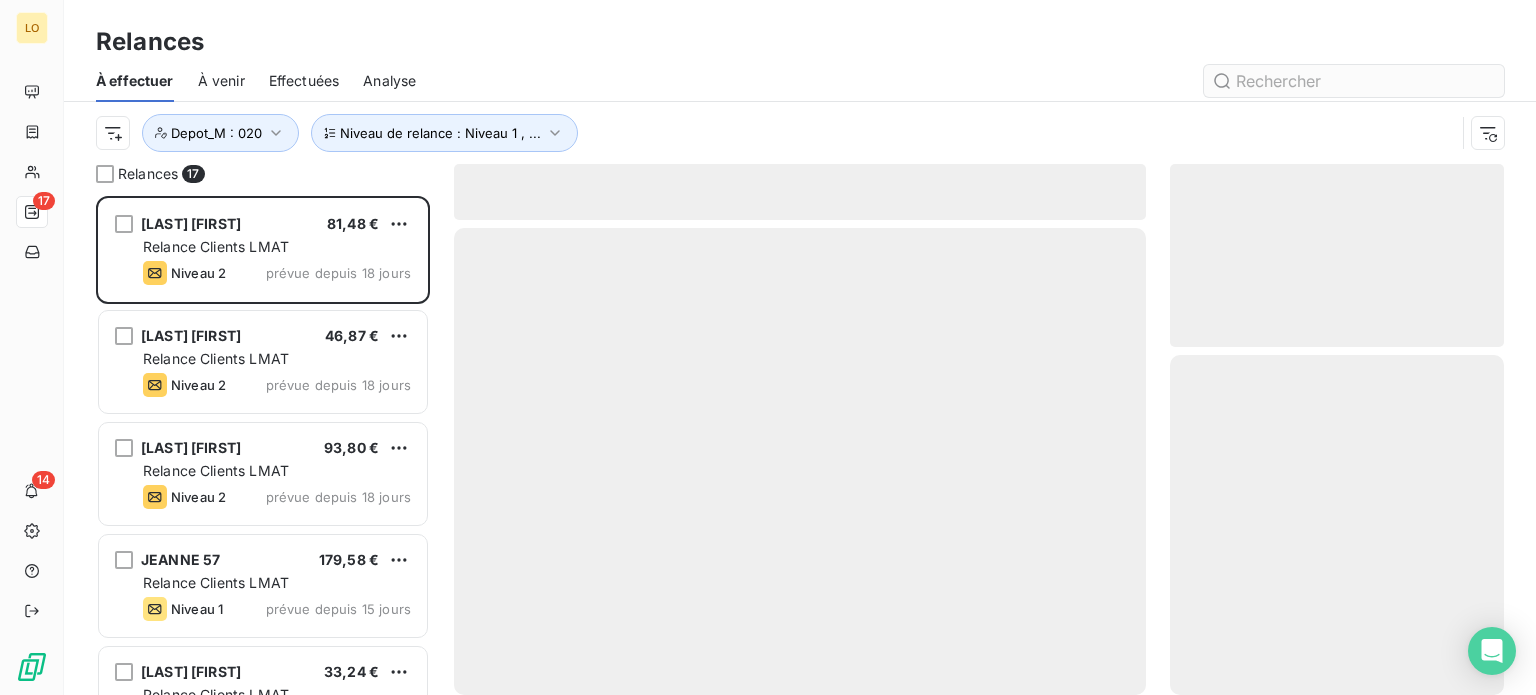 click at bounding box center (1354, 81) 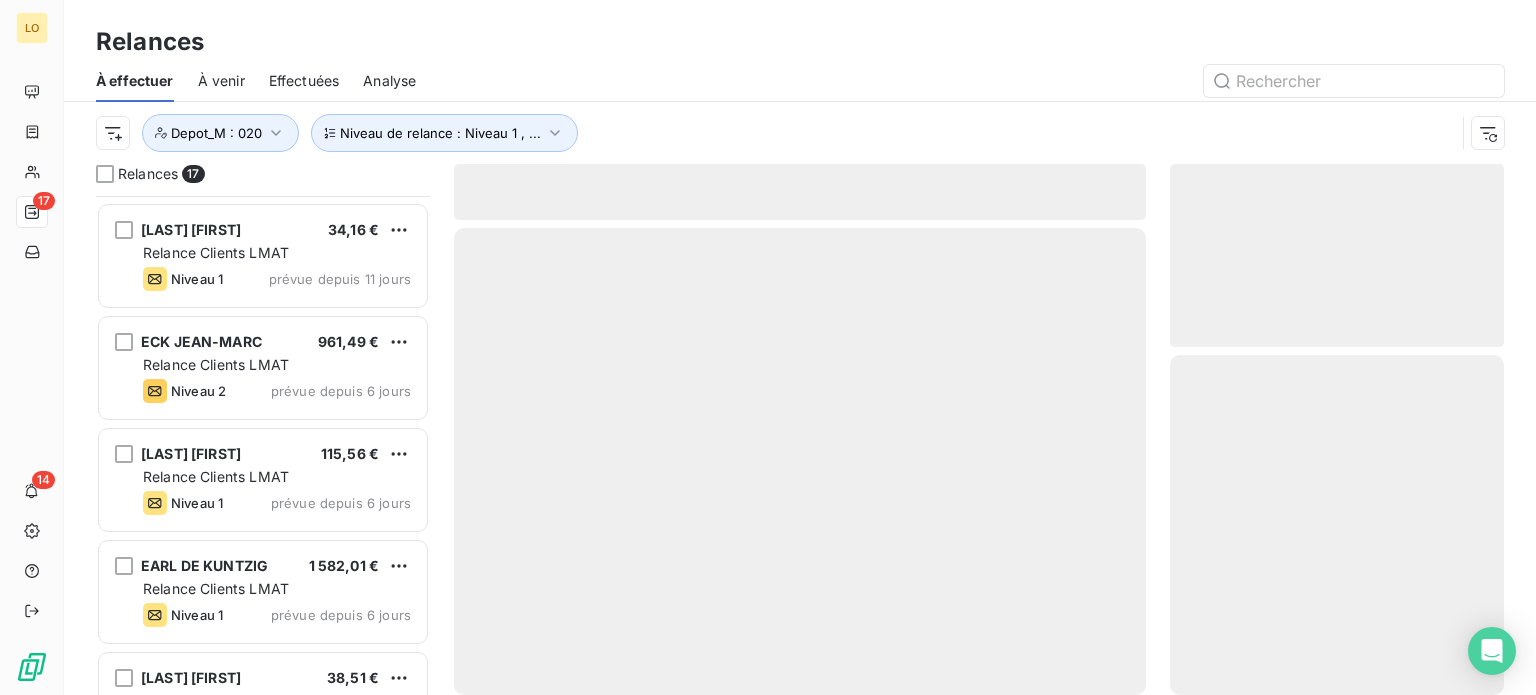scroll, scrollTop: 605, scrollLeft: 0, axis: vertical 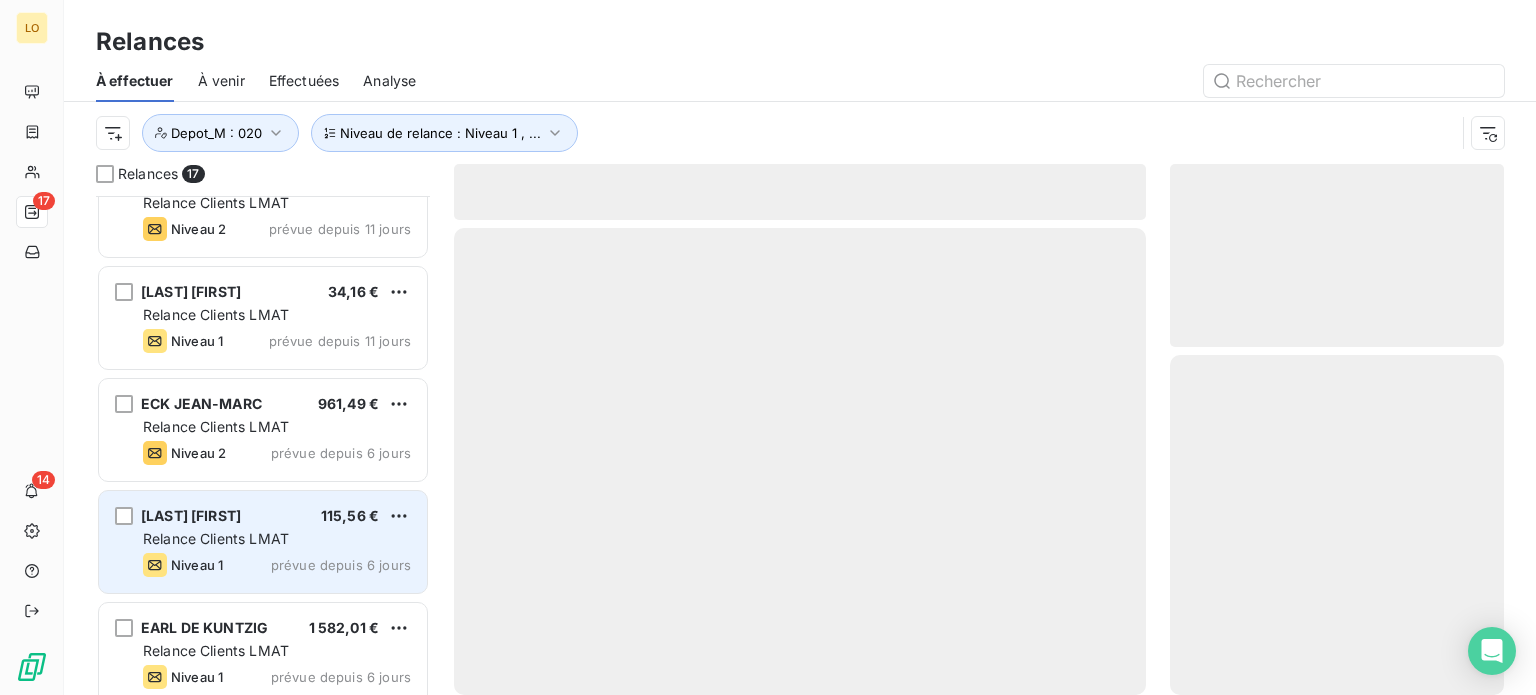 click on "Relance Clients LMAT" at bounding box center [277, 539] 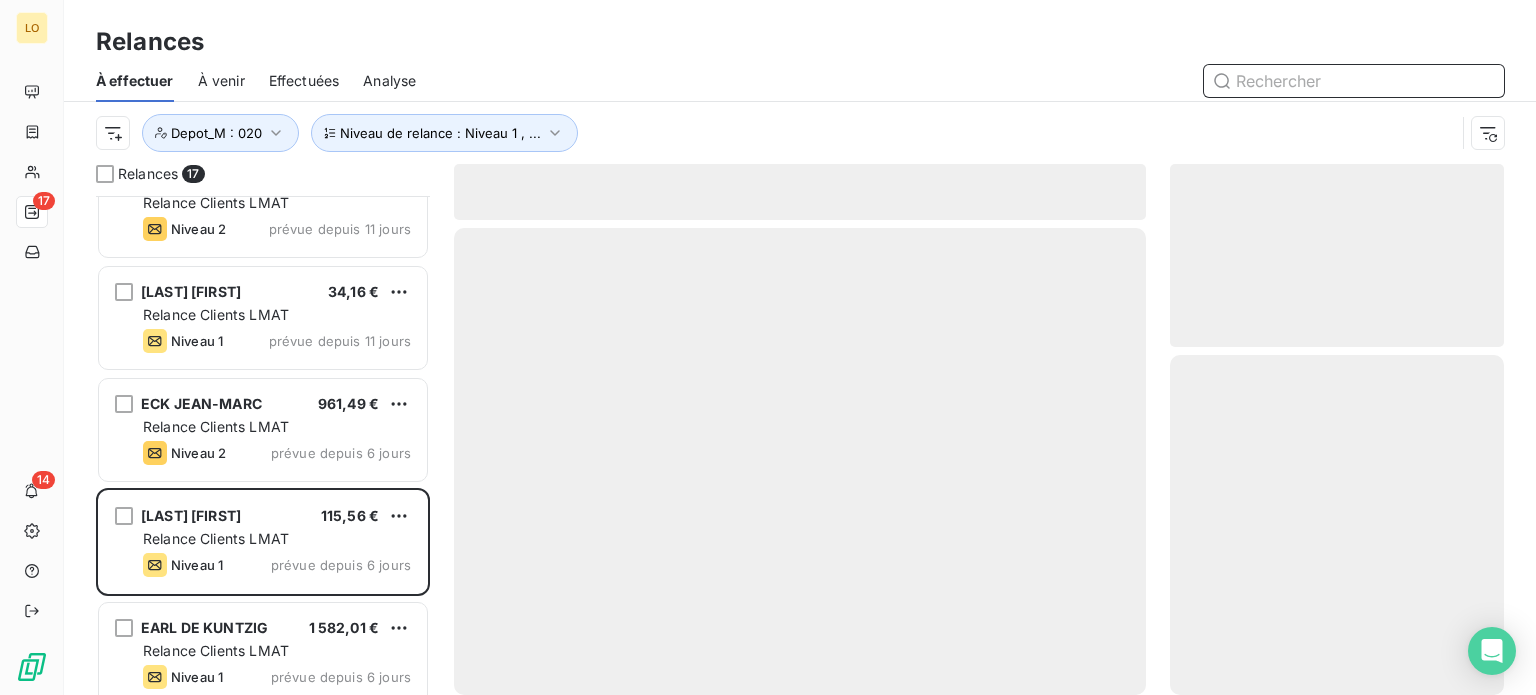 click at bounding box center (1354, 81) 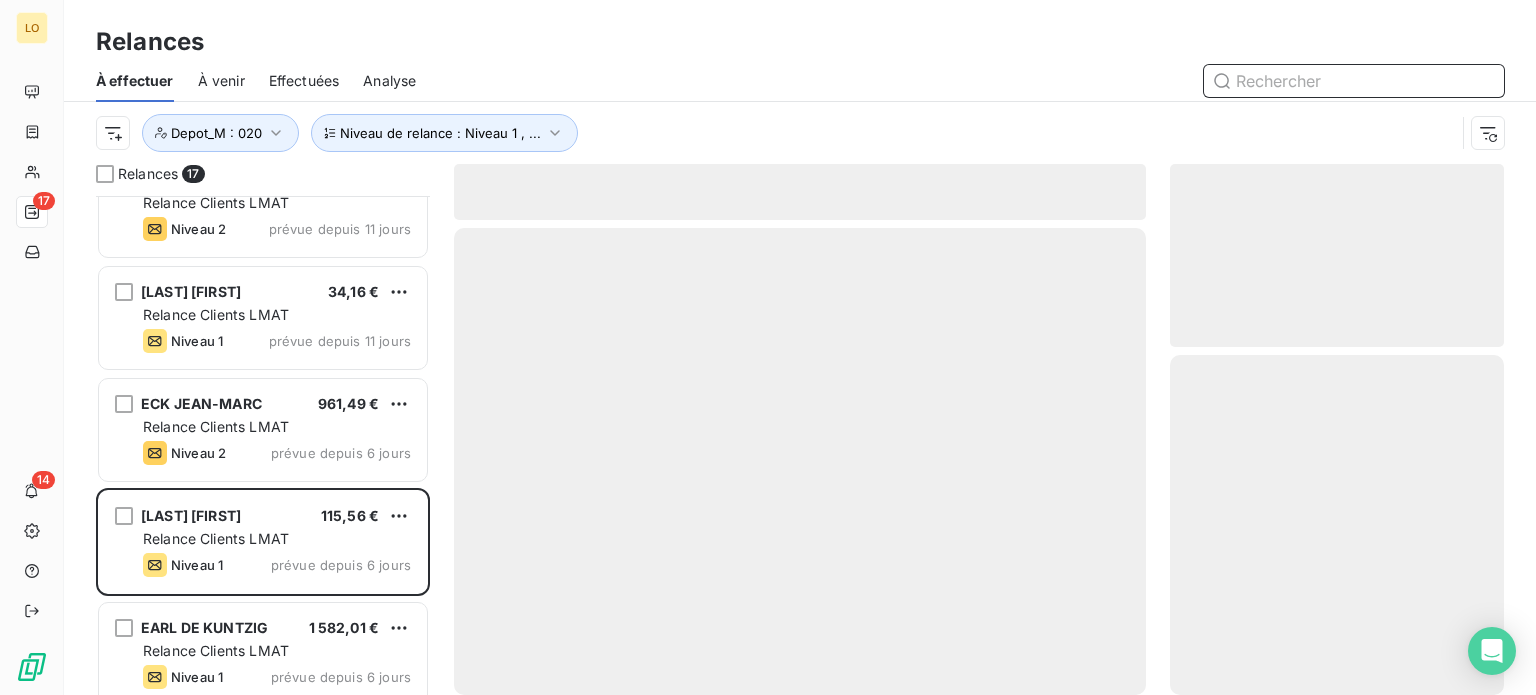 click at bounding box center [1354, 81] 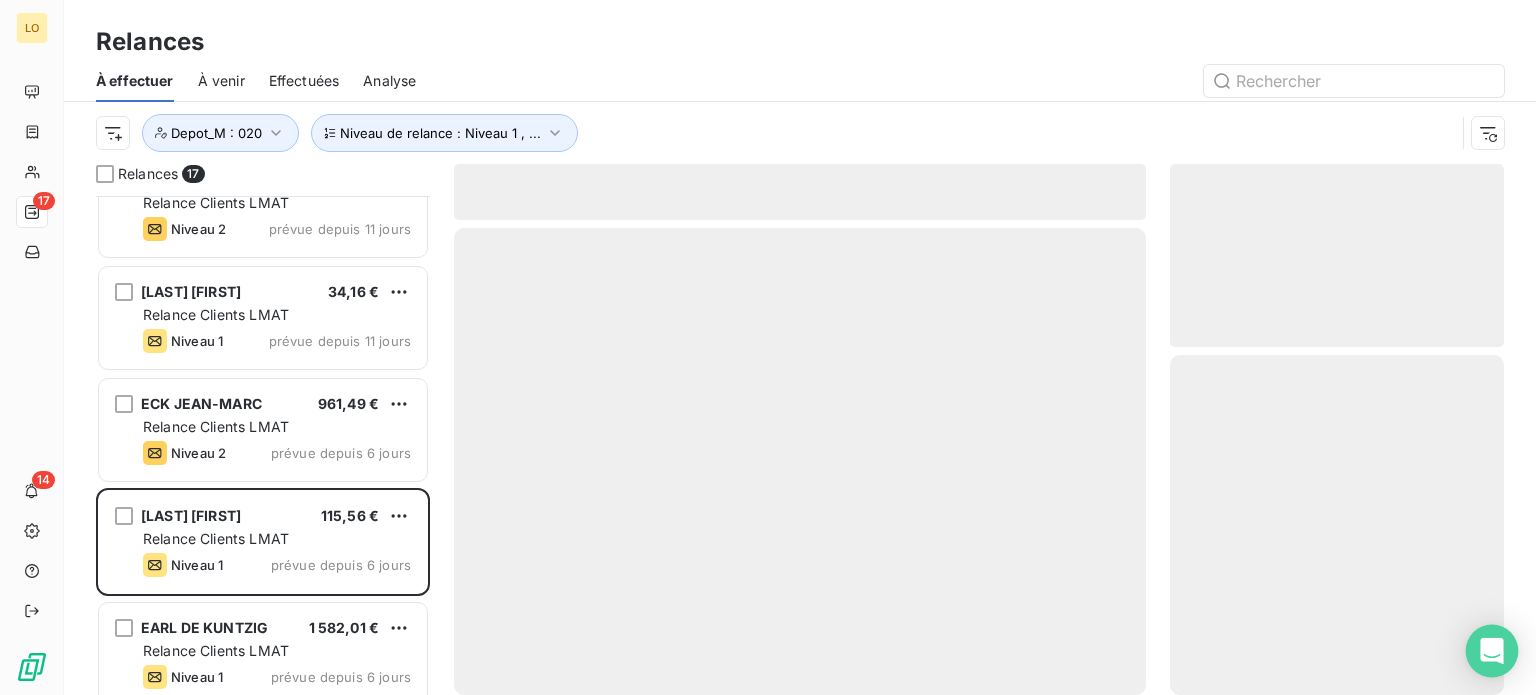 click 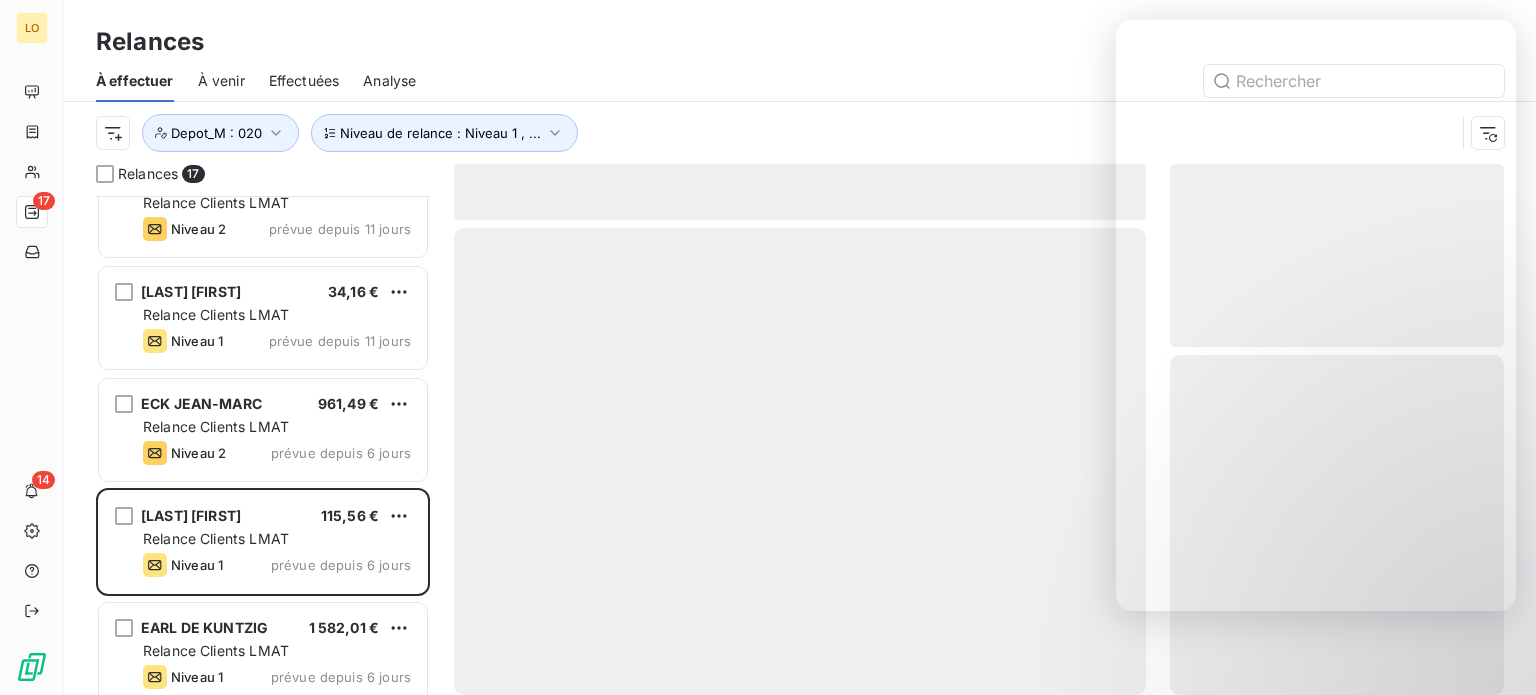 click on "Relances" at bounding box center (800, 42) 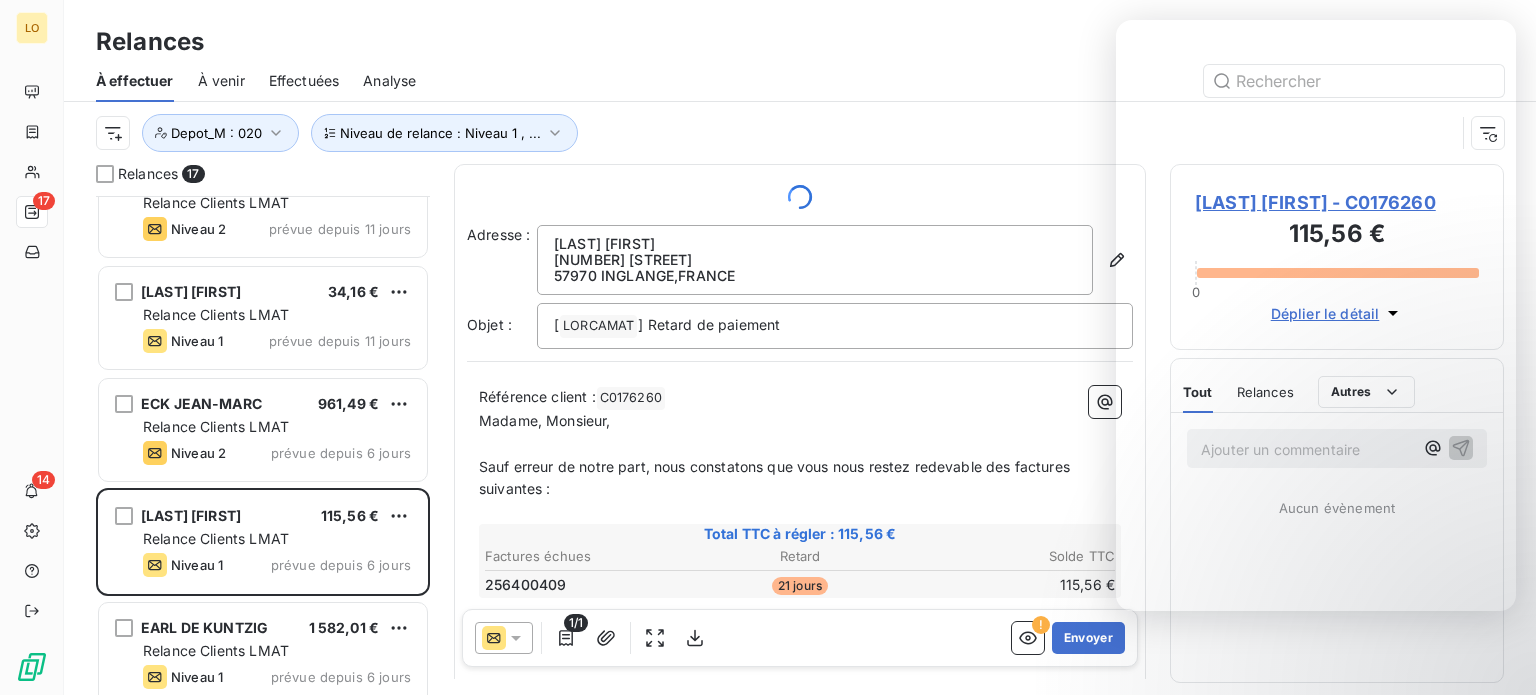click on "Relances" at bounding box center [800, 42] 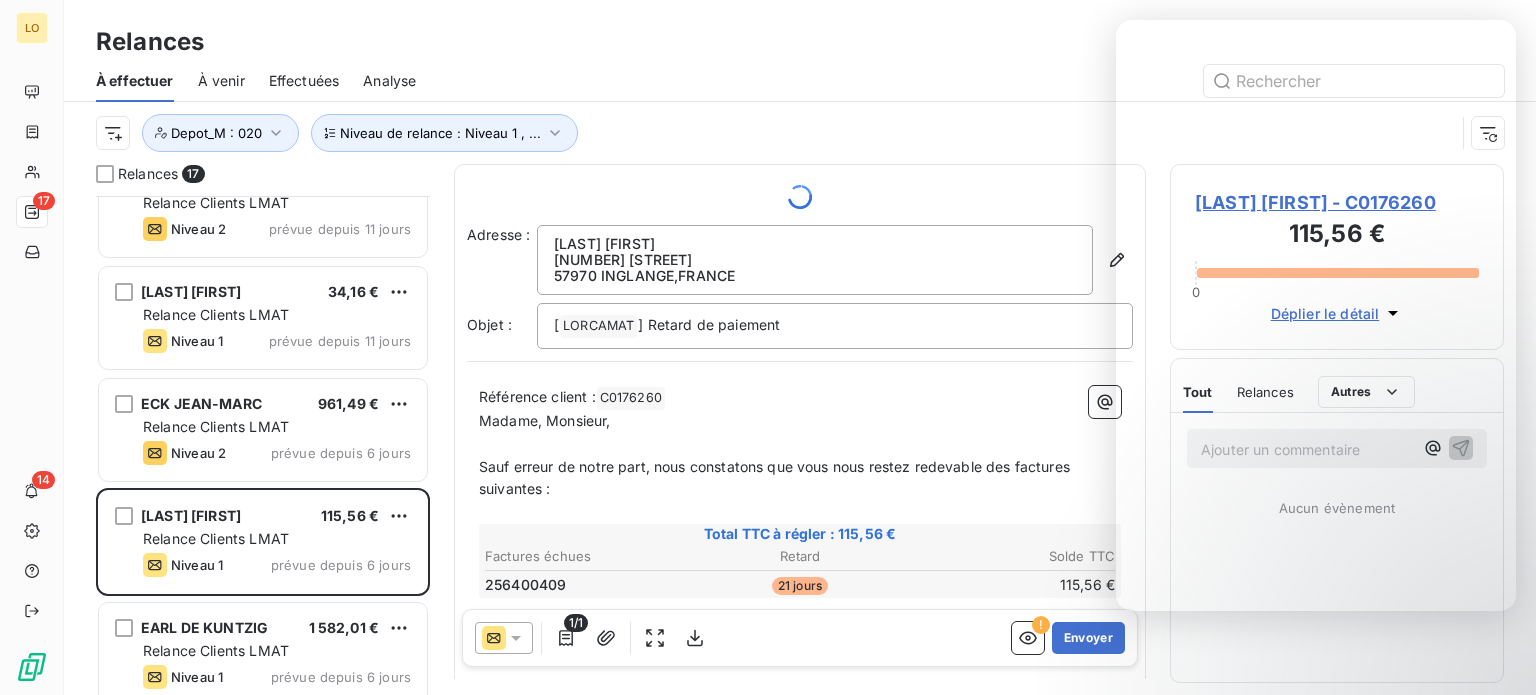 click at bounding box center (972, 81) 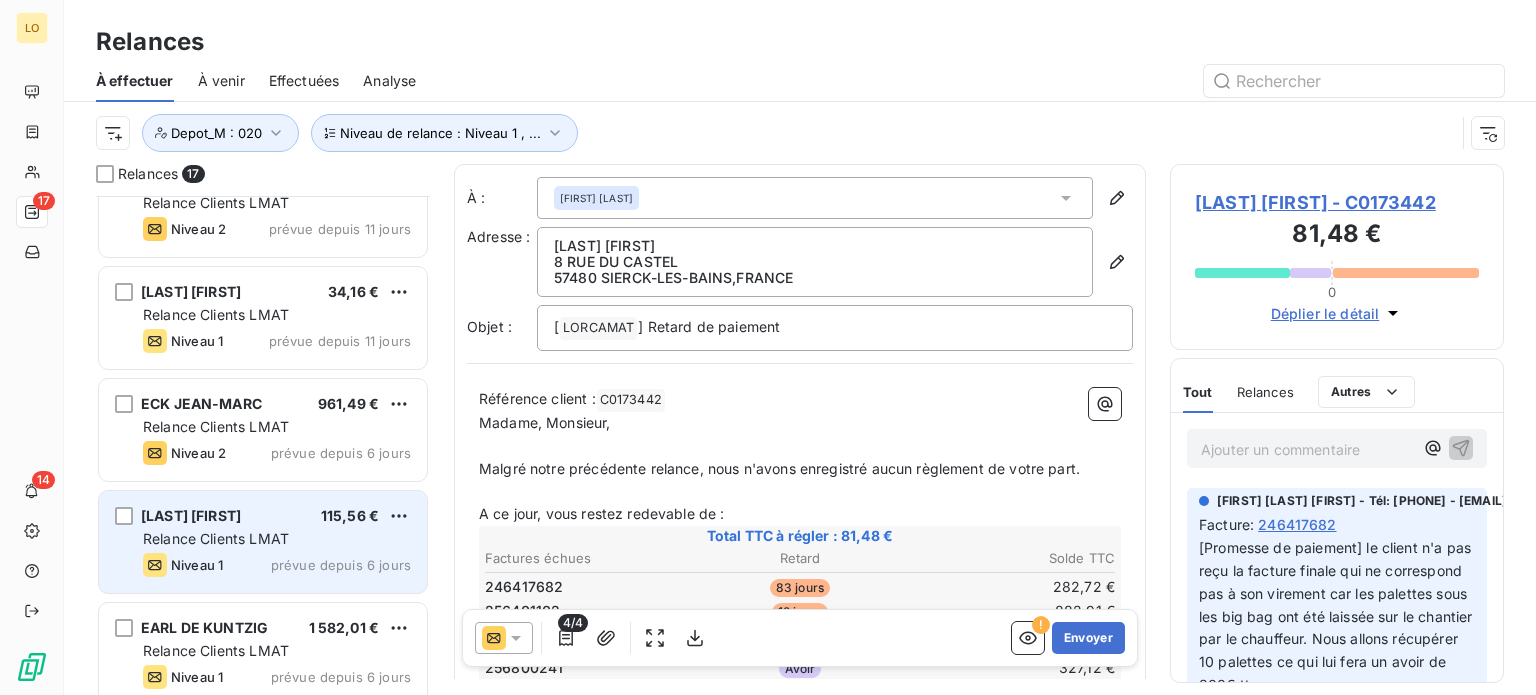 click on "Niveau 1 prévue depuis 6 jours" at bounding box center [277, 565] 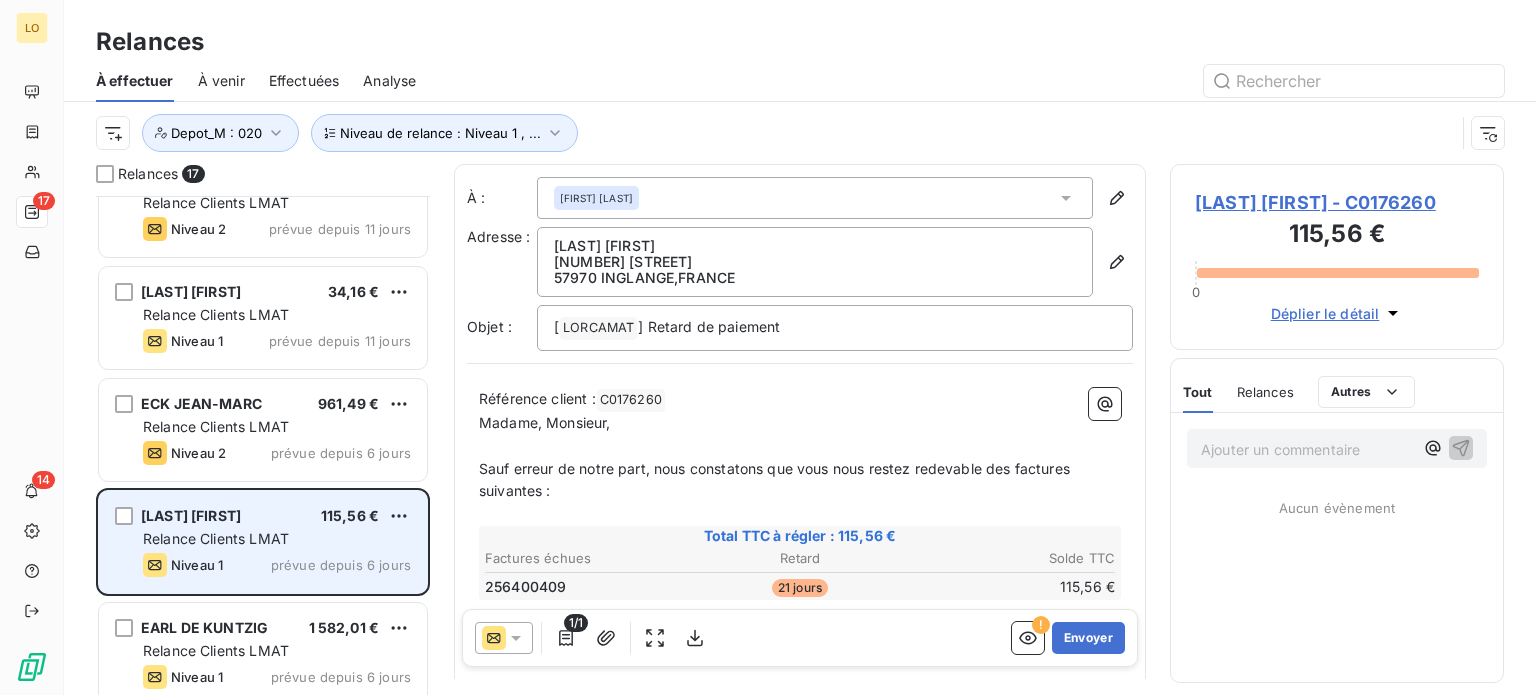 click on "[LAST] [FIRST] 115,56 € Relance Clients LMAT Niveau 1 prévue depuis 6 jours" at bounding box center (263, 542) 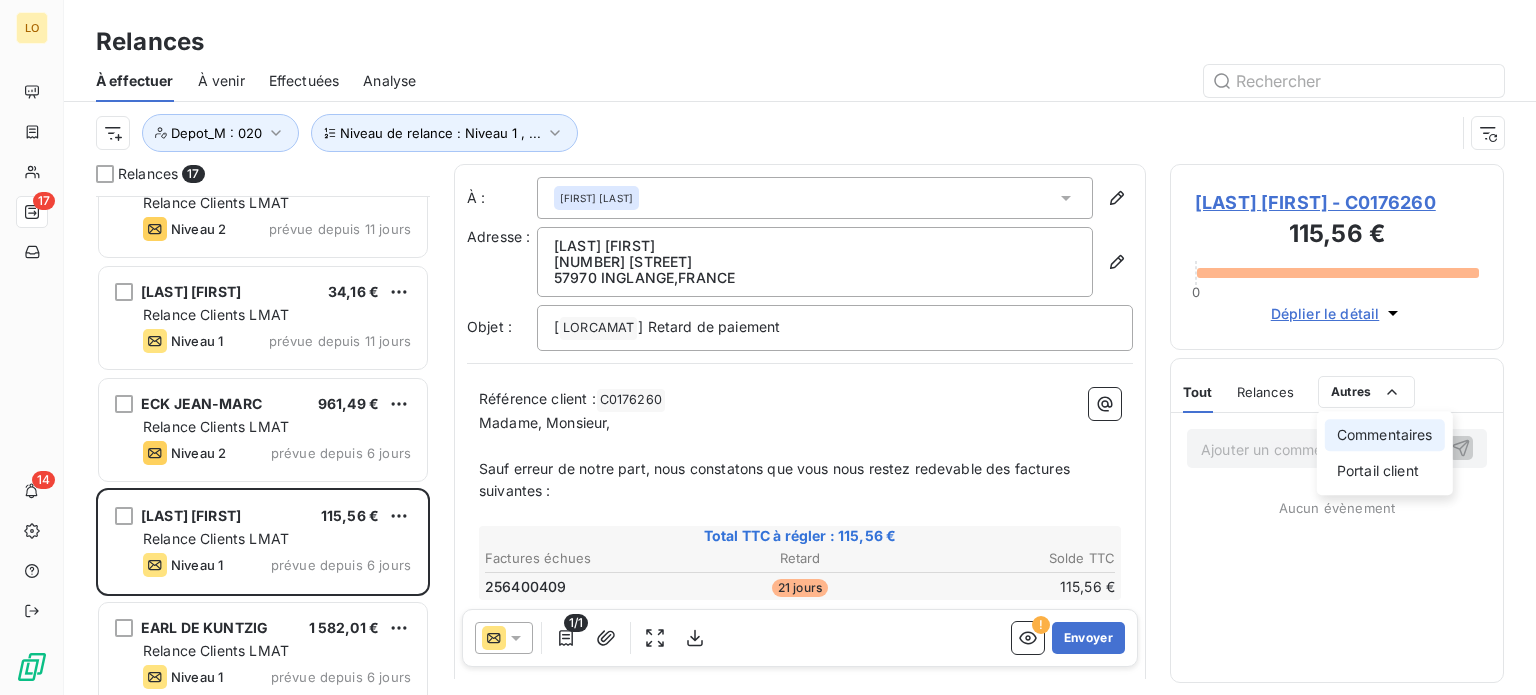 click on "Commentaires" at bounding box center [1385, 435] 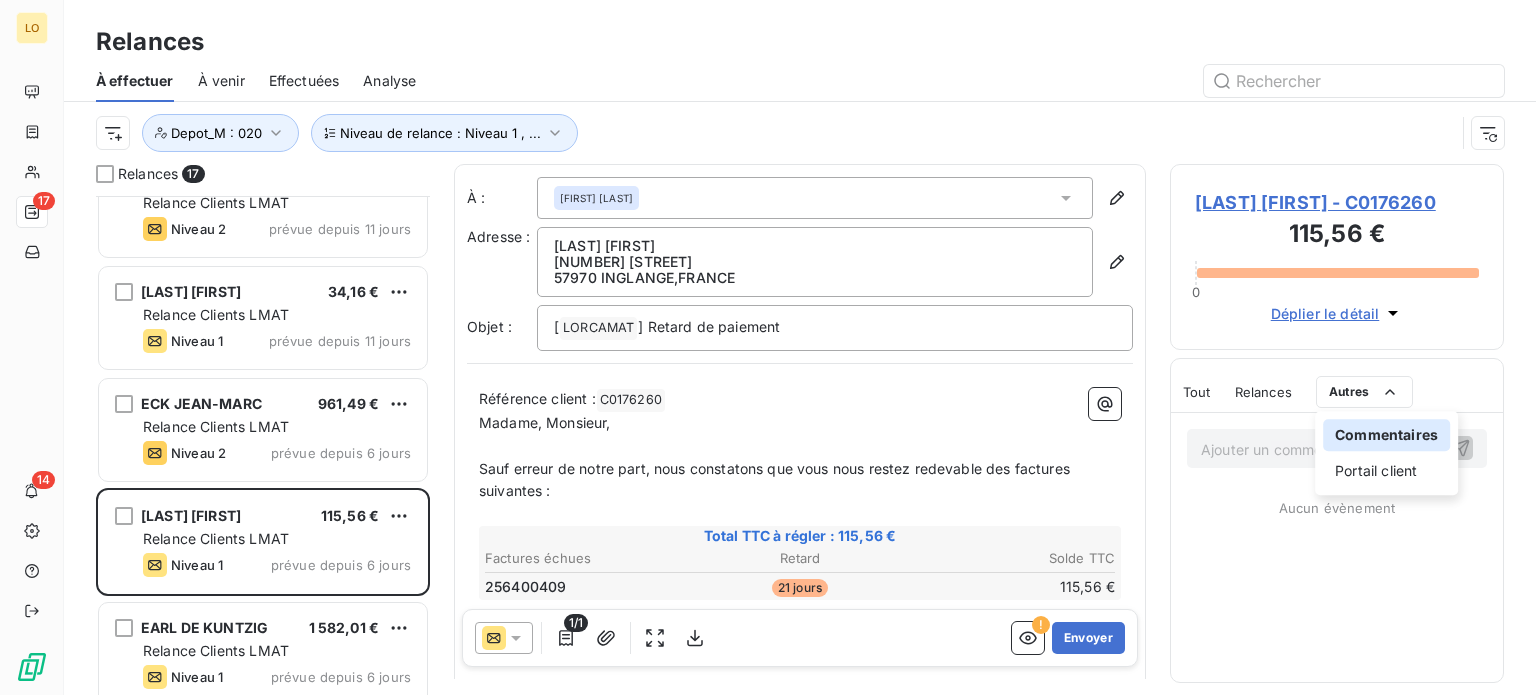 click on "Commentaires" at bounding box center (1386, 435) 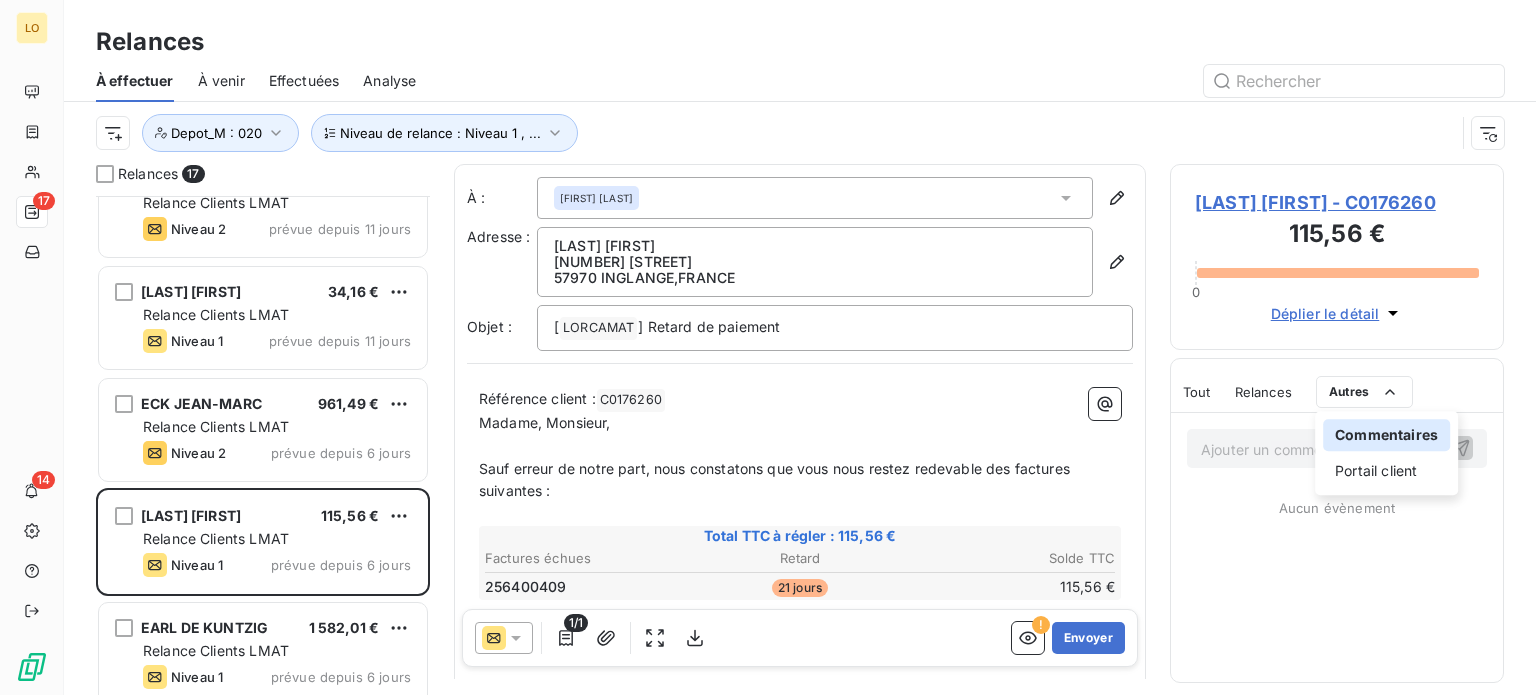 click on "LO 17 14 Relances À effectuer À venir Effectuées Analyse Niveau de relance  : Niveau 1 , ... Depot_M  : 020  Relances 17 [LAST] [FIRST] 81,48 € Relance Clients LMAT Niveau 2 prévue depuis 18 jours [LAST] [FIRST] 46,87 € Relance Clients LMAT Niveau 2 prévue depuis 18 jours [LAST] [FIRST] 93,80 € Relance Clients LMAT Niveau 2 prévue depuis 18 jours [FIRST] 57 179,58 € Relance Clients LMAT Niveau 1 prévue depuis 15 jours [LAST] [FIRST] 33,24 € Relance Clients LMAT Niveau 1 prévue depuis 14 jours [LAST] [FIRST] 29,70 € Relance Clients LMAT Niveau 2 prévue depuis 11 jours [LAST] [FIRST] 34,16 € Relance Clients LMAT Niveau 1 prévue depuis 11 jours [LAST] [FIRST] 961,49 € Relance Clients LMAT Niveau 2 prévue depuis 6 jours [LAST] [FIRST] 115,56 € Relance Clients LMAT Niveau 1 prévue depuis 6 jours EARL DE KUNTZIG 1 582,01 € Relance Clients LMAT Niveau 1 prévue depuis 6 jours [LAST] [FIRST] 38,51 € Relance Clients LMAT Niveau 2 prévue depuis 5 jours" at bounding box center [768, 347] 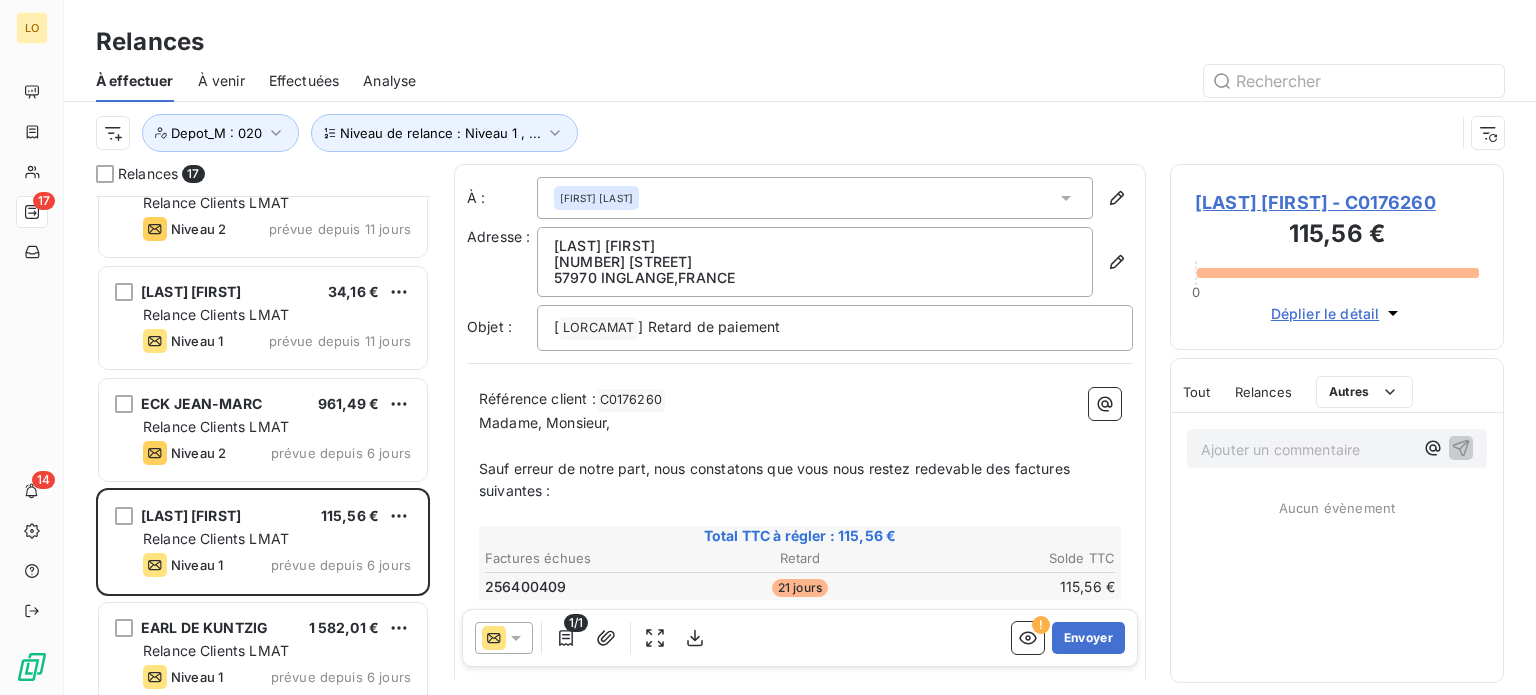 click on "Ajouter un commentaire ﻿" at bounding box center (1307, 449) 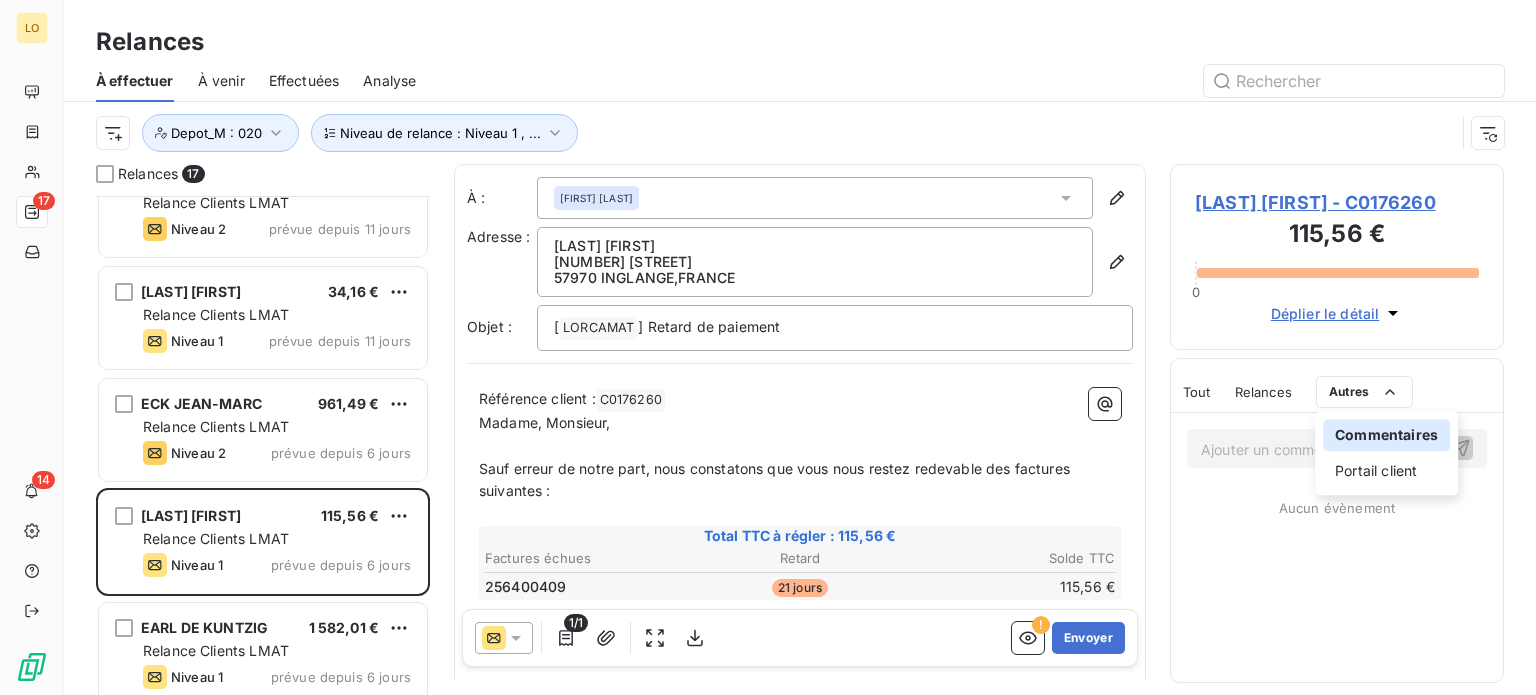 click on "Commentaires" at bounding box center (1386, 435) 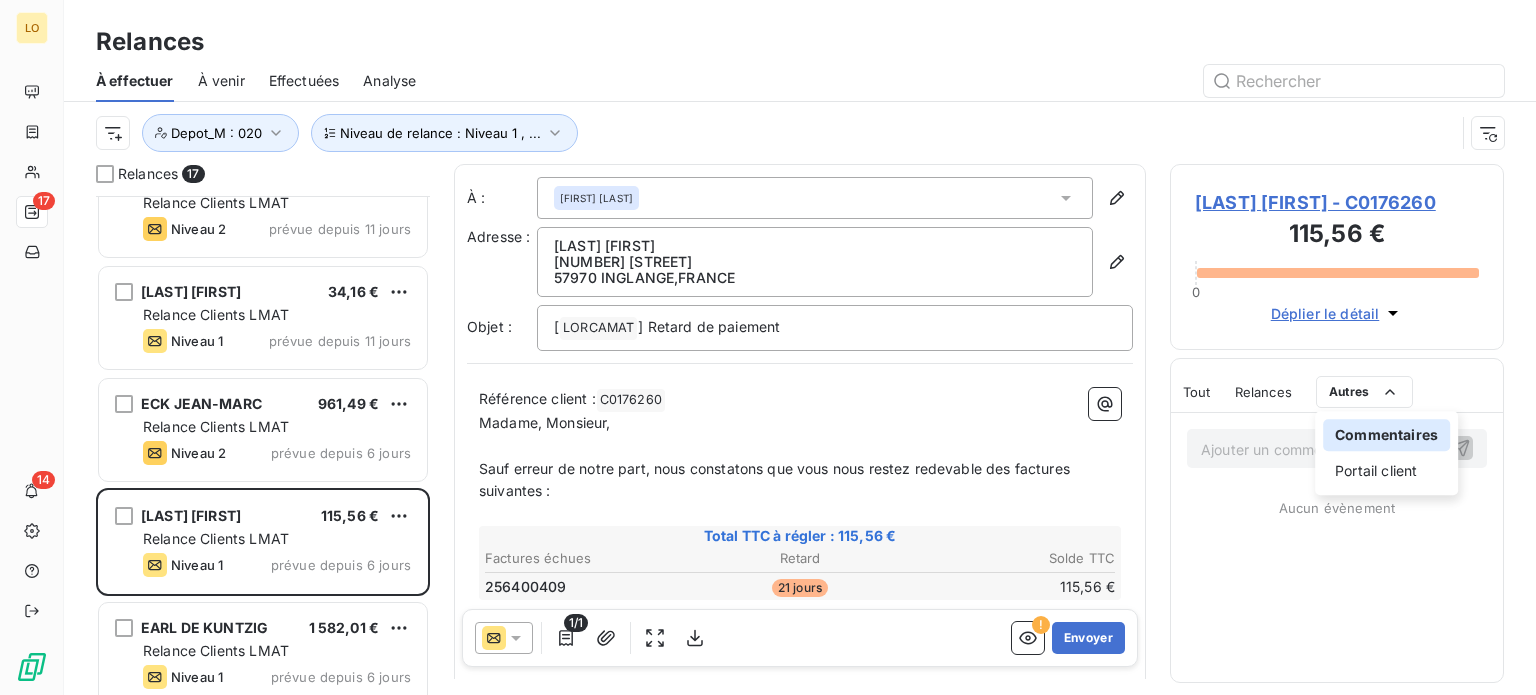 click on "Commentaires" at bounding box center (1386, 435) 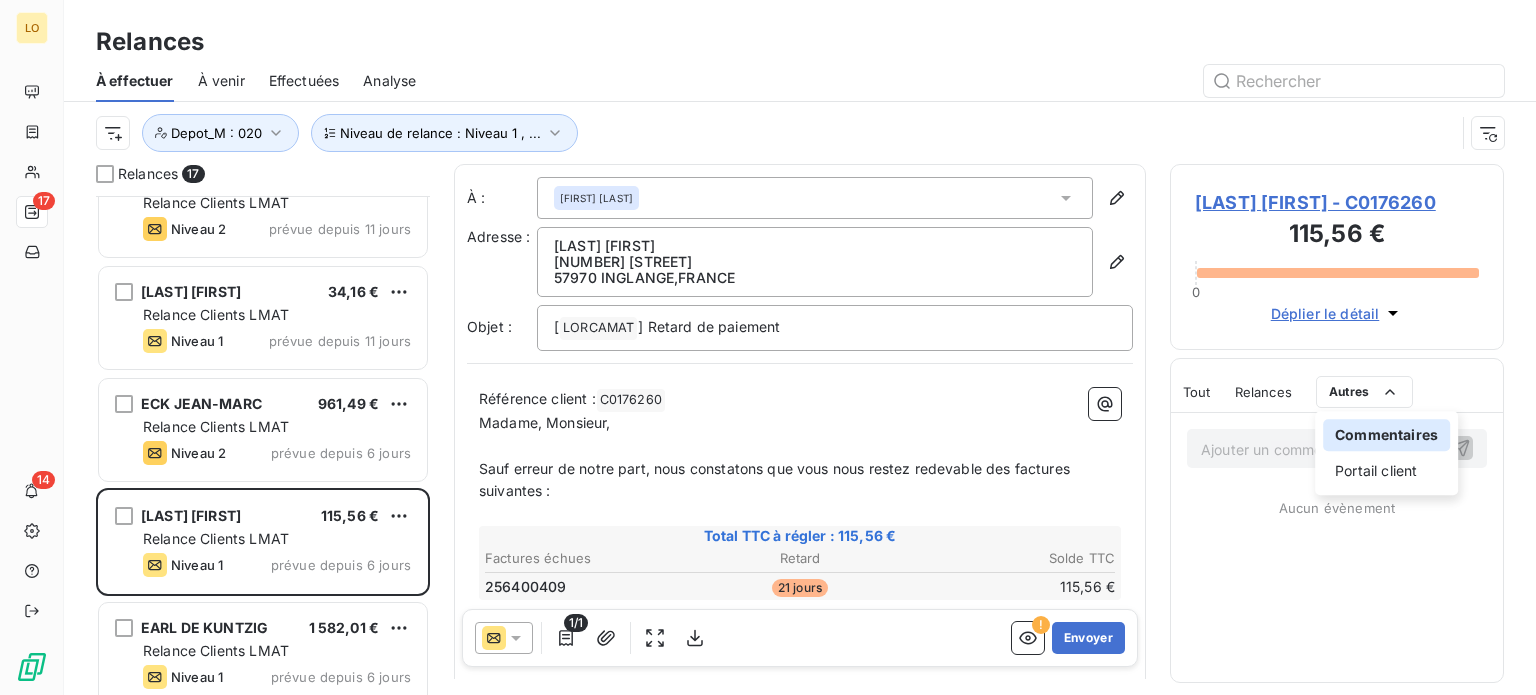 click on "Commentaires" at bounding box center [1386, 435] 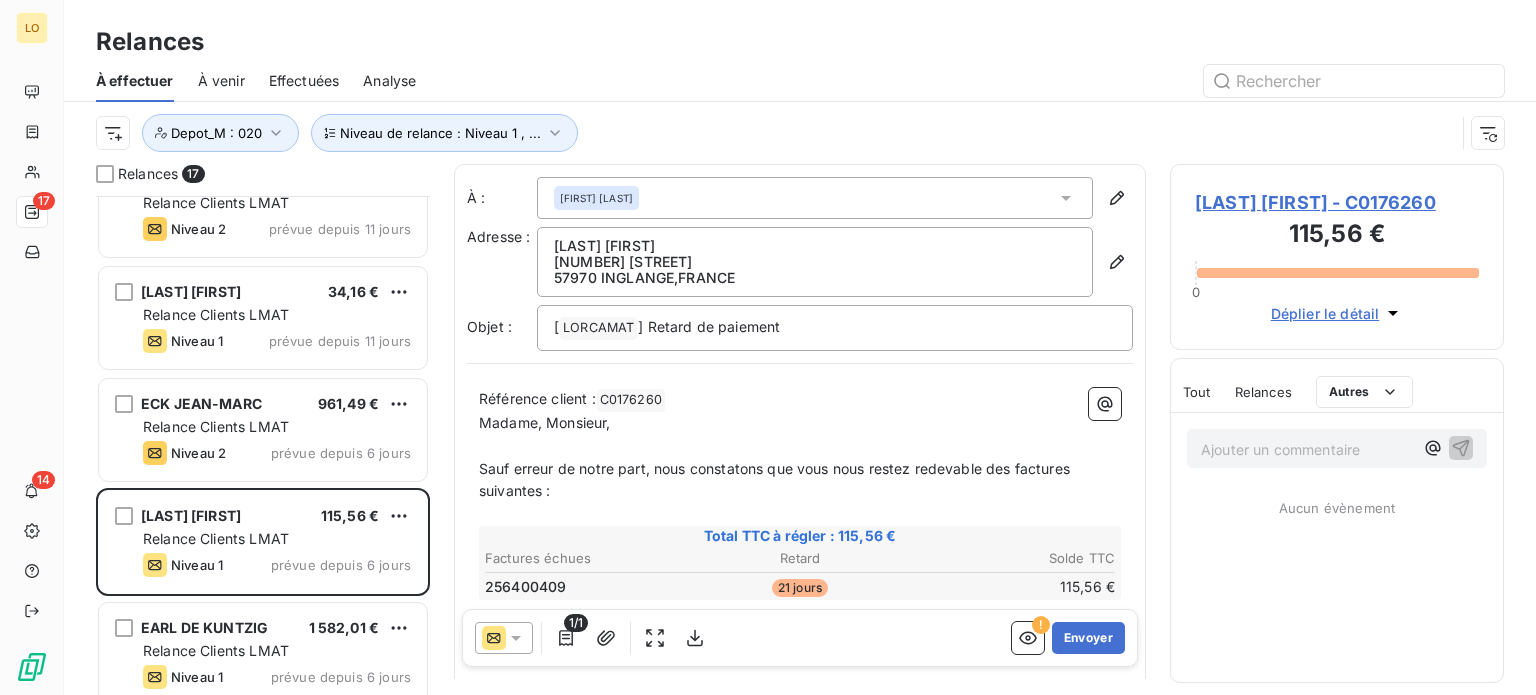 click on "LO 17 14 Relances À effectuer À venir Effectuées Analyse Niveau de relance  : Niveau 1 , ... Depot_M  : 020  Relances 17 [LAST] [FIRST] 81,48 € Relance Clients LMAT Niveau 2 prévue depuis 18 jours [LAST] [FIRST] 46,87 € Relance Clients LMAT Niveau 2 prévue depuis 18 jours [LAST] [FIRST] 93,80 € Relance Clients LMAT Niveau 2 prévue depuis 18 jours [FIRST] 57 179,58 € Relance Clients LMAT Niveau 1 prévue depuis 15 jours [LAST] [FIRST] 33,24 € Relance Clients LMAT Niveau 1 prévue depuis 14 jours [LAST] [FIRST] 29,70 € Relance Clients LMAT Niveau 2 prévue depuis 11 jours [LAST] [FIRST] 34,16 € Relance Clients LMAT Niveau 1 prévue depuis 11 jours [LAST] [FIRST] 961,49 € Relance Clients LMAT Niveau 2 prévue depuis 6 jours [LAST] [FIRST] 115,56 € Relance Clients LMAT Niveau 1 prévue depuis 6 jours EARL DE KUNTZIG 1 582,01 € Relance Clients LMAT Niveau 1 prévue depuis 6 jours [LAST] [FIRST] 38,51 € Relance Clients LMAT Niveau 2 prévue depuis 5 jours" at bounding box center [768, 347] 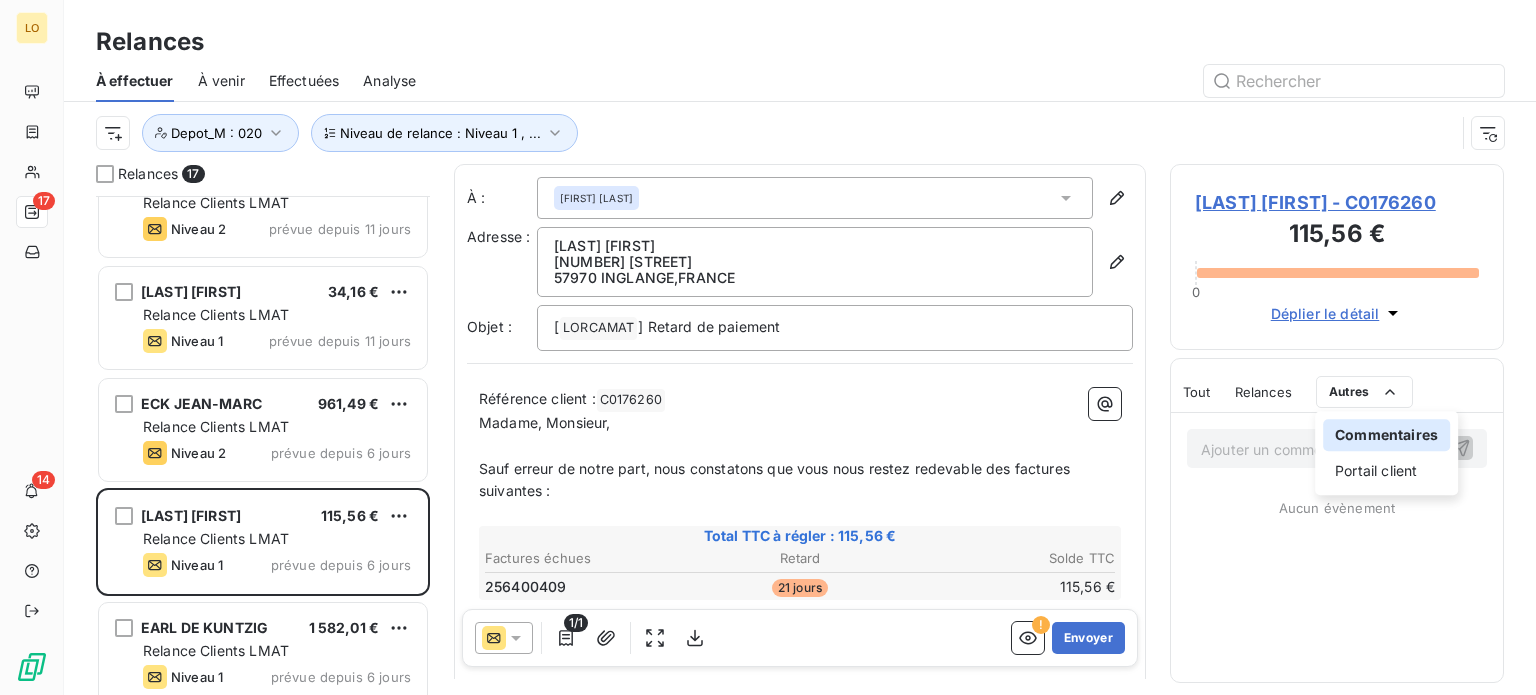 click on "Commentaires" at bounding box center [1386, 435] 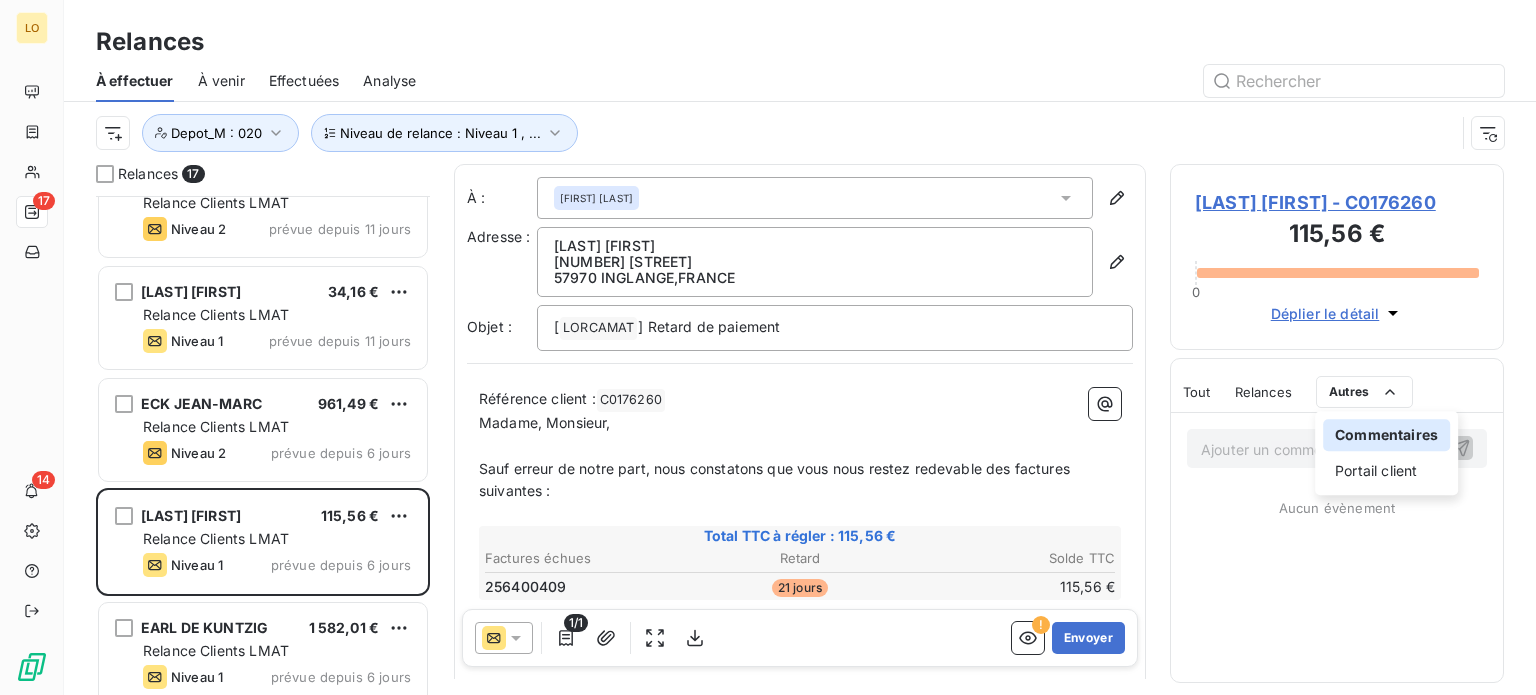 click on "Commentaires" at bounding box center (1386, 435) 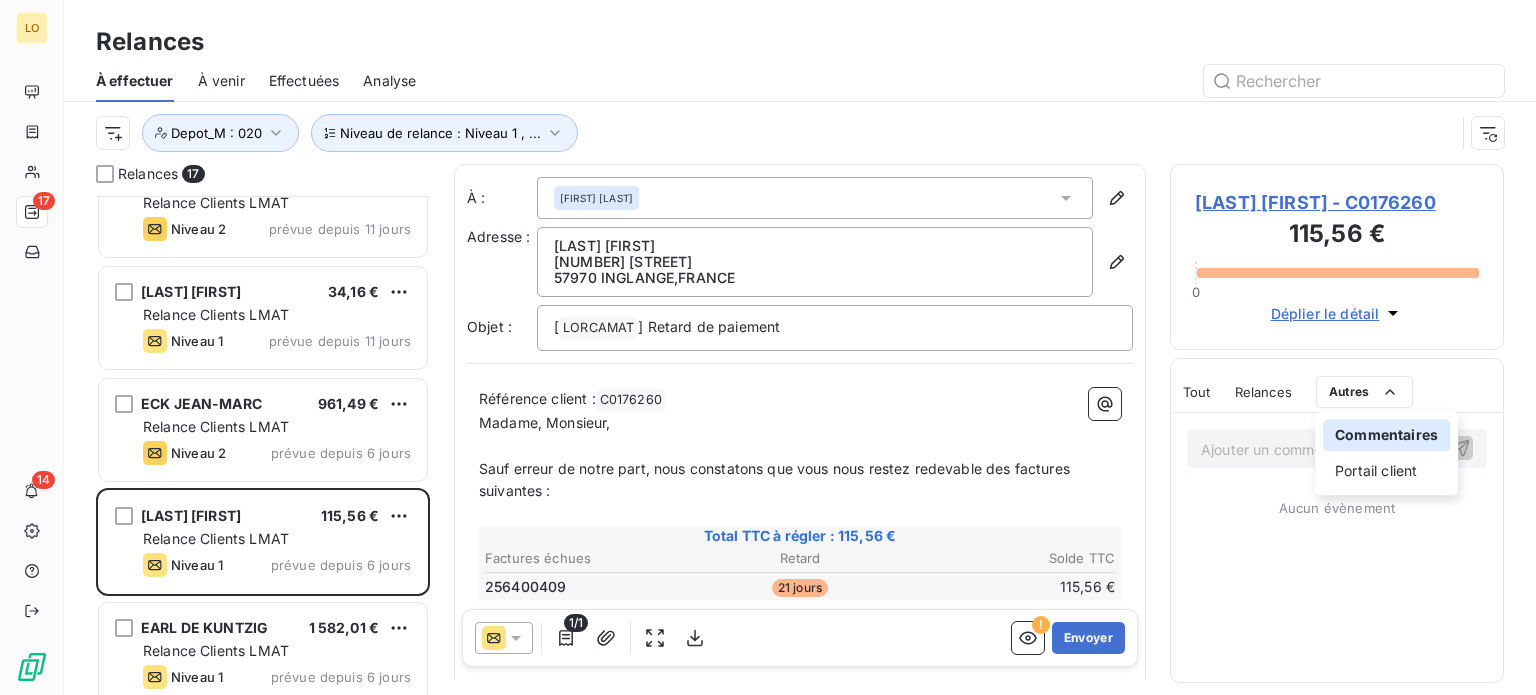 click on "LO 17 14 Relances À effectuer À venir Effectuées Analyse Niveau de relance  : Niveau 1 , ... Depot_M  : 020  Relances 17 [LAST] [FIRST] 81,48 € Relance Clients LMAT Niveau 2 prévue depuis 18 jours [LAST] [FIRST] 46,87 € Relance Clients LMAT Niveau 2 prévue depuis 18 jours [LAST] [FIRST] 93,80 € Relance Clients LMAT Niveau 2 prévue depuis 18 jours [FIRST] 57 179,58 € Relance Clients LMAT Niveau 1 prévue depuis 15 jours [LAST] [FIRST] 33,24 € Relance Clients LMAT Niveau 1 prévue depuis 14 jours [LAST] [FIRST] 29,70 € Relance Clients LMAT Niveau 2 prévue depuis 11 jours [LAST] [FIRST] 34,16 € Relance Clients LMAT Niveau 1 prévue depuis 11 jours [LAST] [FIRST] 961,49 € Relance Clients LMAT Niveau 2 prévue depuis 6 jours [LAST] [FIRST] 115,56 € Relance Clients LMAT Niveau 1 prévue depuis 6 jours EARL DE KUNTZIG 1 582,01 € Relance Clients LMAT Niveau 1 prévue depuis 6 jours [LAST] [FIRST] 38,51 € Relance Clients LMAT Niveau 2 prévue depuis 5 jours" at bounding box center (768, 347) 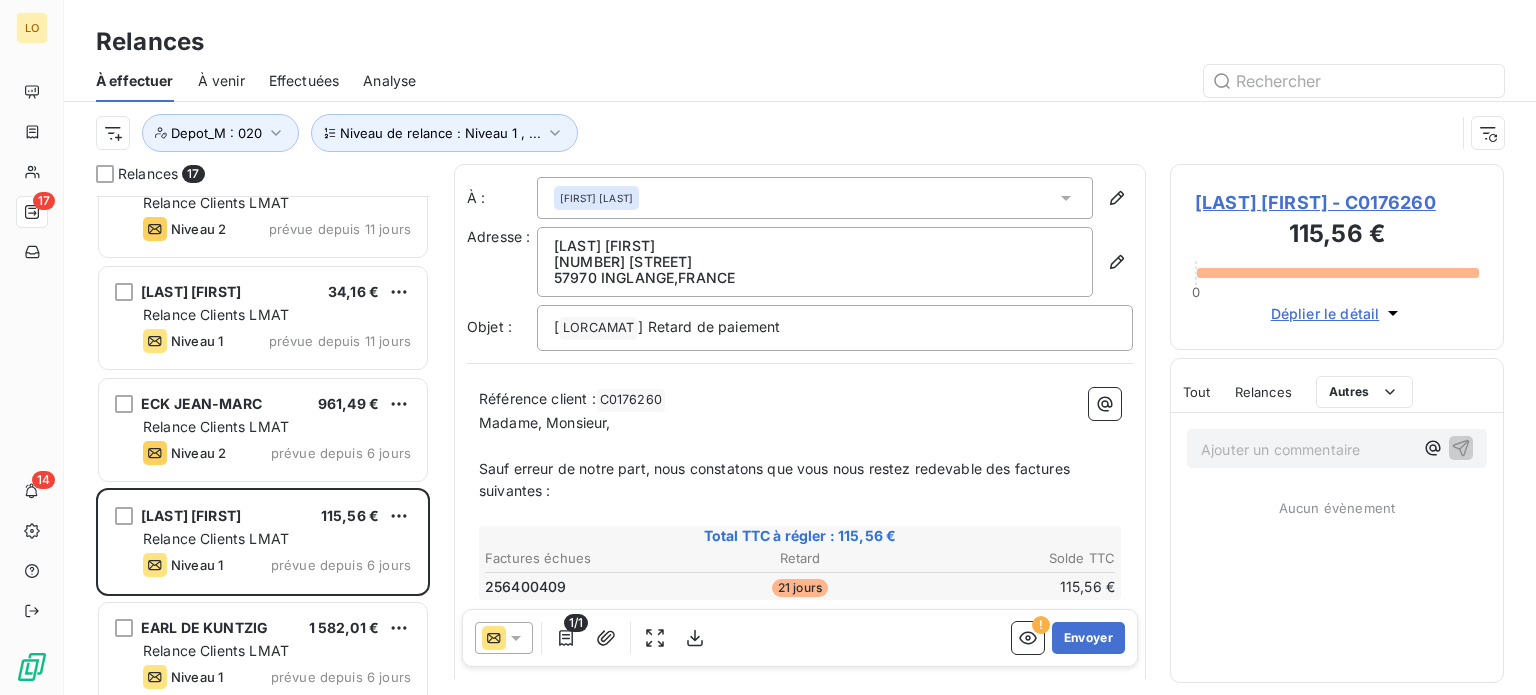 click on "Ajouter un commentaire ﻿ Aucun évènement" at bounding box center [1337, 547] 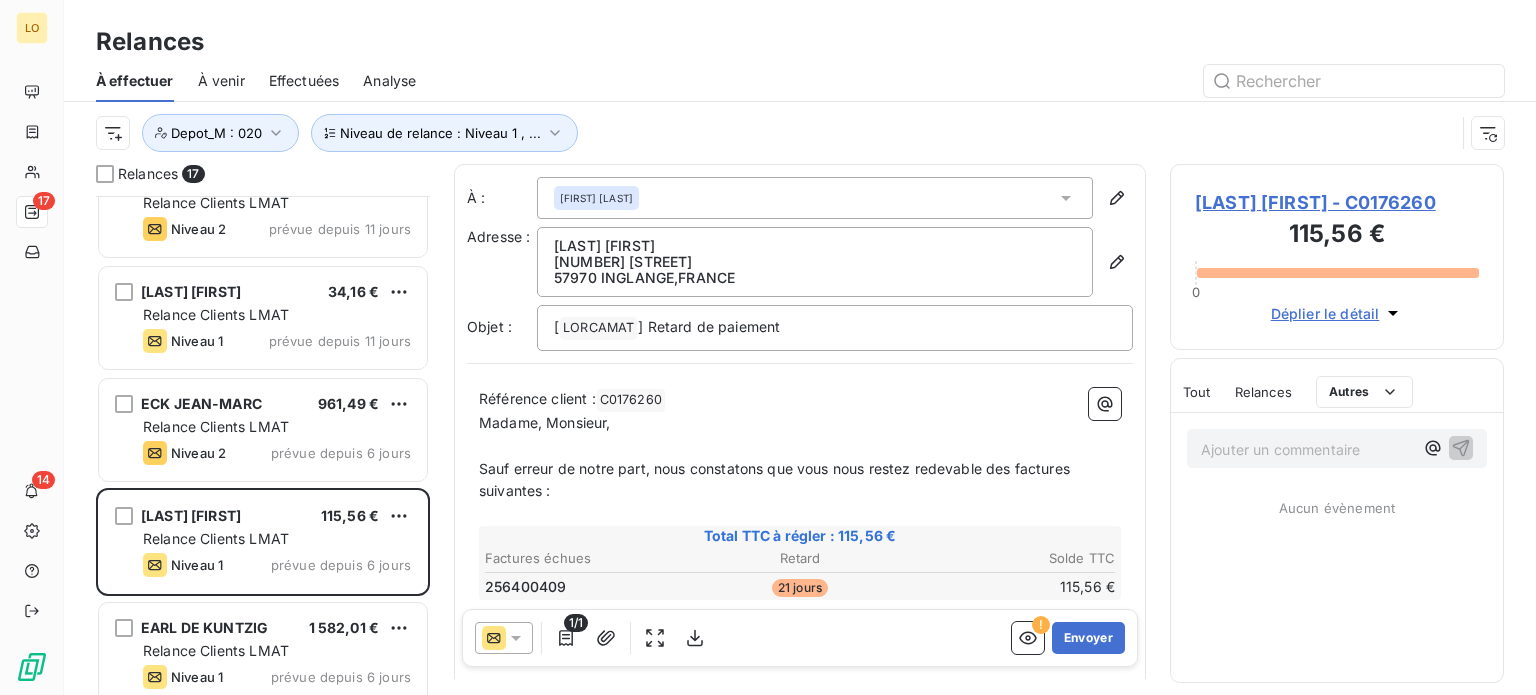 click 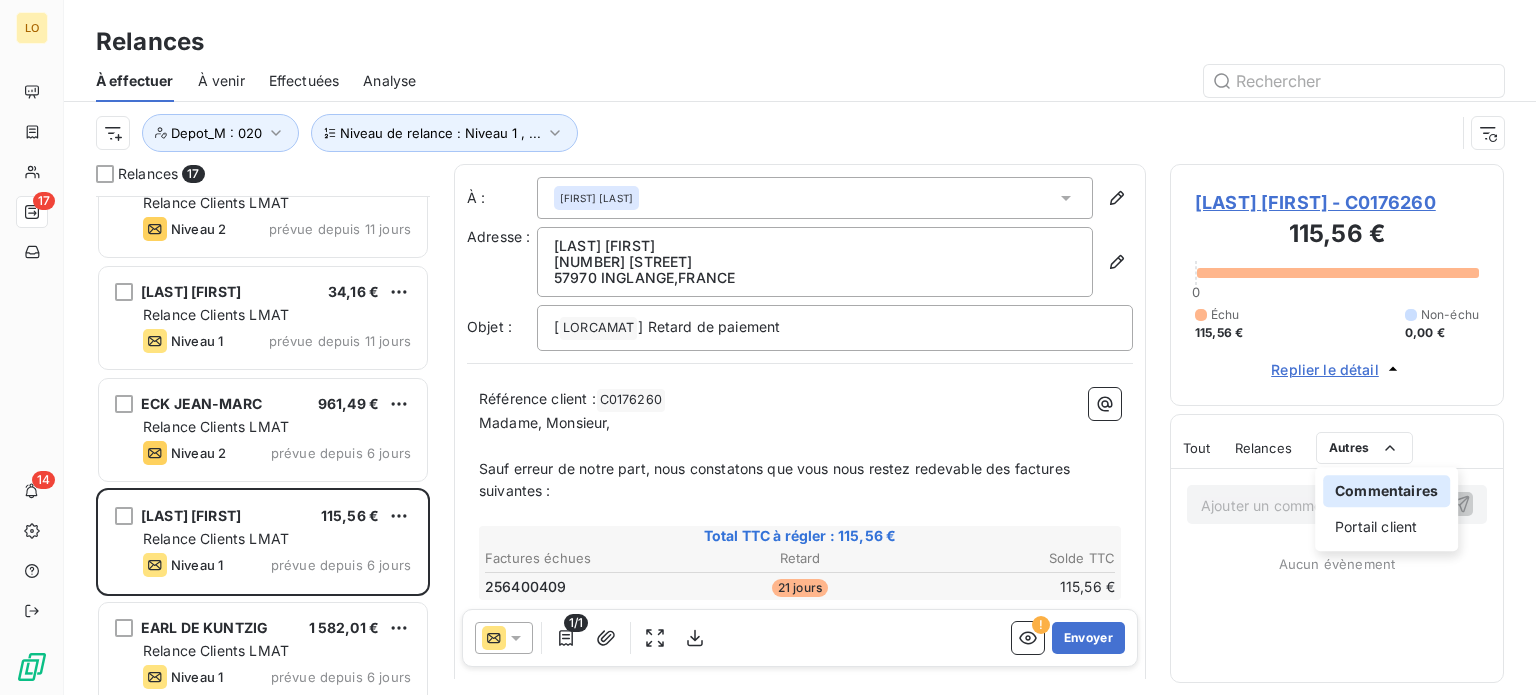 click on "Commentaires" at bounding box center [1386, 491] 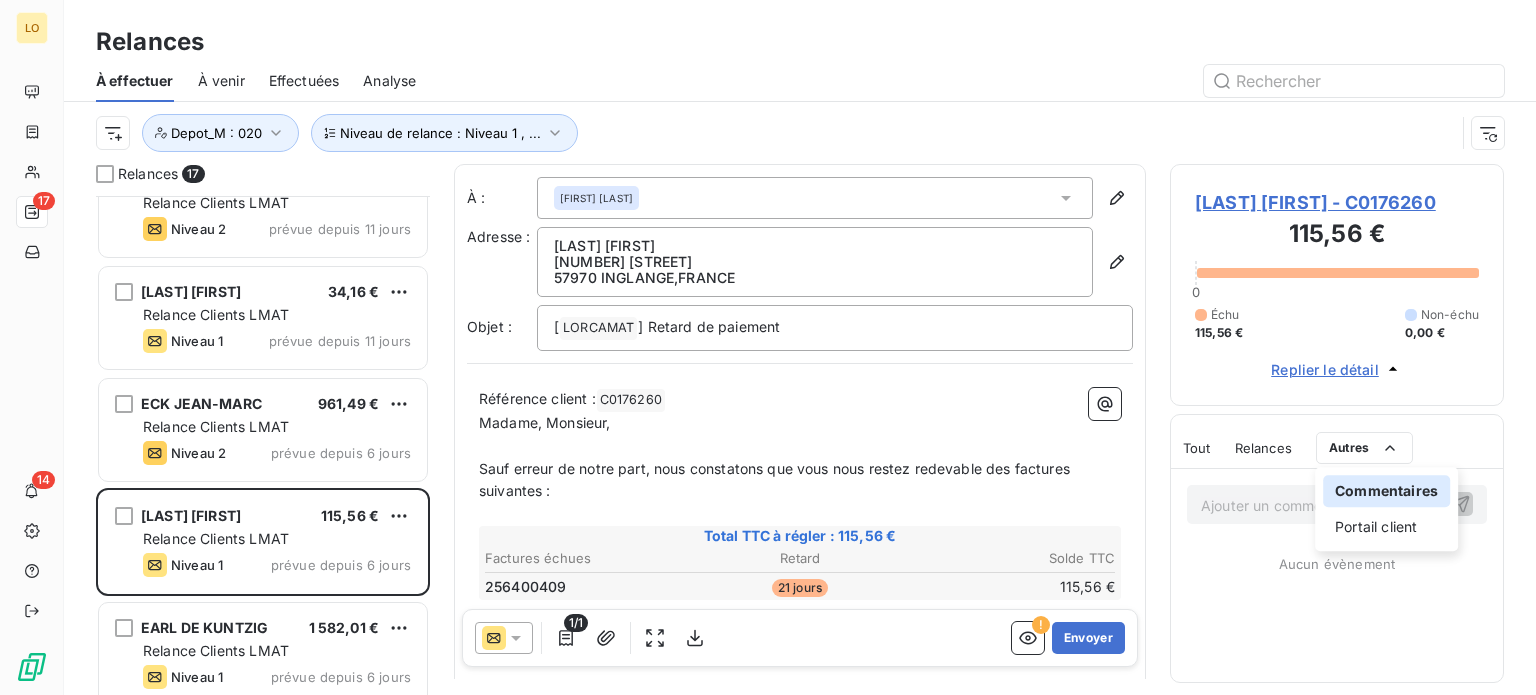 click on "LO 17 14 Relances À effectuer À venir Effectuées Analyse Niveau de relance  : Niveau 1 , ... Depot_M  : 020  Relances 17 [LAST] [FIRST] 81,48 € Relance Clients LMAT Niveau 2 prévue depuis 18 jours [LAST] [FIRST] 46,87 € Relance Clients LMAT Niveau 2 prévue depuis 18 jours [LAST] [FIRST] 93,80 € Relance Clients LMAT Niveau 2 prévue depuis 18 jours [FIRST] 57 179,58 € Relance Clients LMAT Niveau 1 prévue depuis 15 jours [LAST] [FIRST] 33,24 € Relance Clients LMAT Niveau 1 prévue depuis 14 jours [LAST] [FIRST] 29,70 € Relance Clients LMAT Niveau 2 prévue depuis 11 jours [LAST] [FIRST] 34,16 € Relance Clients LMAT Niveau 1 prévue depuis 11 jours [LAST] [FIRST] 961,49 € Relance Clients LMAT Niveau 2 prévue depuis 6 jours [LAST] [FIRST] 115,56 € Relance Clients LMAT Niveau 1 prévue depuis 6 jours EARL DE KUNTZIG 1 582,01 € Relance Clients LMAT Niveau 1 prévue depuis 6 jours [LAST] [FIRST] 38,51 € Relance Clients LMAT Niveau 2 prévue depuis 5 jours" at bounding box center [768, 347] 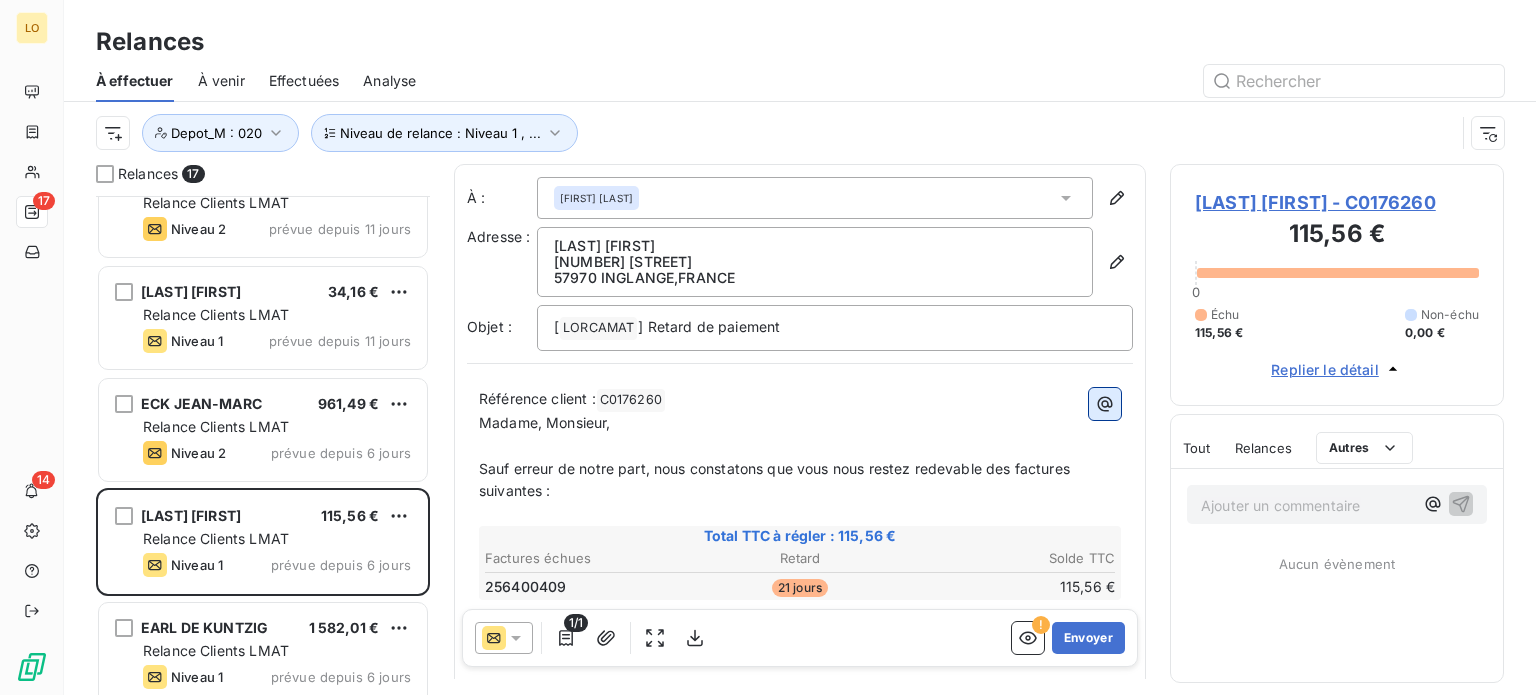 click 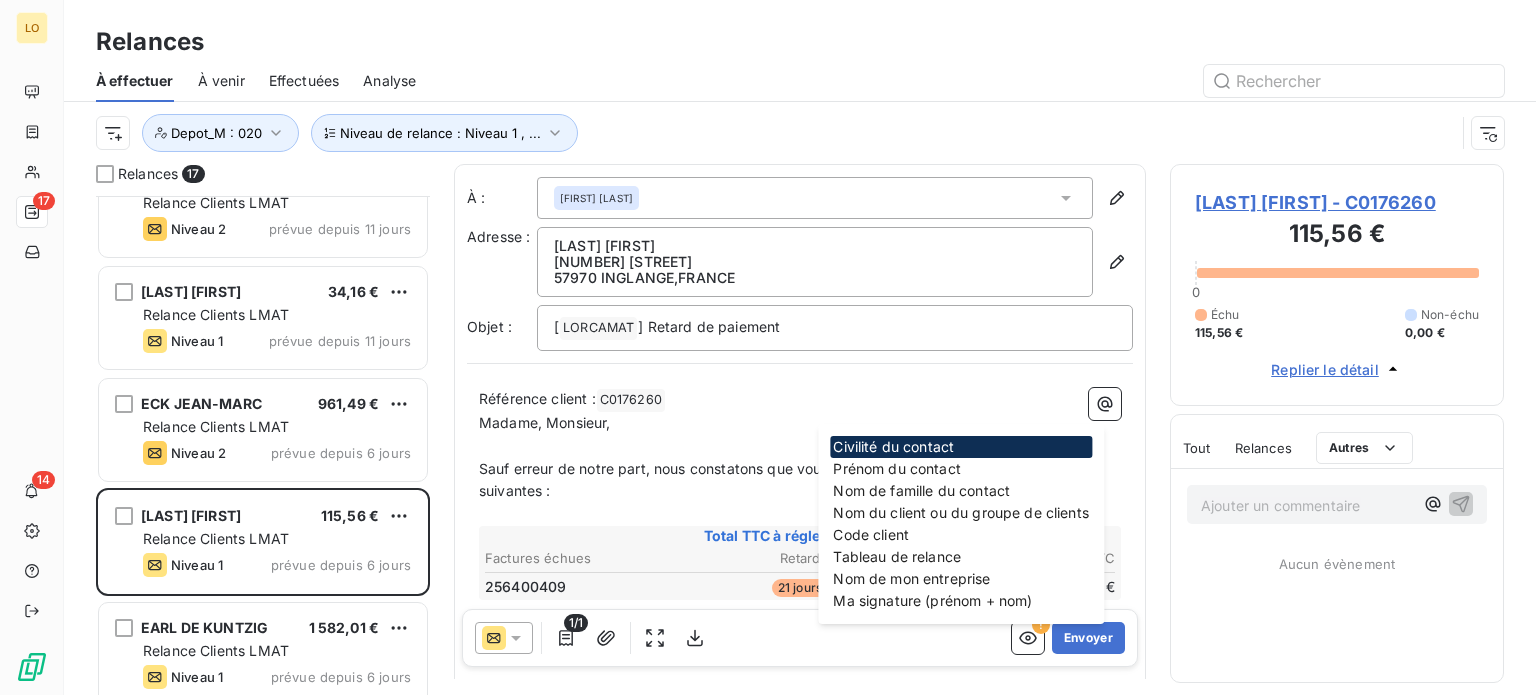 click on "À : [FIRST] [LAST] Adresse : [LAST] [FIRST] [NUMBER] [STREET] [POSTAL_CODE] [CITY] , FRANCERetard de paiement Référence client : C0176260 Madame, Monsieur, Sauf erreur de notre part, nous constatons que vous nous restez redevable des factures suivantes : Total TTC à régler : 115,56 € Factures échues Retard Solde TTC 256400409 21 jours 115,56 € Nous vous remercions de bien vouloir procéder au règlement de ces factures. Si votre règlement venait à croiser notre courrier, nous vous prions de ne pas en tenir compte. Cordialement, [FIRST] [LAST] - TEL[PHONE]- [EMAIL]" at bounding box center [800, 463] 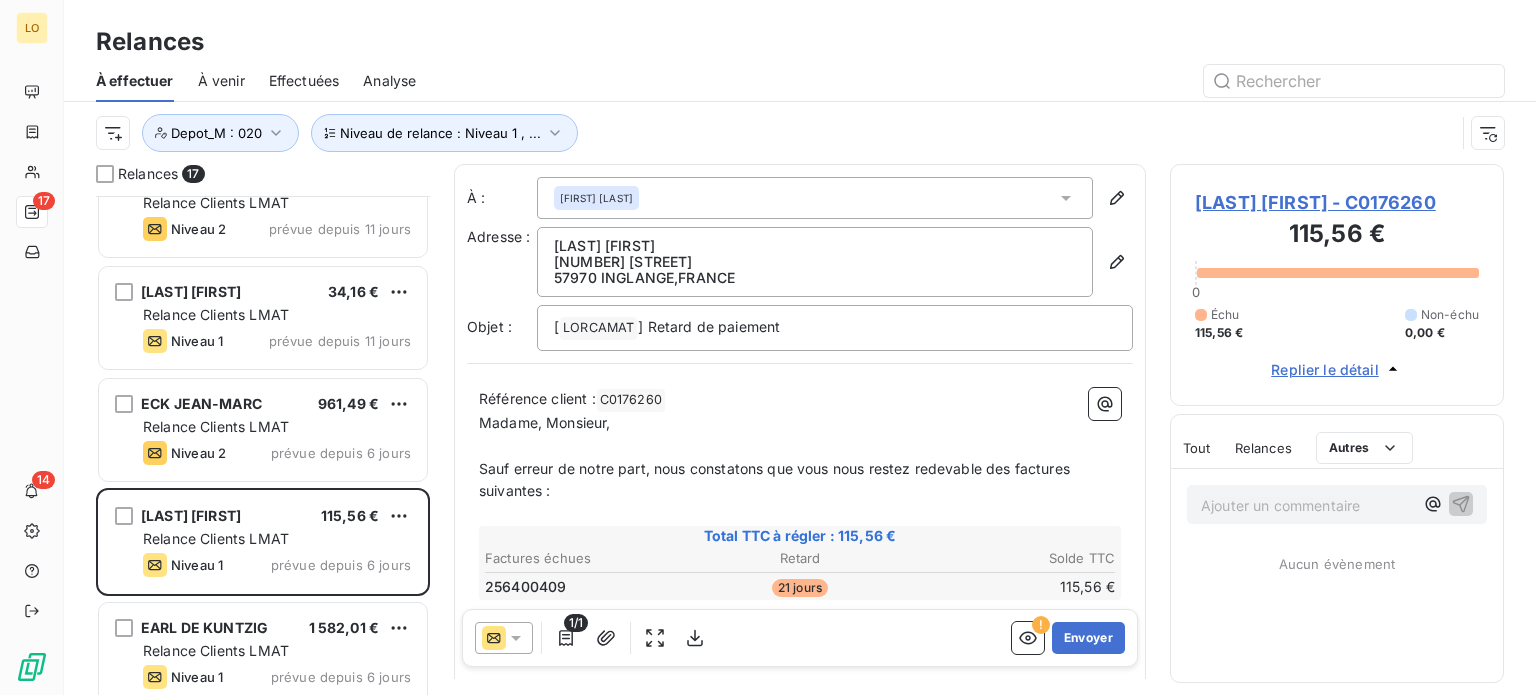 click on "Référence client :  C0176260 ﻿ ﻿" at bounding box center (800, 400) 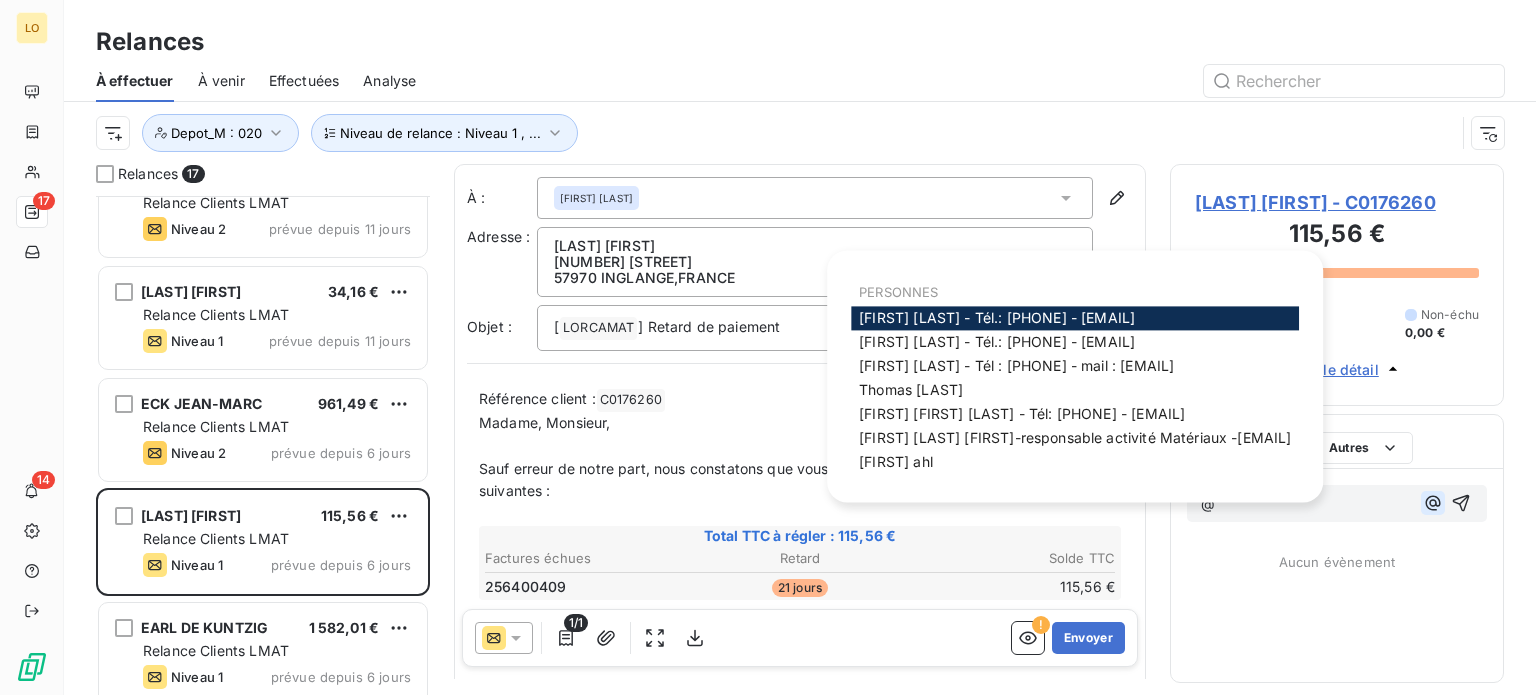 click 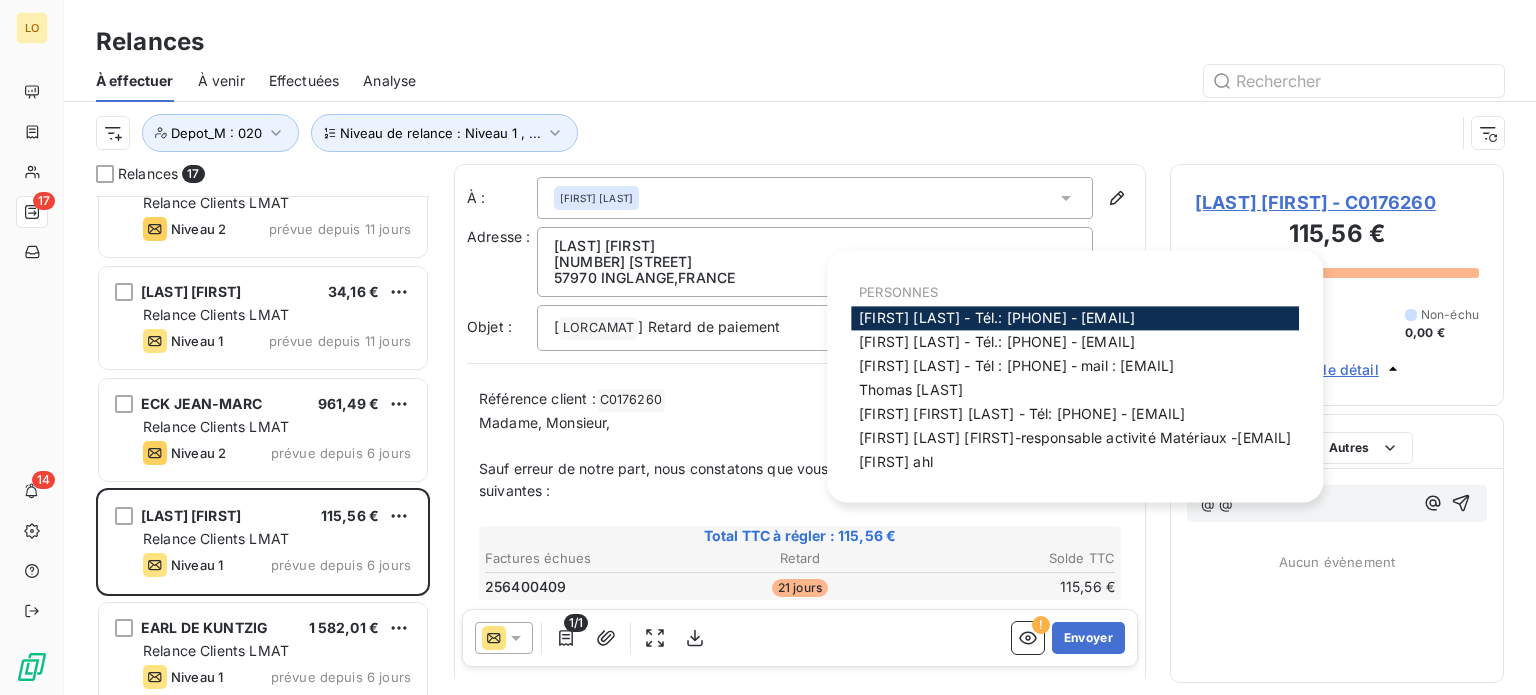 click on "@ @ Aucun évènement" at bounding box center [1337, 575] 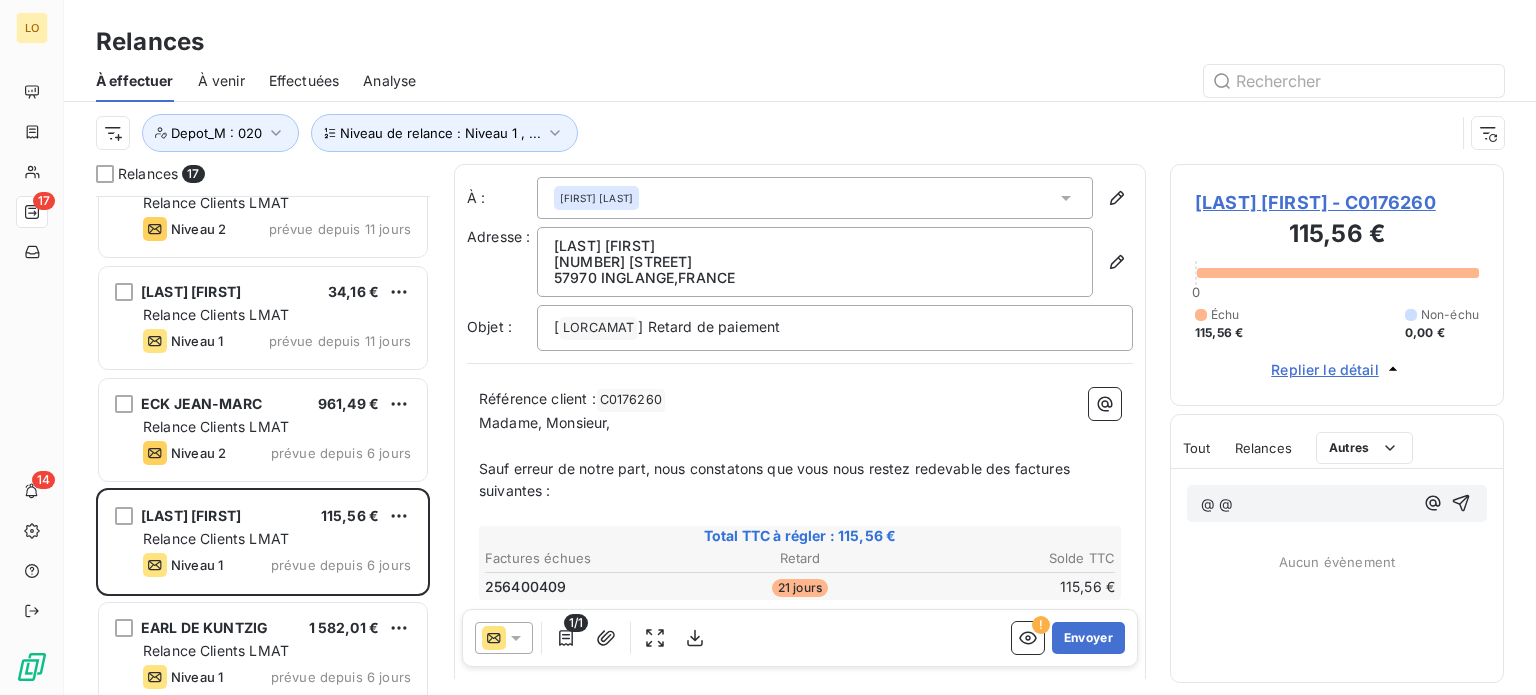 click on "@ @" at bounding box center [1217, 503] 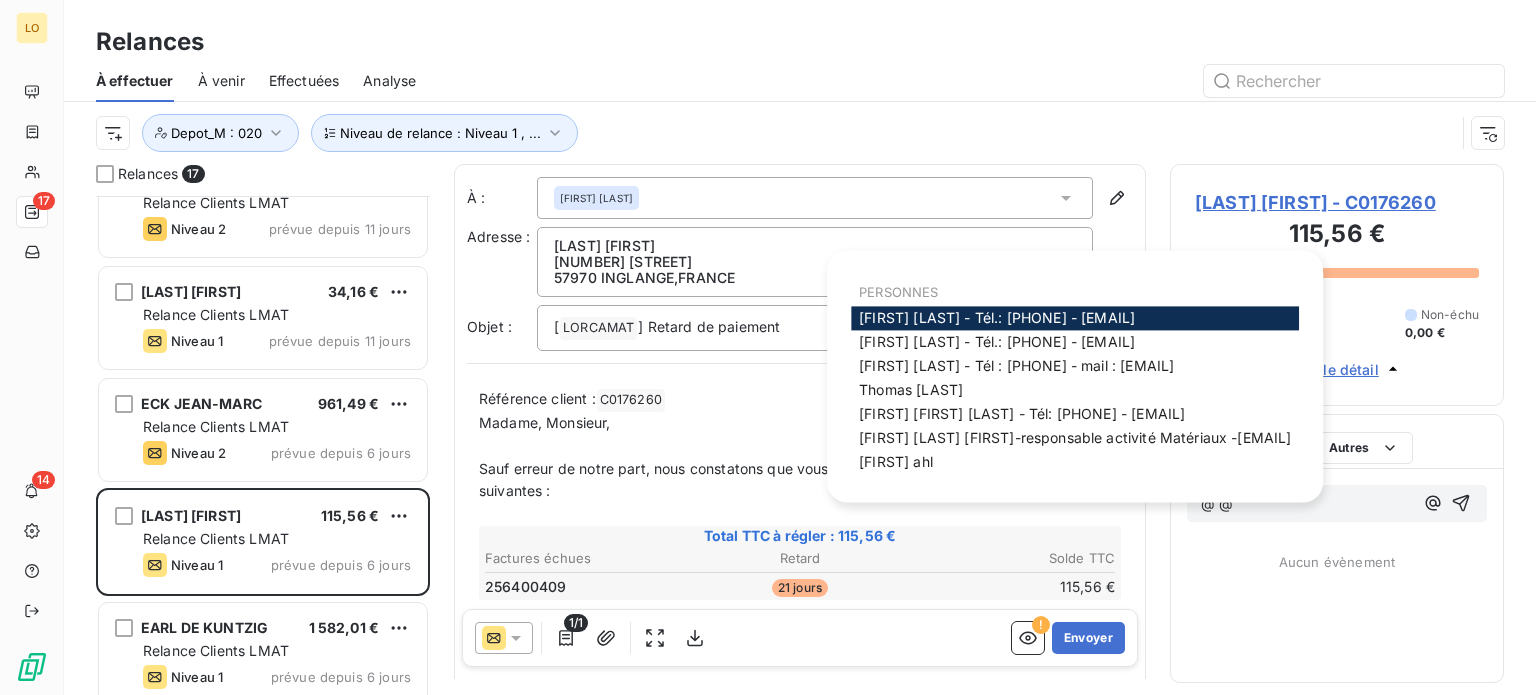 click on "@ @ Aucun évènement" at bounding box center [1337, 575] 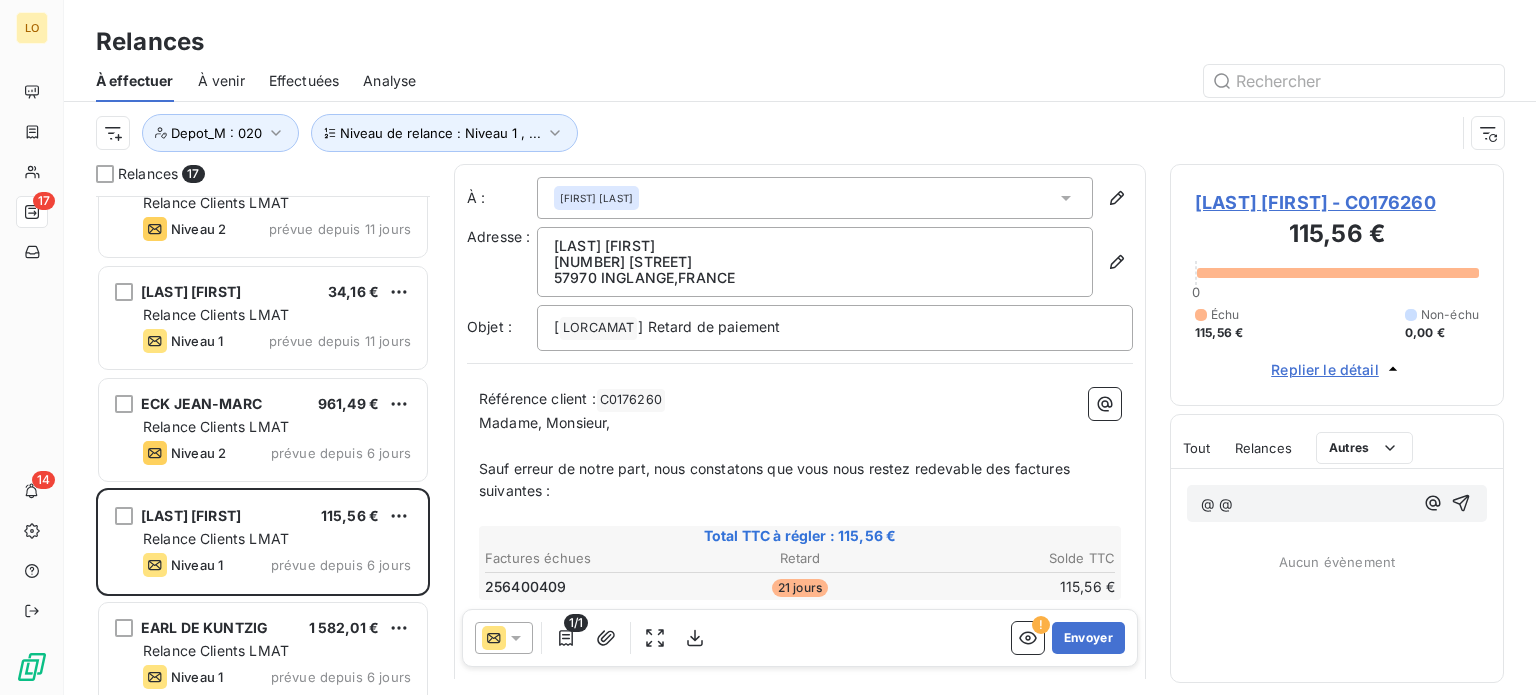 click on "Tout" at bounding box center (1197, 448) 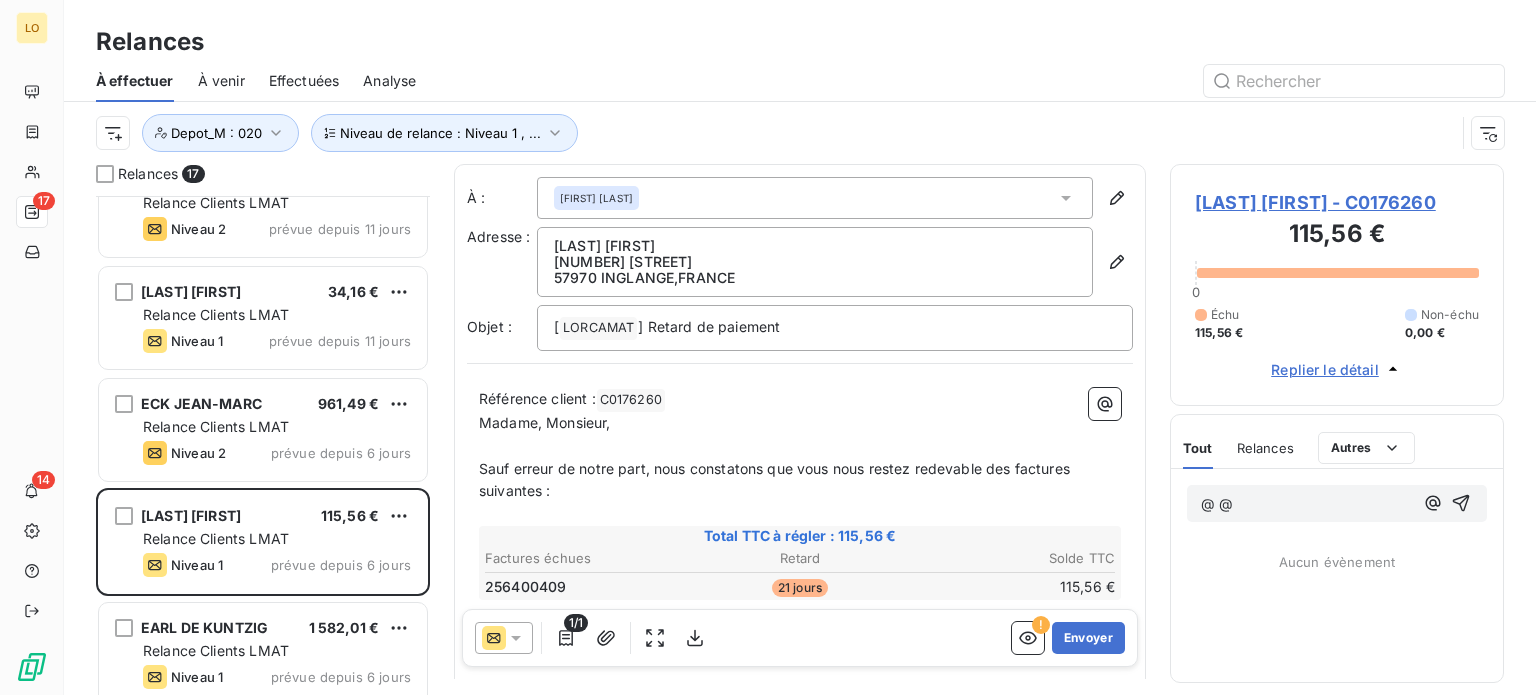 click on "Tout" at bounding box center [1198, 448] 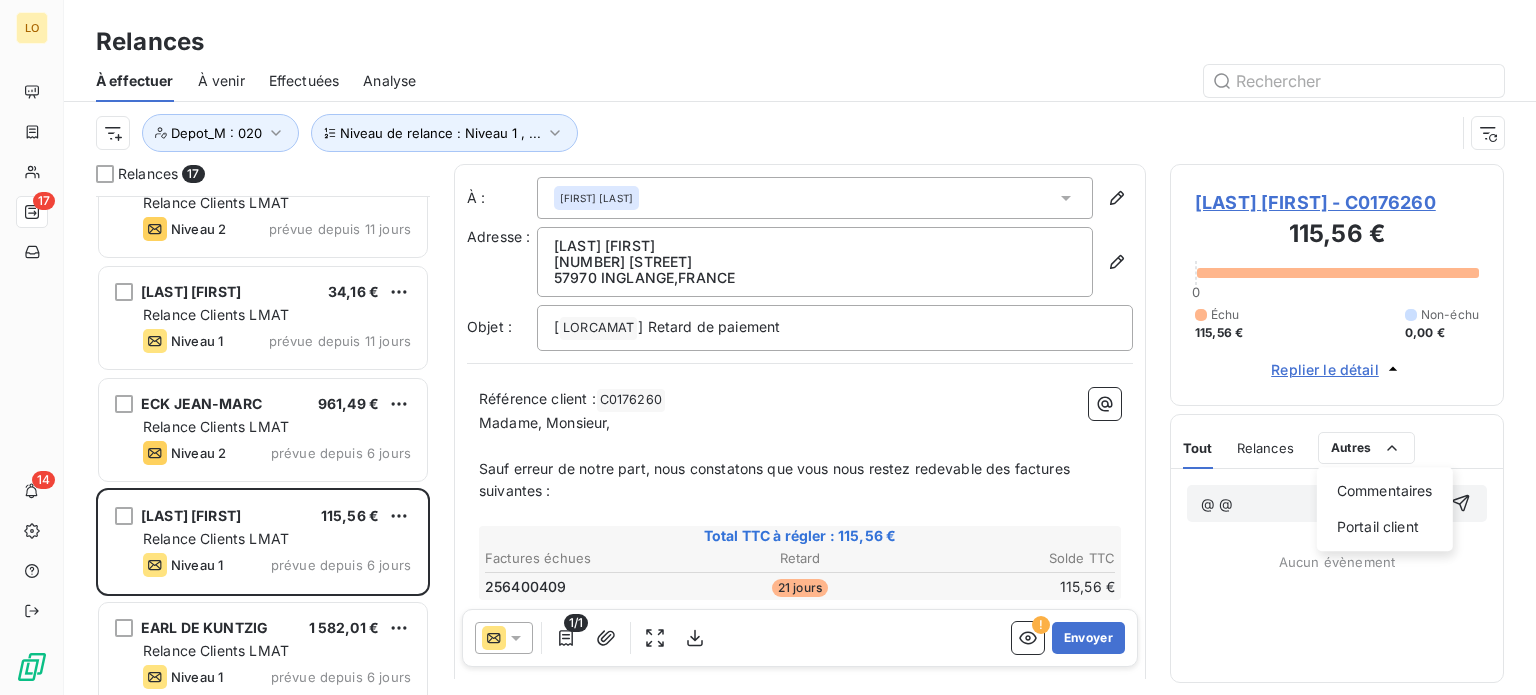 click on "LO 17 14 Relances À effectuer À venir Effectuées Analyse Niveau de relance  : Niveau 1 , ... Depot_M  : 020  Relances 17 [LAST] [FIRST] 81,48 € Relance Clients LMAT Niveau 2 prévue depuis 18 jours [LAST] [FIRST] 46,87 € Relance Clients LMAT Niveau 2 prévue depuis 18 jours [LAST] [FIRST] 93,80 € Relance Clients LMAT Niveau 2 prévue depuis 18 jours [FIRST] 57 179,58 € Relance Clients LMAT Niveau 1 prévue depuis 15 jours [LAST] [FIRST] 33,24 € Relance Clients LMAT Niveau 1 prévue depuis 14 jours [LAST] [FIRST] 29,70 € Relance Clients LMAT Niveau 2 prévue depuis 11 jours [LAST] [FIRST] 34,16 € Relance Clients LMAT Niveau 1 prévue depuis 11 jours [LAST] [FIRST] 961,49 € Relance Clients LMAT Niveau 2 prévue depuis 6 jours [LAST] [FIRST] 115,56 € Relance Clients LMAT Niveau 1 prévue depuis 6 jours EARL DE KUNTZIG 1 582,01 € Relance Clients LMAT Niveau 1 prévue depuis 6 jours [LAST] [FIRST] 38,51 € Relance Clients LMAT Niveau 2 prévue depuis 5 jours" at bounding box center [768, 347] 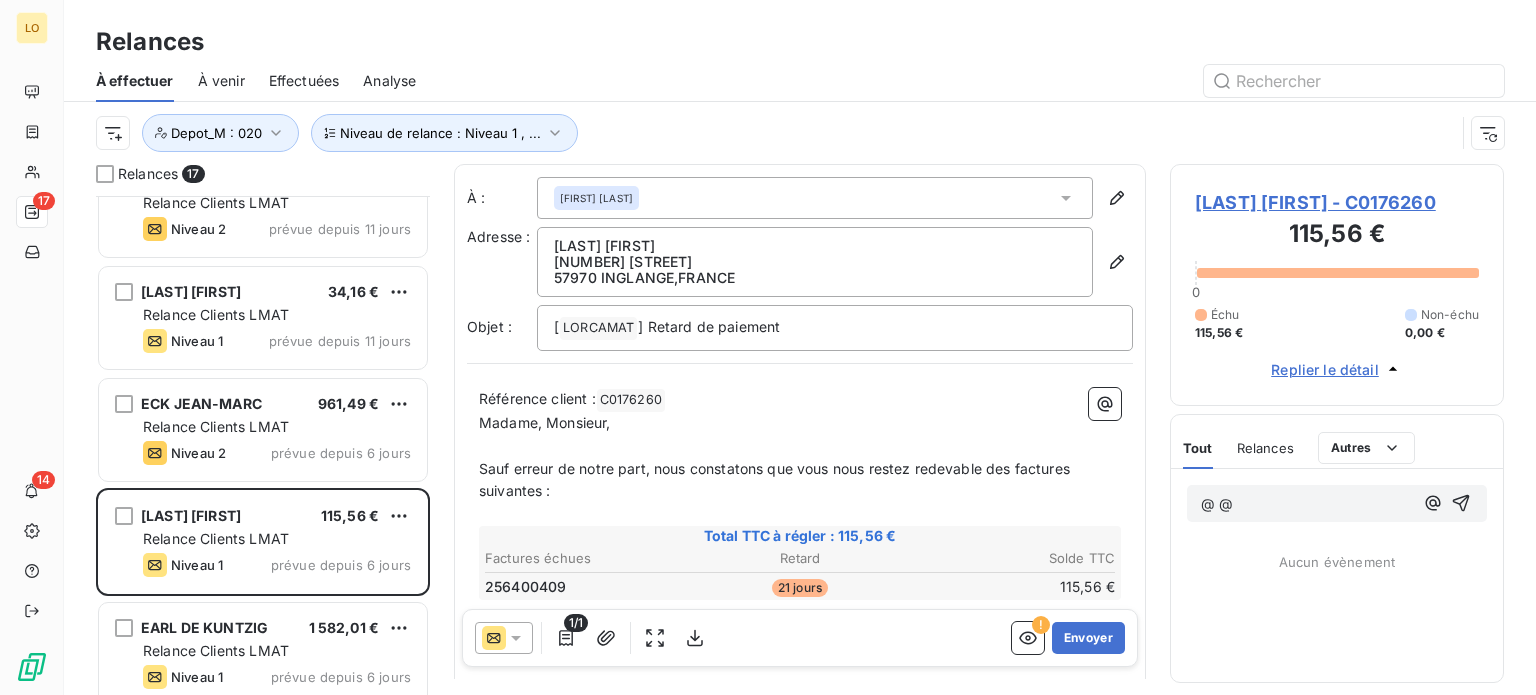 click on "LO 17 14 Relances À effectuer À venir Effectuées Analyse Niveau de relance  : Niveau 1 , ... Depot_M  : 020  Relances 17 [LAST] [FIRST] 81,48 € Relance Clients LMAT Niveau 2 prévue depuis 18 jours [LAST] [FIRST] 46,87 € Relance Clients LMAT Niveau 2 prévue depuis 18 jours [LAST] [FIRST] 93,80 € Relance Clients LMAT Niveau 2 prévue depuis 18 jours [FIRST] 57 179,58 € Relance Clients LMAT Niveau 1 prévue depuis 15 jours [LAST] [FIRST] 33,24 € Relance Clients LMAT Niveau 1 prévue depuis 14 jours [LAST] [FIRST] 29,70 € Relance Clients LMAT Niveau 2 prévue depuis 11 jours [LAST] [FIRST] 34,16 € Relance Clients LMAT Niveau 1 prévue depuis 11 jours [LAST] [FIRST] 961,49 € Relance Clients LMAT Niveau 2 prévue depuis 6 jours [LAST] [FIRST] 115,56 € Relance Clients LMAT Niveau 1 prévue depuis 6 jours EARL DE KUNTZIG 1 582,01 € Relance Clients LMAT Niveau 1 prévue depuis 6 jours [LAST] [FIRST] 38,51 € Relance Clients LMAT Niveau 2 prévue depuis 5 jours" at bounding box center [768, 347] 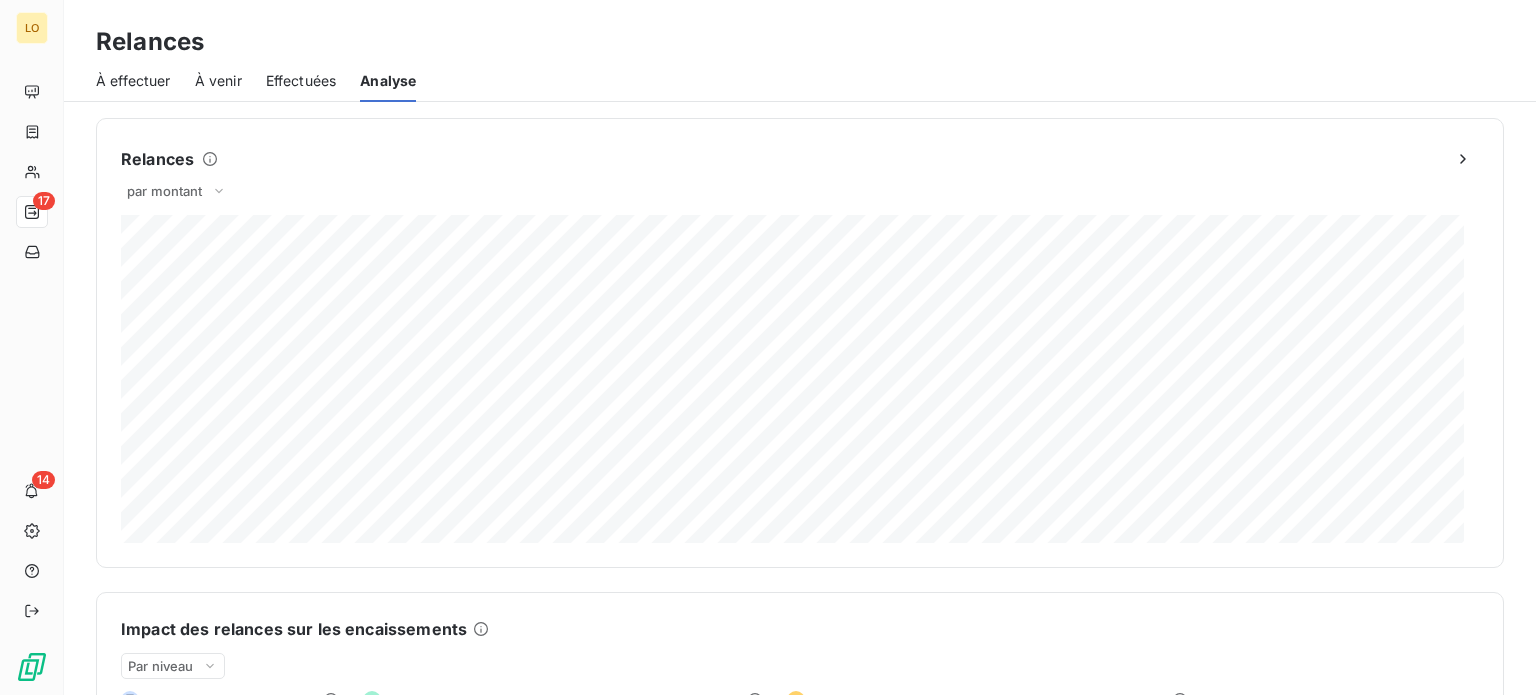 click on "Effectuées" at bounding box center [301, 81] 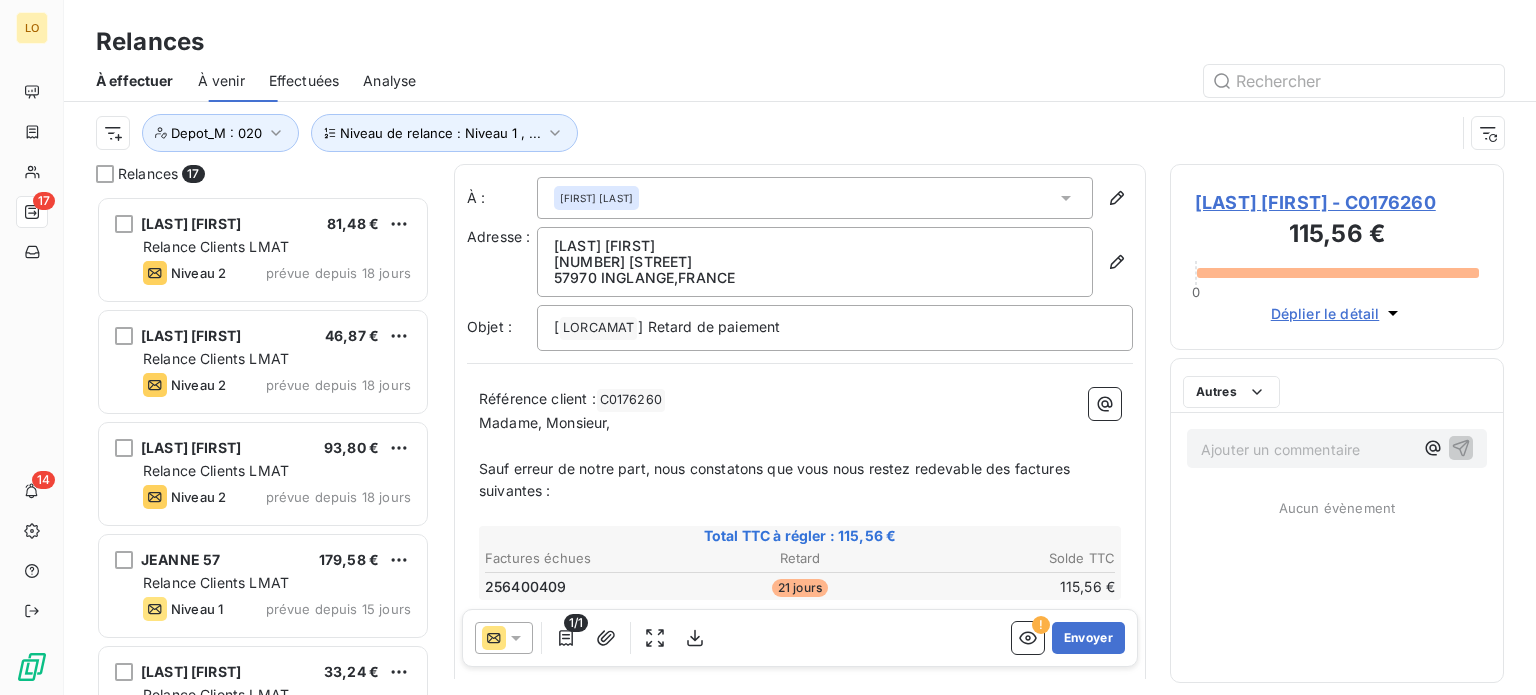 scroll, scrollTop: 16, scrollLeft: 16, axis: both 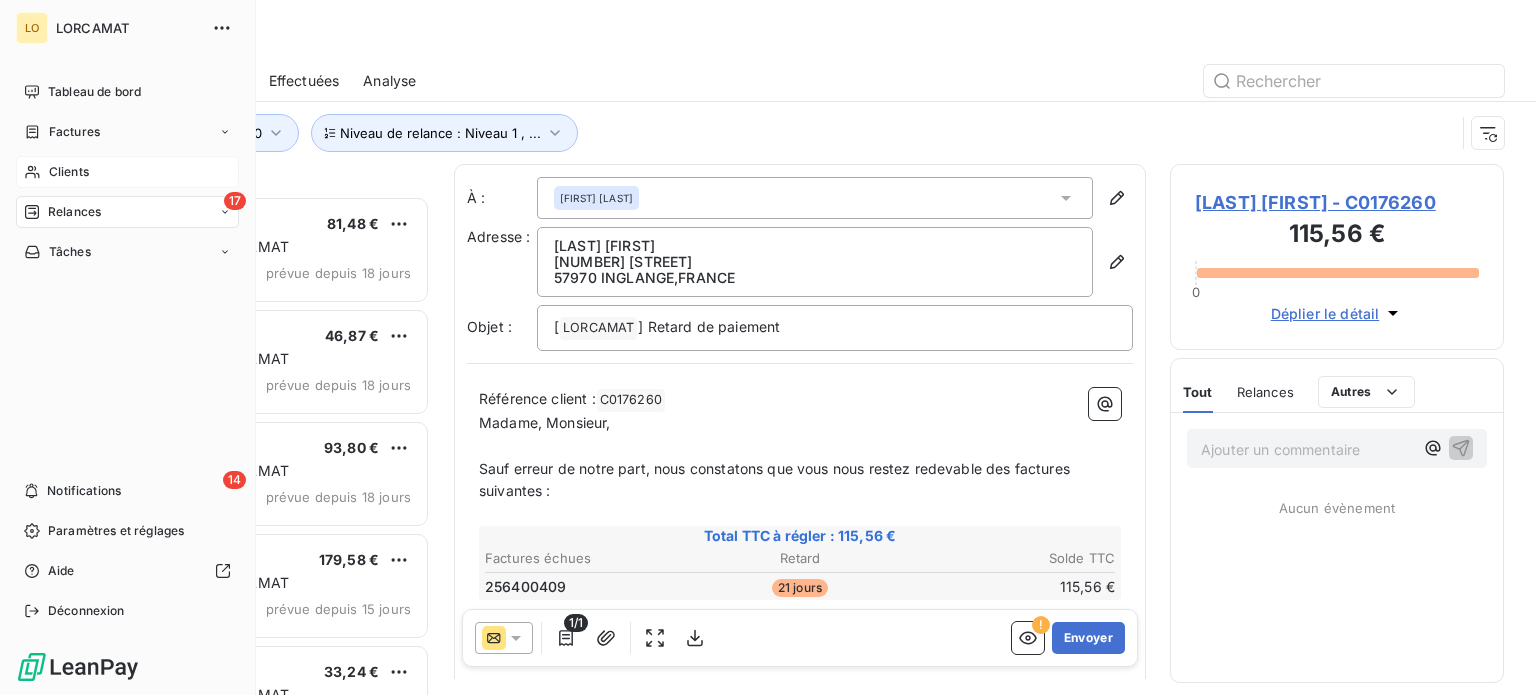 click 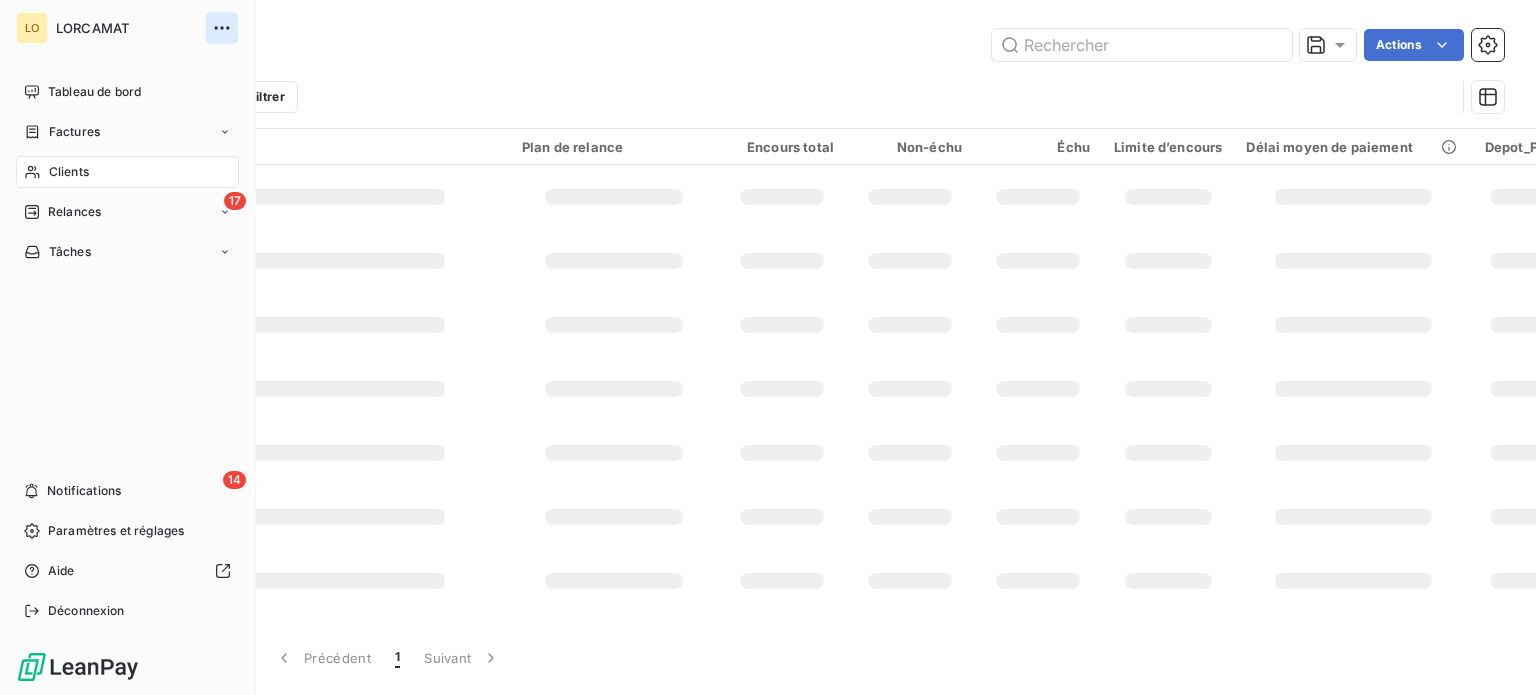 click 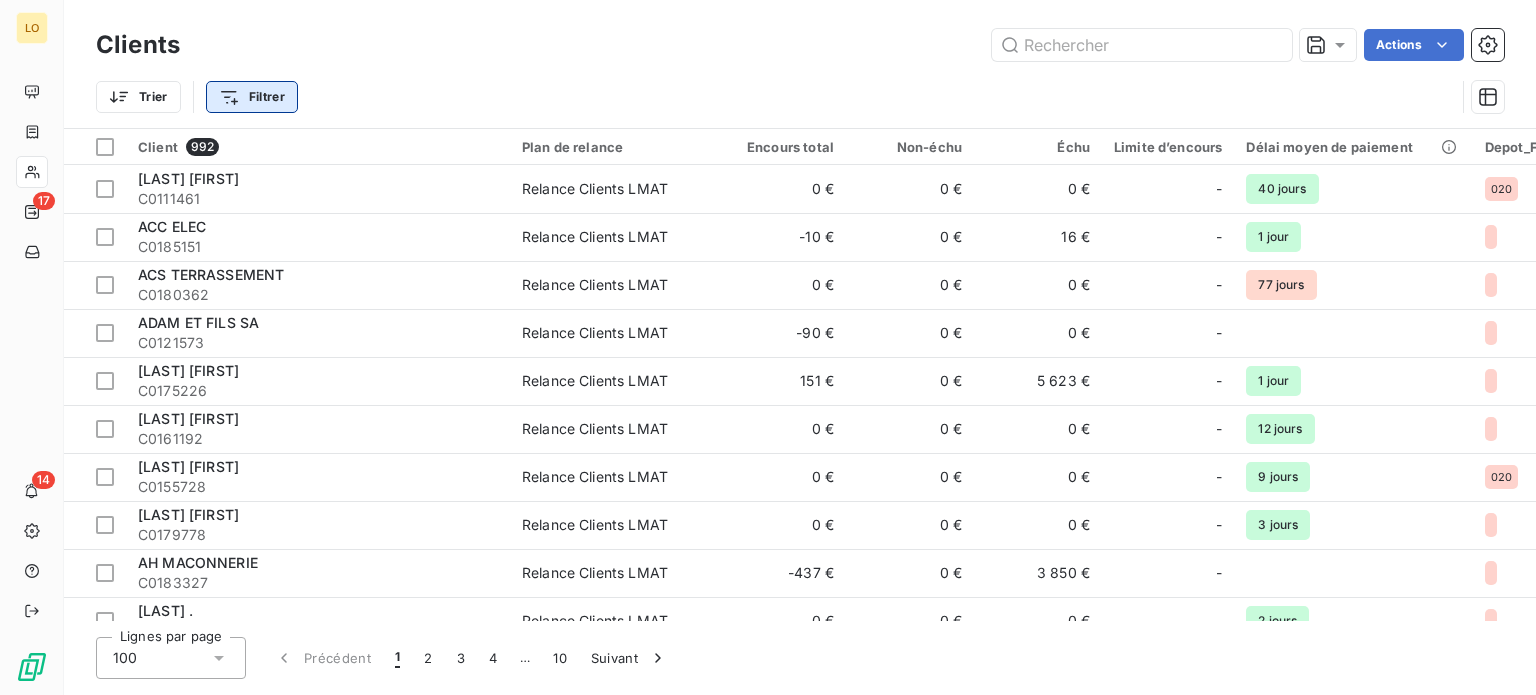 click on "[LAST] [FIRST] - C0111461 Relance Clients LMAT 0 € 0 € 0 € - 40 jours 020 NON ADH 020 ACC ELEC C0185151 Relance Clients LMAT -10 € 0 € 16 € - 1 jour NON ADH 020 ACS TERRASSEMENT C0180362 Relance Clients LMAT 0 € 0 € 0 € - 77 jours NON ADH 020 ADAM ET FILS SA C0121573 Relance Clients LMAT -90 € 0 € 0 € - NON ADH 020 ADAMI DIDIER C0175226 Relance Clients LMAT 151 € 0 € 5 623 € - 1 jour NON ADH 020 AFONSO JONATHAN C0161192 Relance Clients LMAT 0 € 0 € 0 € - 12 jours NON ADH 020 AGAZZI JEAN-CHARLES C0155728 Relance Clients LMAT 0 € 0 € 0 € - 9 jours 020 NON ADH AGEZ ALICIA C0179778 Relance Clients LMAT 0 € 0 € 0 € - 3 jours NON ADH 020 AH MACONNERIE C0183327 Relance Clients LMAT -437 € 0 € 3 850 € - NON ADH 020 AKGUNDUZ . -" at bounding box center (768, 347) 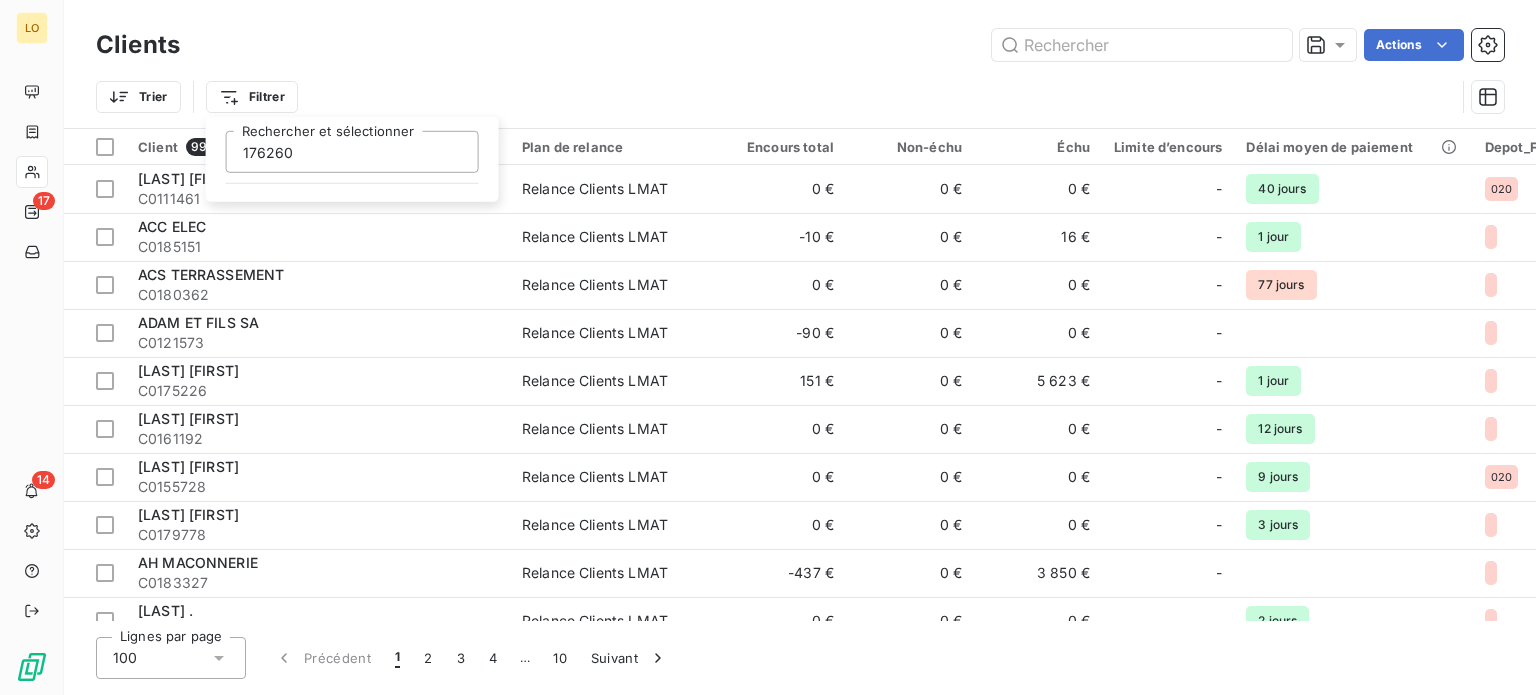 type on "176260" 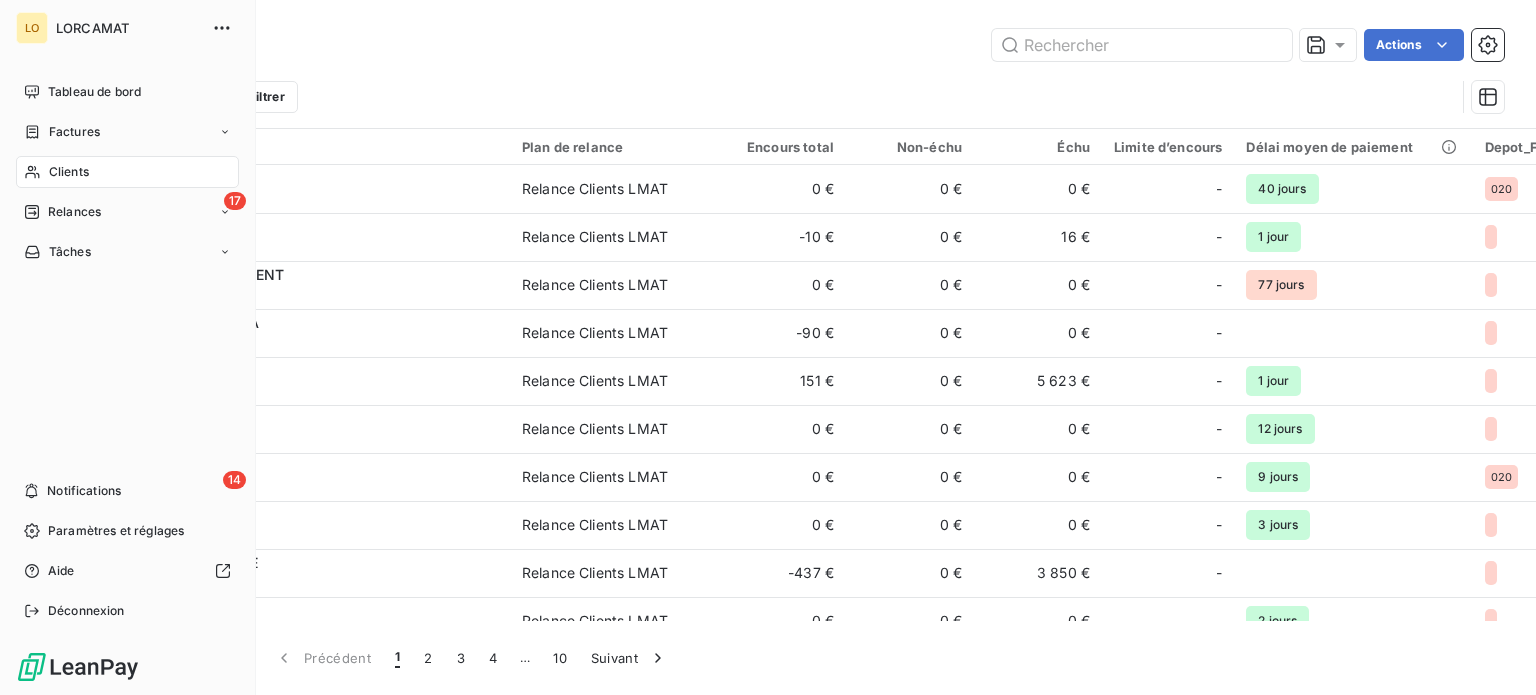 click on "Clients" at bounding box center (127, 172) 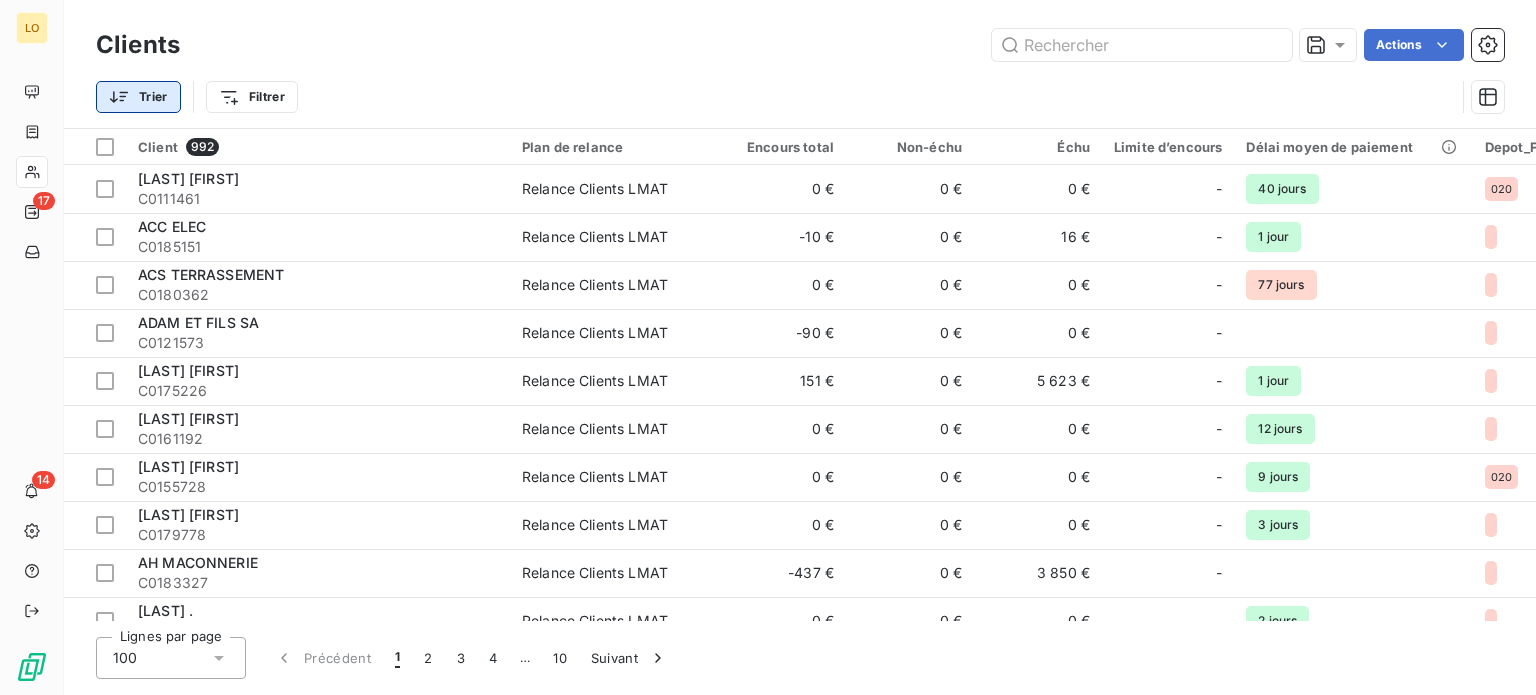click on "[LAST] [FIRST] - C0111461 Relance Clients LMAT 0 € 0 € 0 € - 40 jours 020 NON ADH 020 ACC ELEC C0185151 Relance Clients LMAT -10 € 0 € 16 € - 1 jour NON ADH 020 ACS TERRASSEMENT C0180362 Relance Clients LMAT 0 € 0 € 0 € - 77 jours NON ADH 020 ADAM ET FILS SA C0121573 Relance Clients LMAT -90 € 0 € 0 € - NON ADH 020 ADAMI DIDIER C0175226 Relance Clients LMAT 151 € 0 € 5 623 € - 1 jour NON ADH 020 AFONSO JONATHAN C0161192 Relance Clients LMAT 0 € 0 € 0 € - 12 jours NON ADH 020 AGAZZI JEAN-CHARLES C0155728 Relance Clients LMAT 0 € 0 € 0 € - 9 jours 020 NON ADH AGEZ ALICIA C0179778 Relance Clients LMAT 0 € 0 € 0 € - 3 jours NON ADH 020 AH MACONNERIE C0183327 Relance Clients LMAT -437 € 0 € 3 850 € - NON ADH 020 AKGUNDUZ . -" at bounding box center (768, 347) 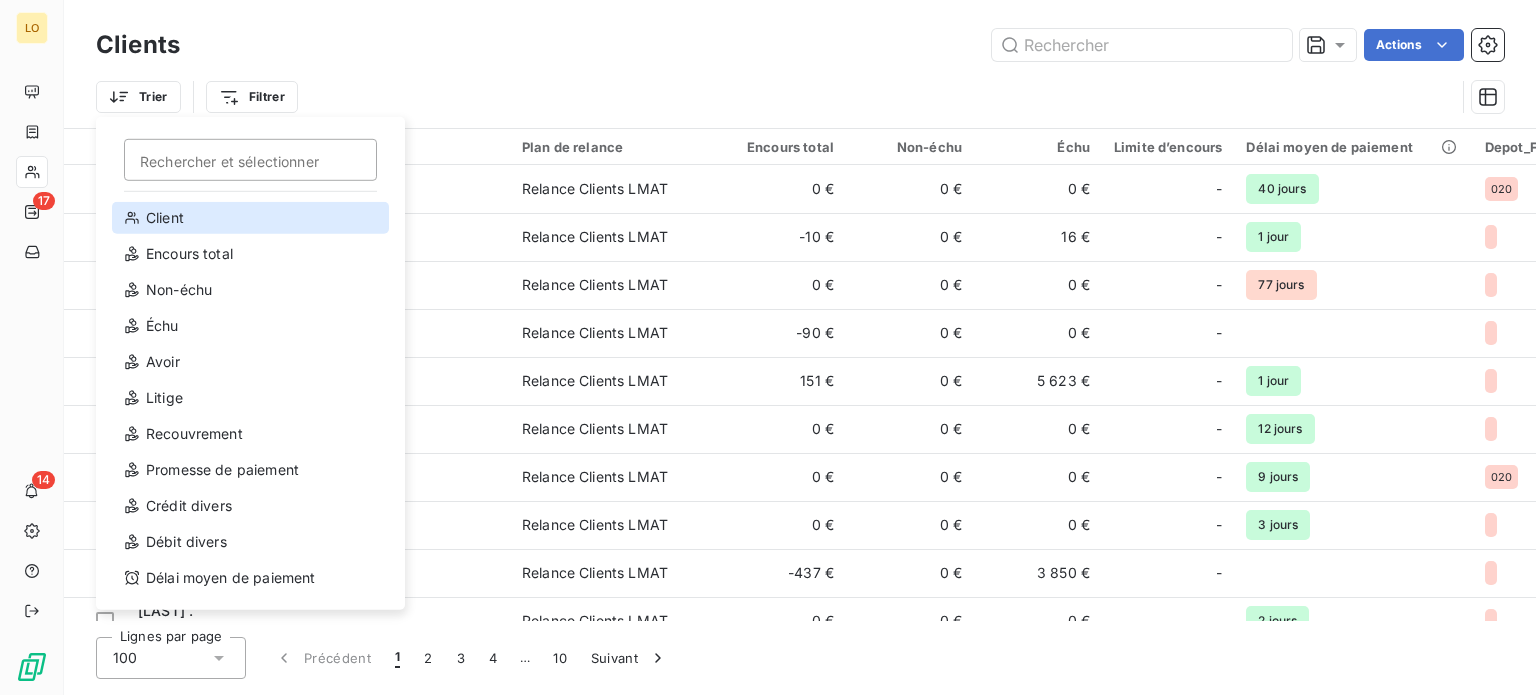 click on "Client" at bounding box center (250, 218) 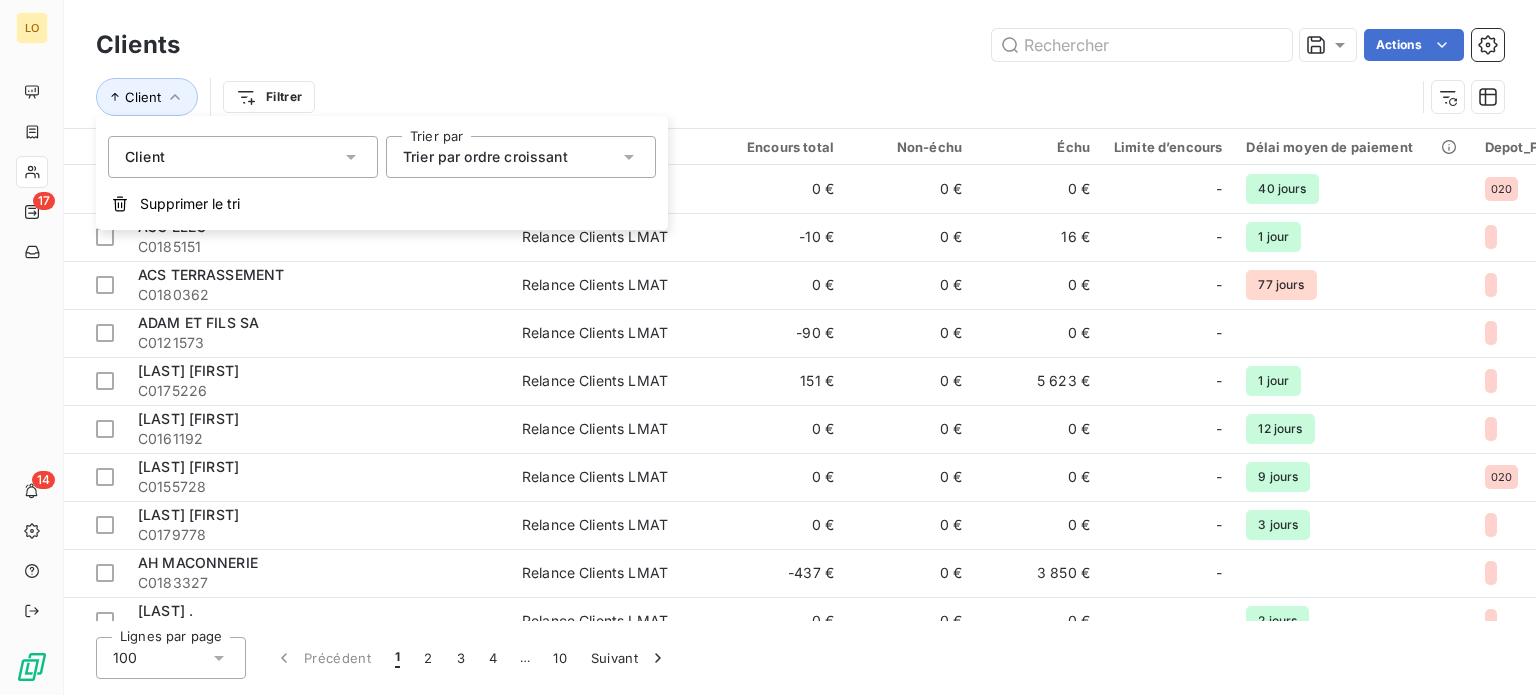 click on "Client" at bounding box center (243, 157) 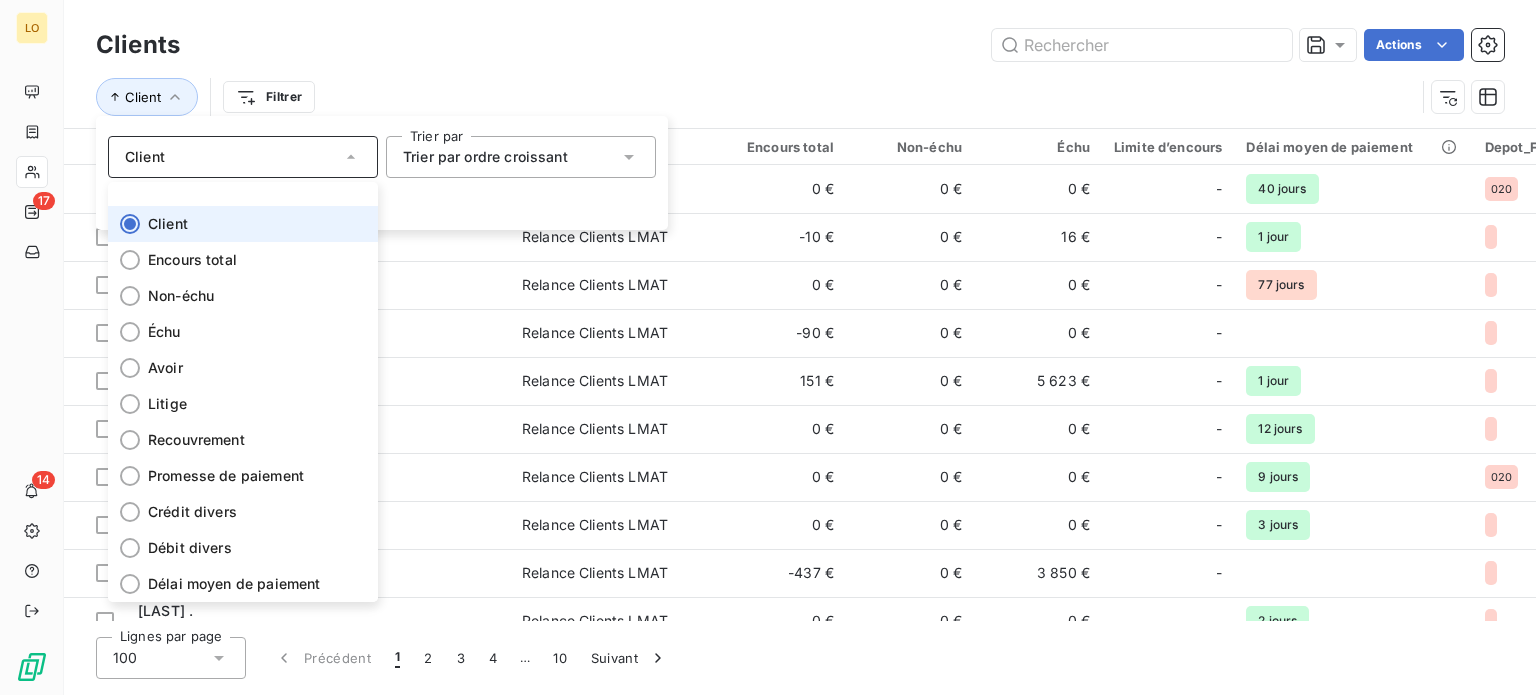 click on "Client" at bounding box center (243, 157) 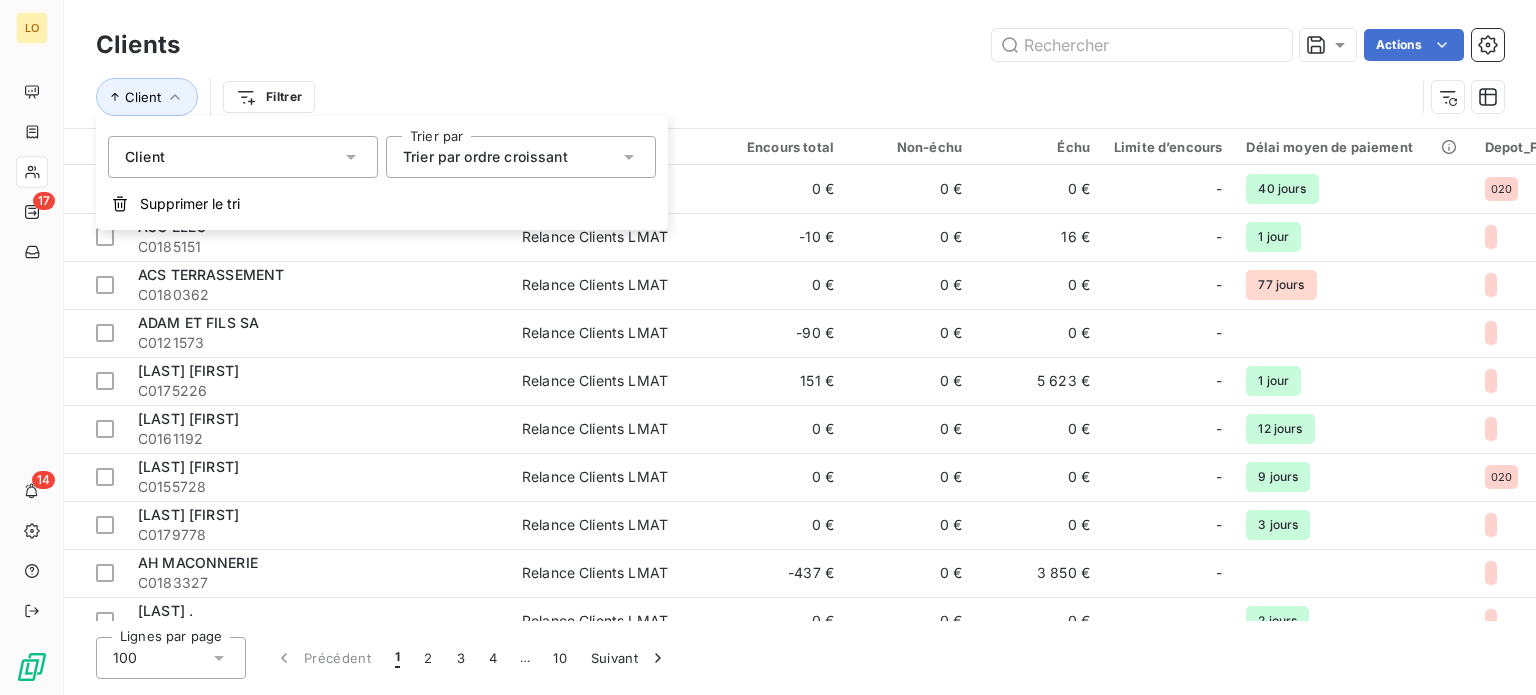 click on "Client" at bounding box center (243, 157) 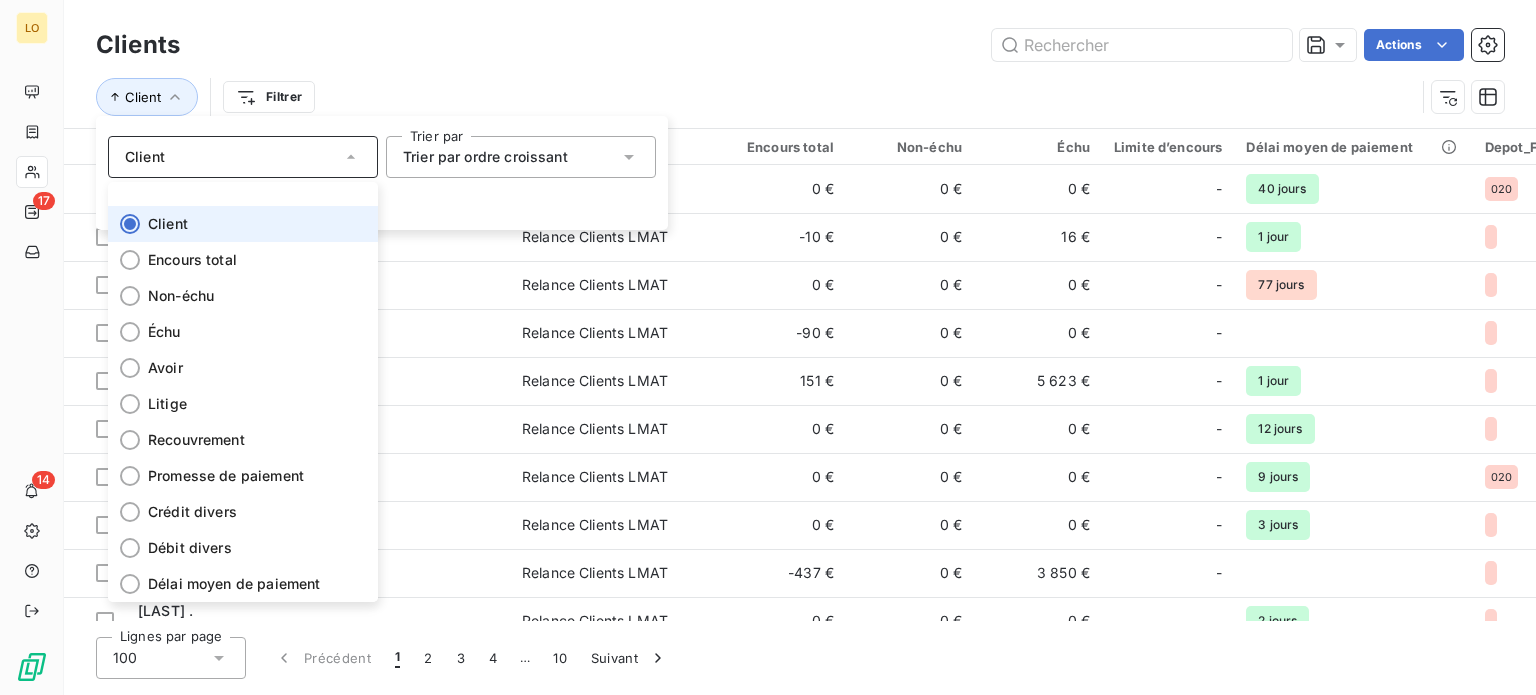 click on "Client" at bounding box center [243, 157] 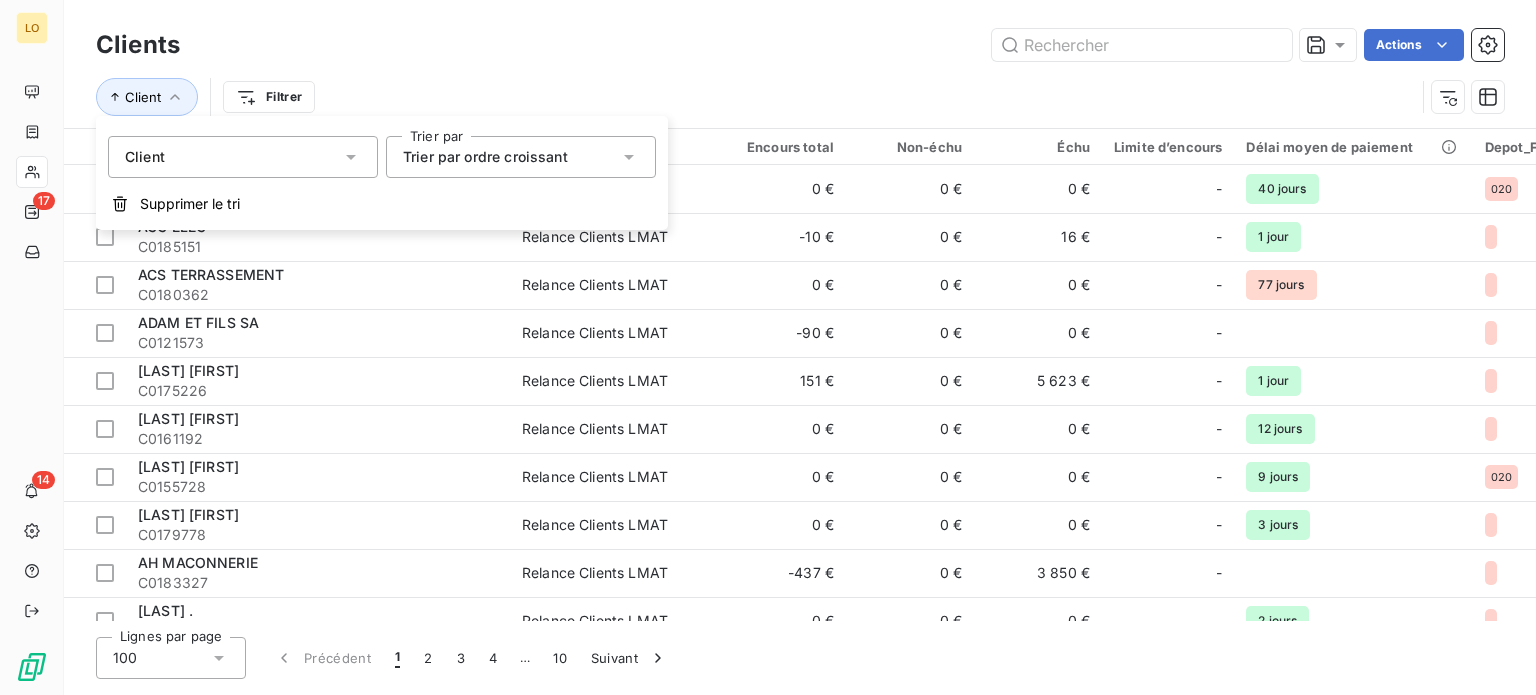 click 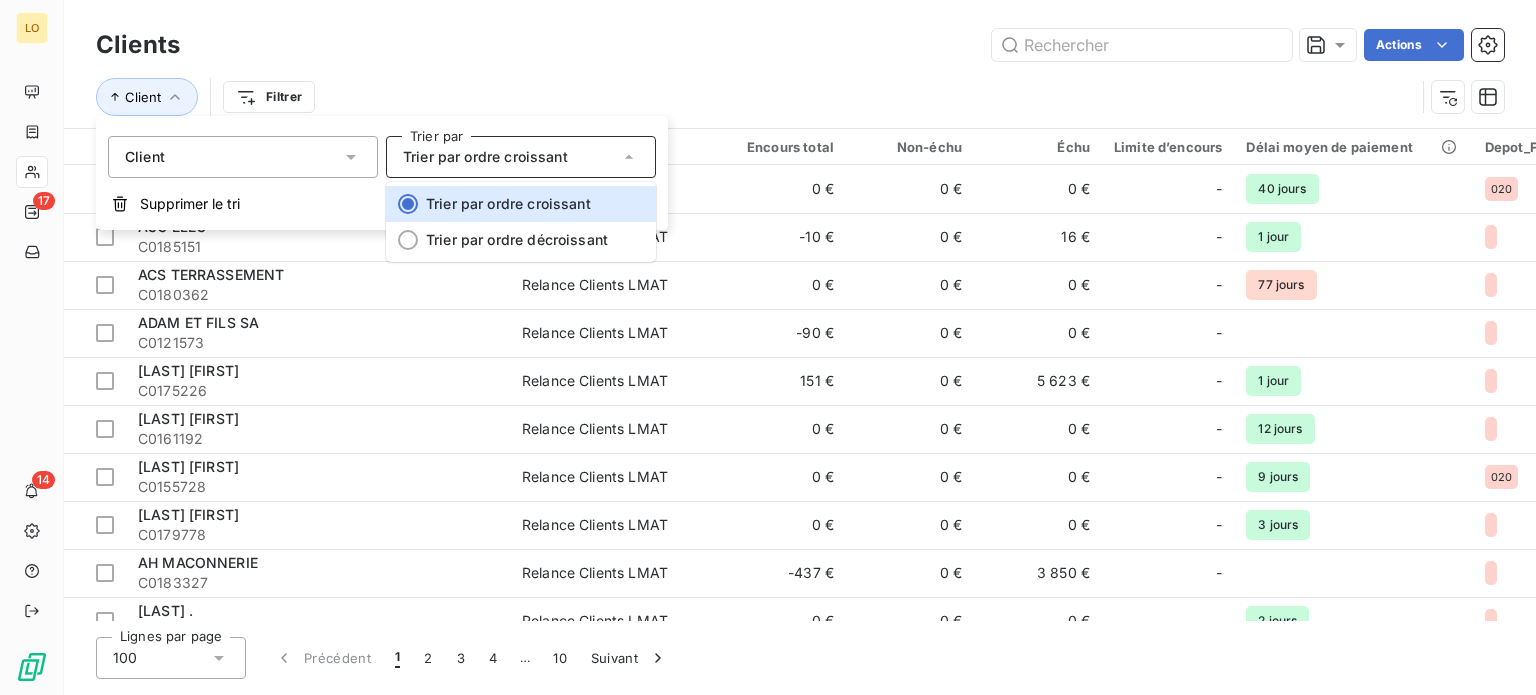 click 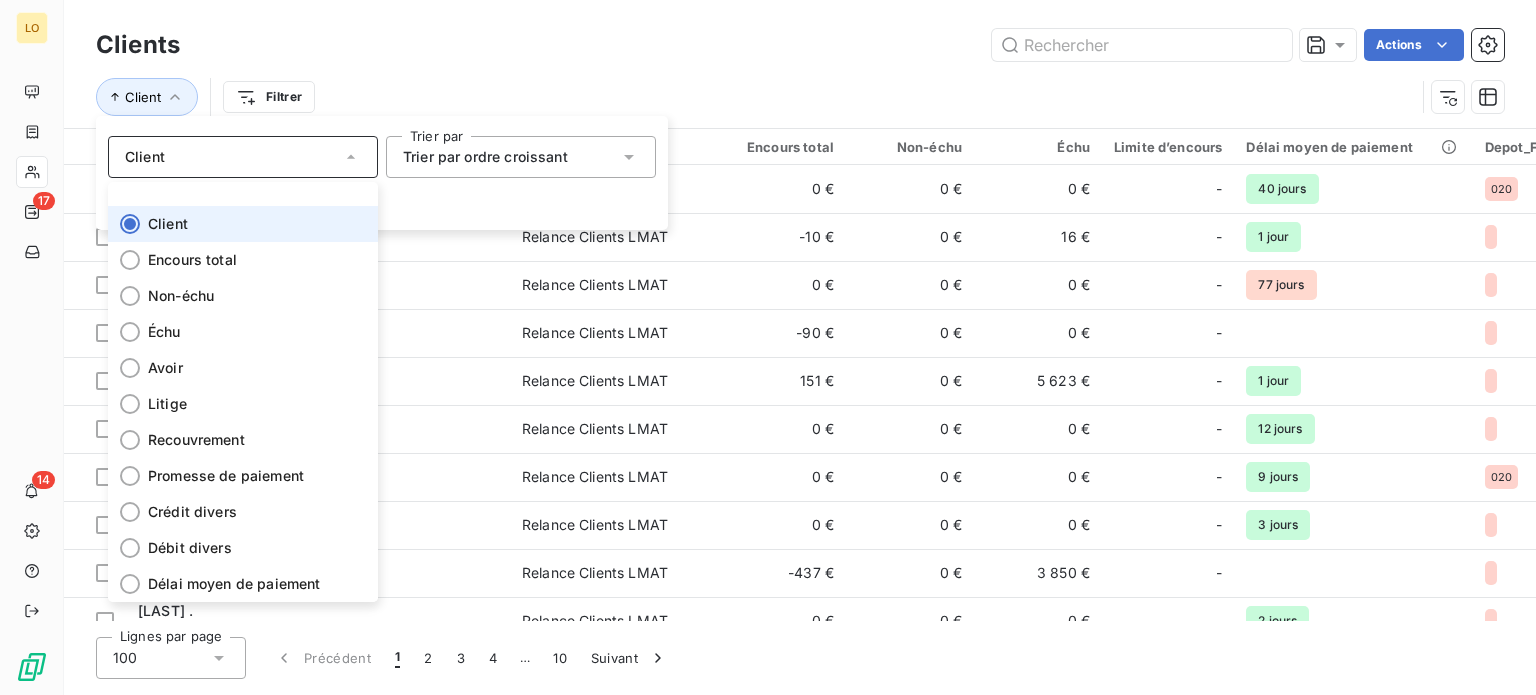 click 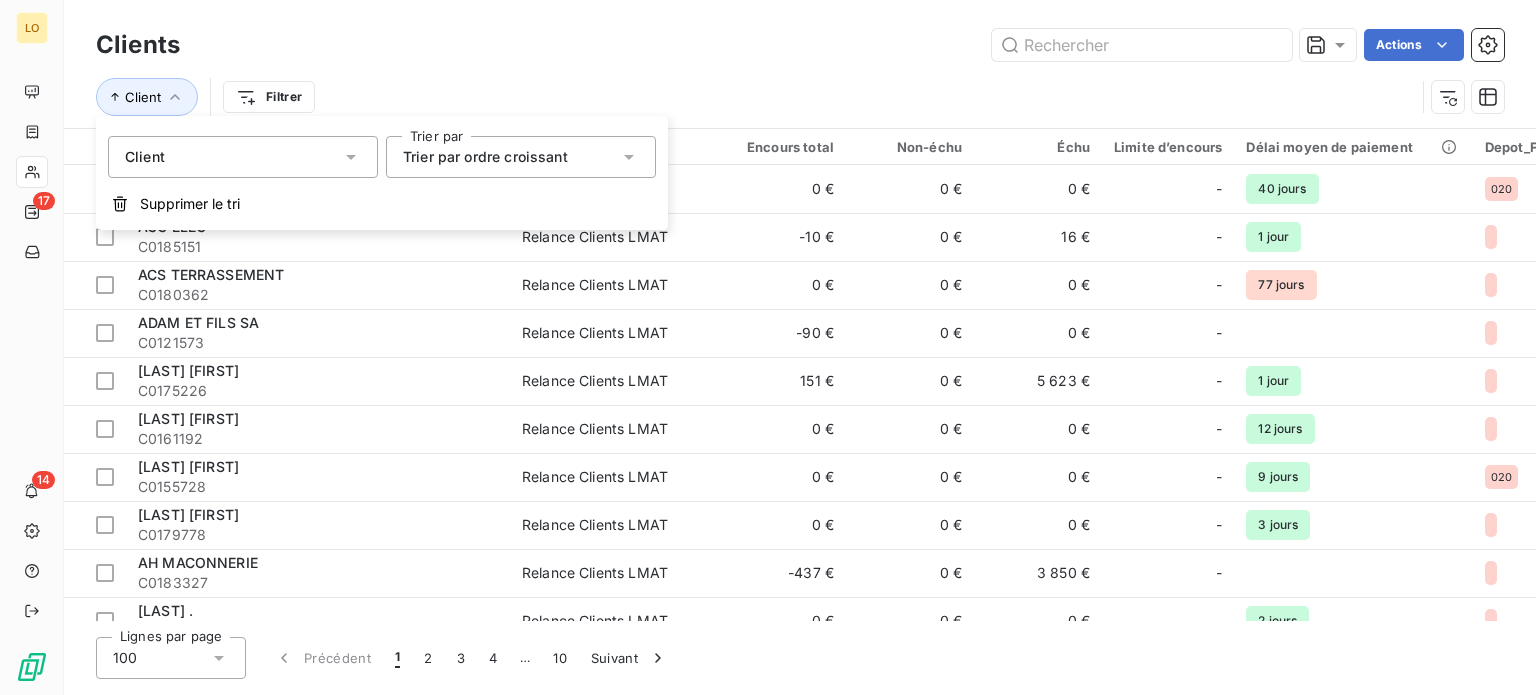 click 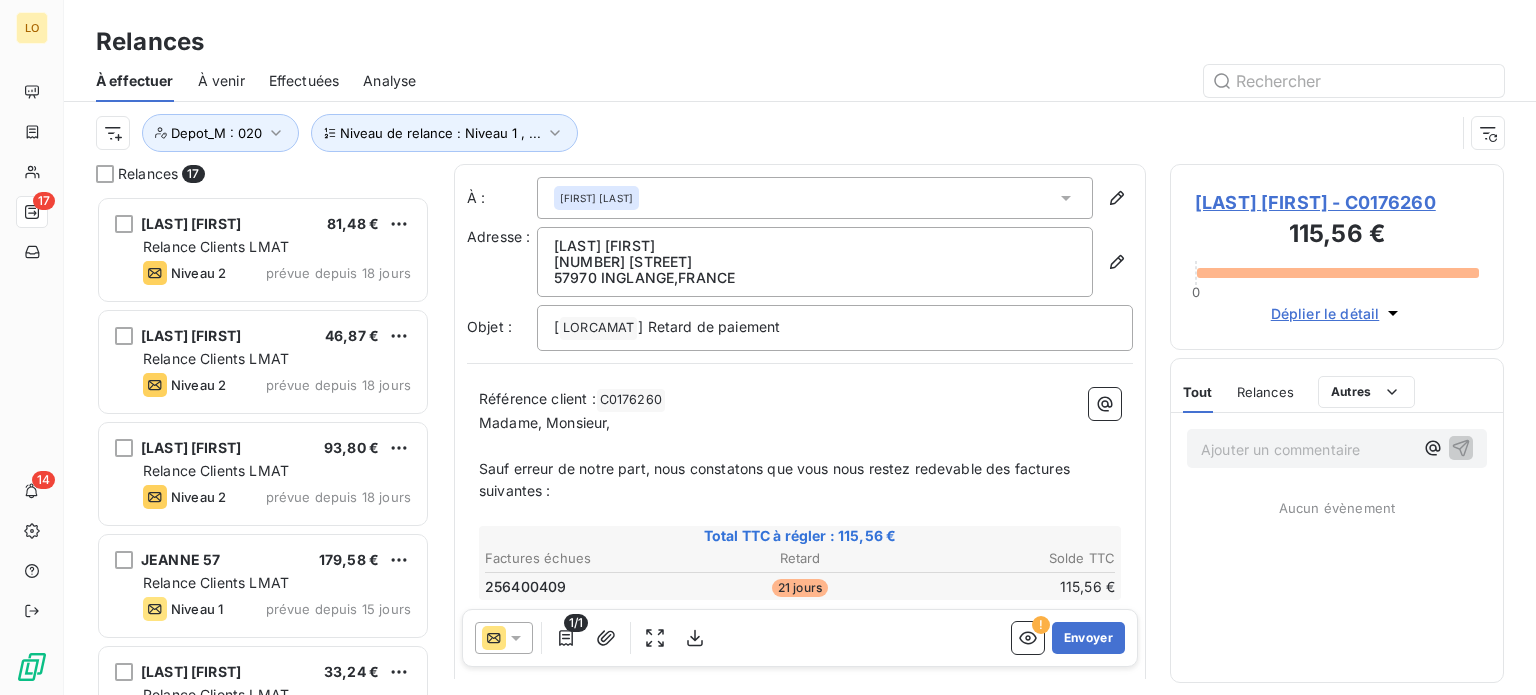 scroll, scrollTop: 16, scrollLeft: 16, axis: both 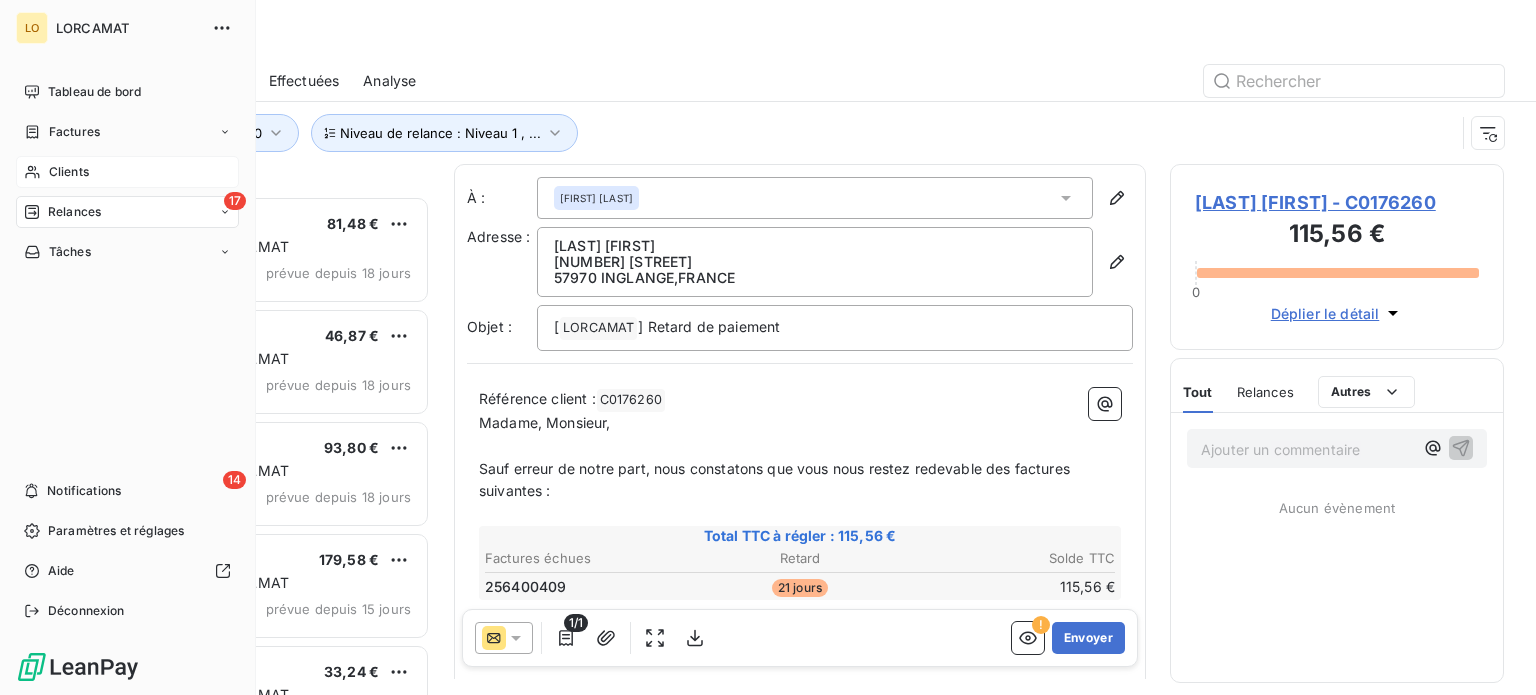 click on "Clients" at bounding box center (69, 172) 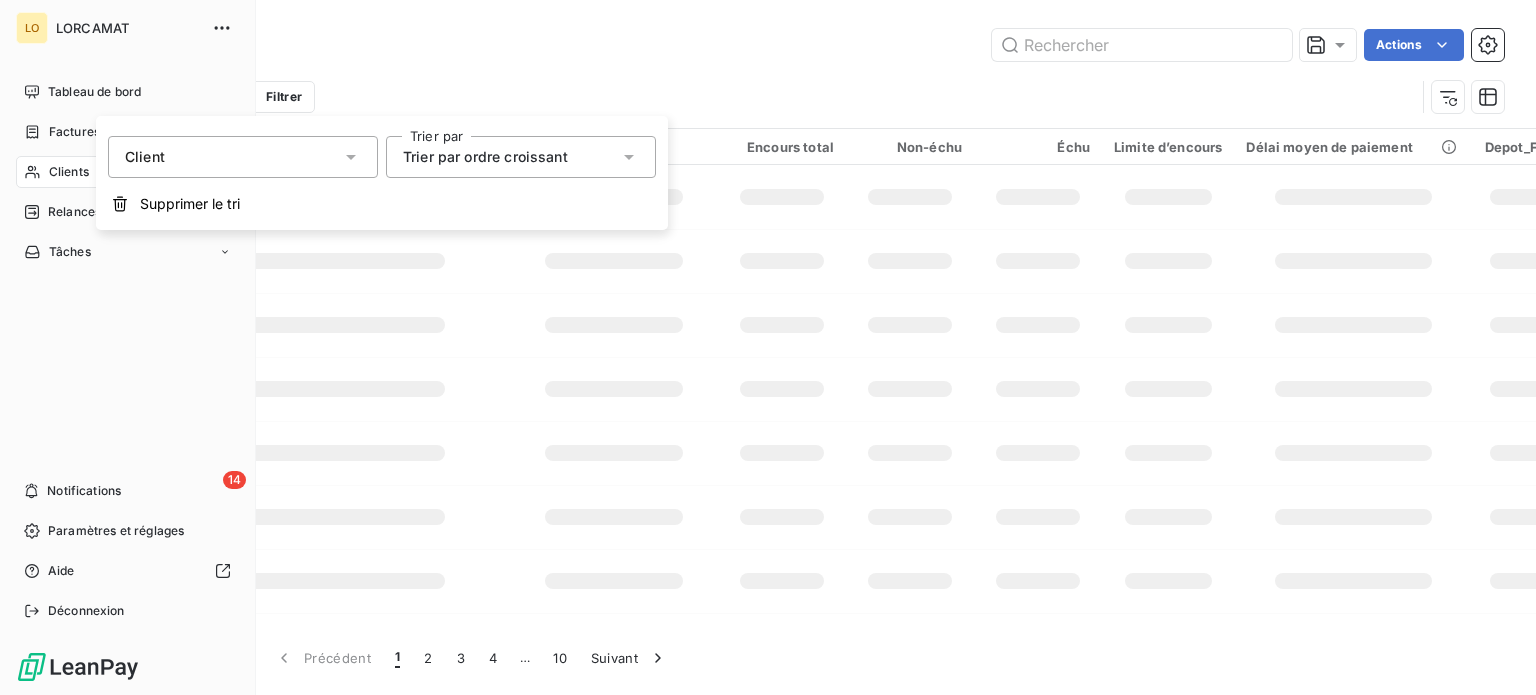 click on "Clients" at bounding box center (69, 172) 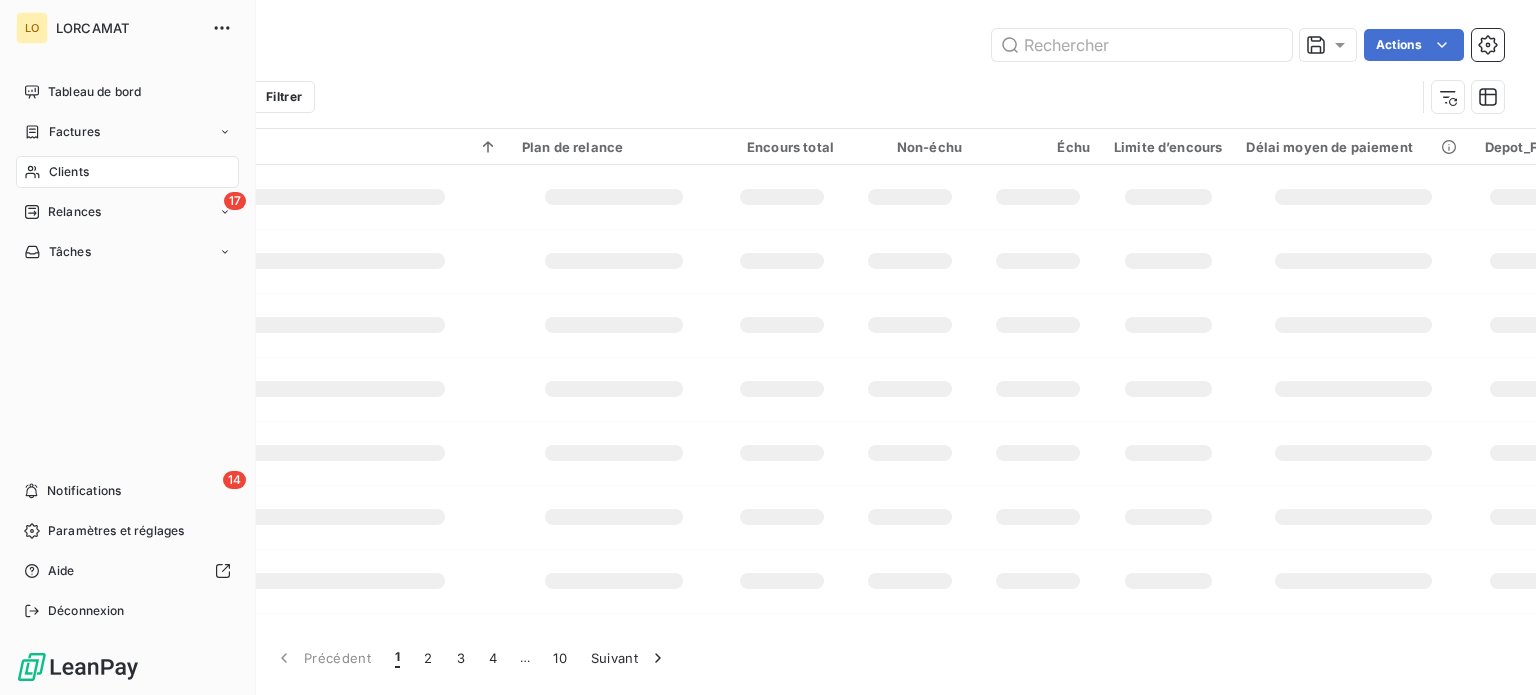 click on "Clients" at bounding box center [69, 172] 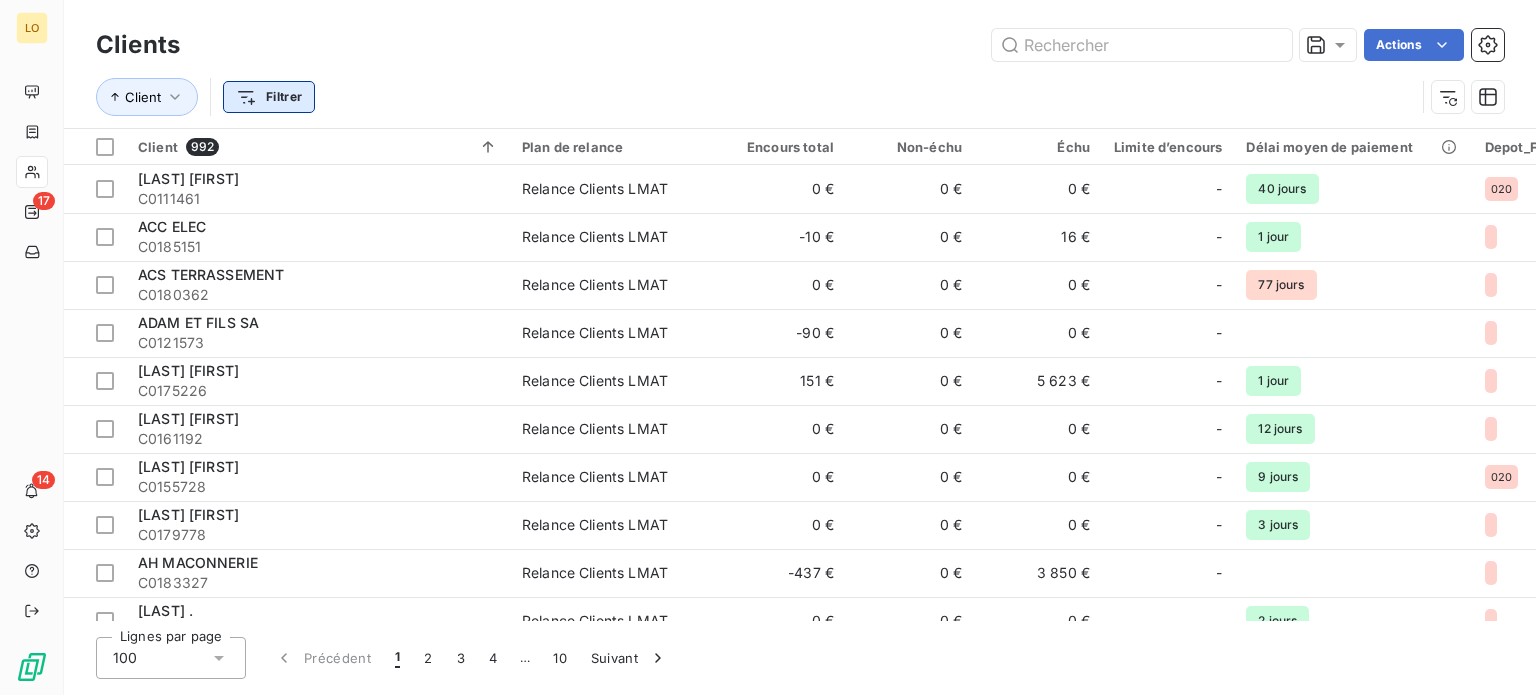 click on "[LAST] [FIRST] - C0111461 Relance Clients LMAT 0 € 0 € 0 € - 40 jours 020 NON ADH 020 ACC ELEC C0185151 Relance Clients LMAT -10 € 0 € 16 € - 1 jour NON ADH 020 ACS TERRASSEMENT C0180362 Relance Clients LMAT 0 € 0 € 0 € - 77 jours NON ADH 020 ADAM ET FILS SA C0121573 Relance Clients LMAT -90 € 0 € 0 € - NON ADH 020 ADAMI DIDIER C0175226 Relance Clients LMAT 151 € 0 € 5 623 € - 1 jour NON ADH 020 AFONSO JONATHAN C0161192 Relance Clients LMAT 0 € 0 € 0 € - 12 jours NON ADH 020 AGAZZI JEAN-CHARLES C0155728 Relance Clients LMAT 0 € 0 € 0 € - 9 jours 020 NON ADH AGEZ ALICIA C0179778 Relance Clients LMAT 0 € 0 € 0 € - 3 jours NON ADH 020 AH MACONNERIE C0183327 Relance Clients LMAT -437 € 0 € 3 850 € - NON ADH 020 AKGUNDUZ . -" at bounding box center (768, 347) 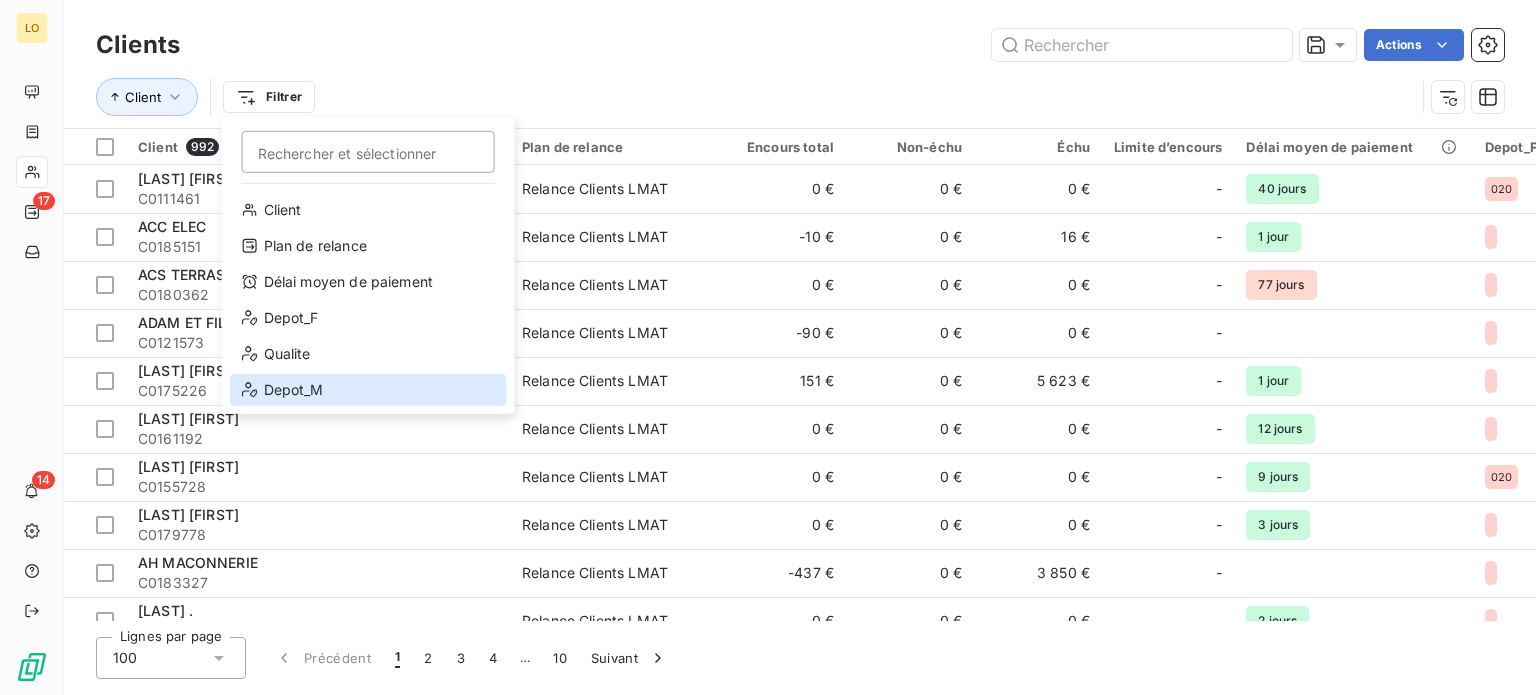 click on "Depot_M" at bounding box center (368, 390) 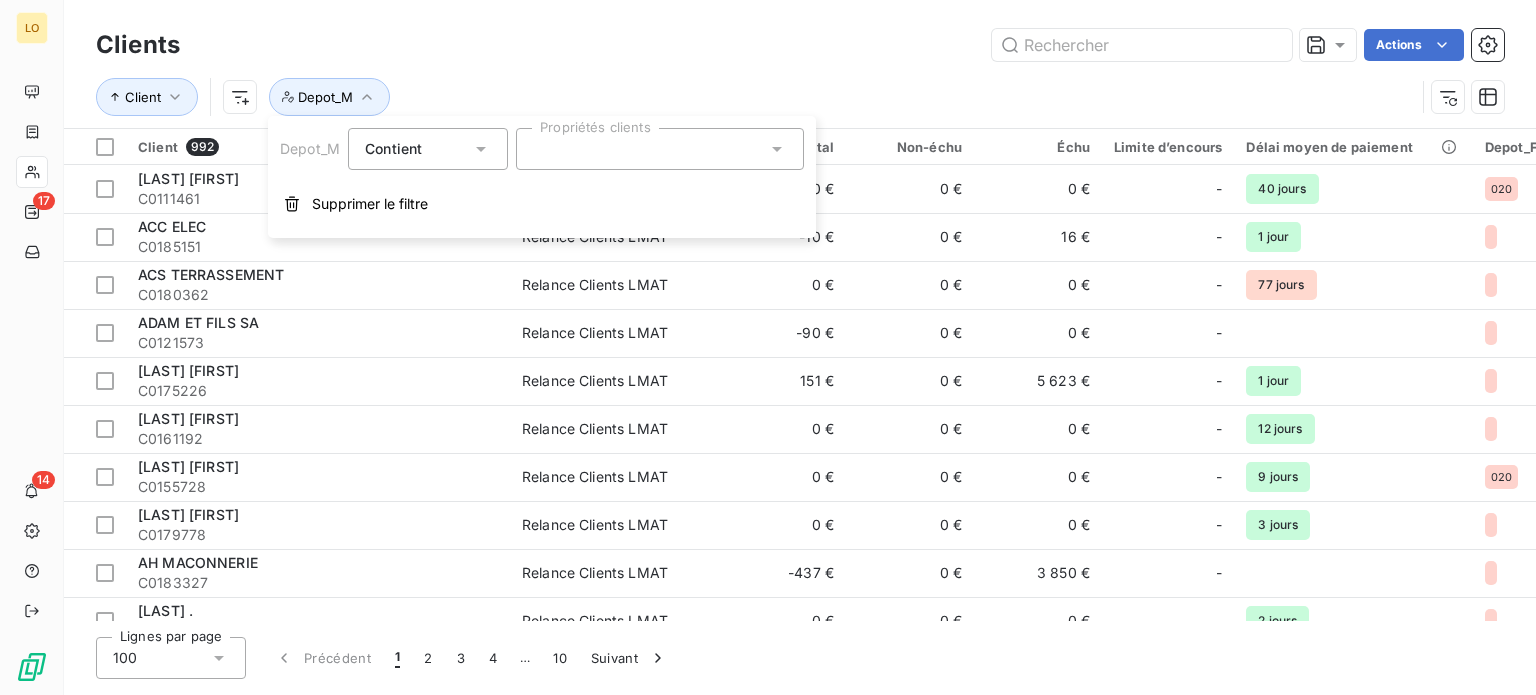 click 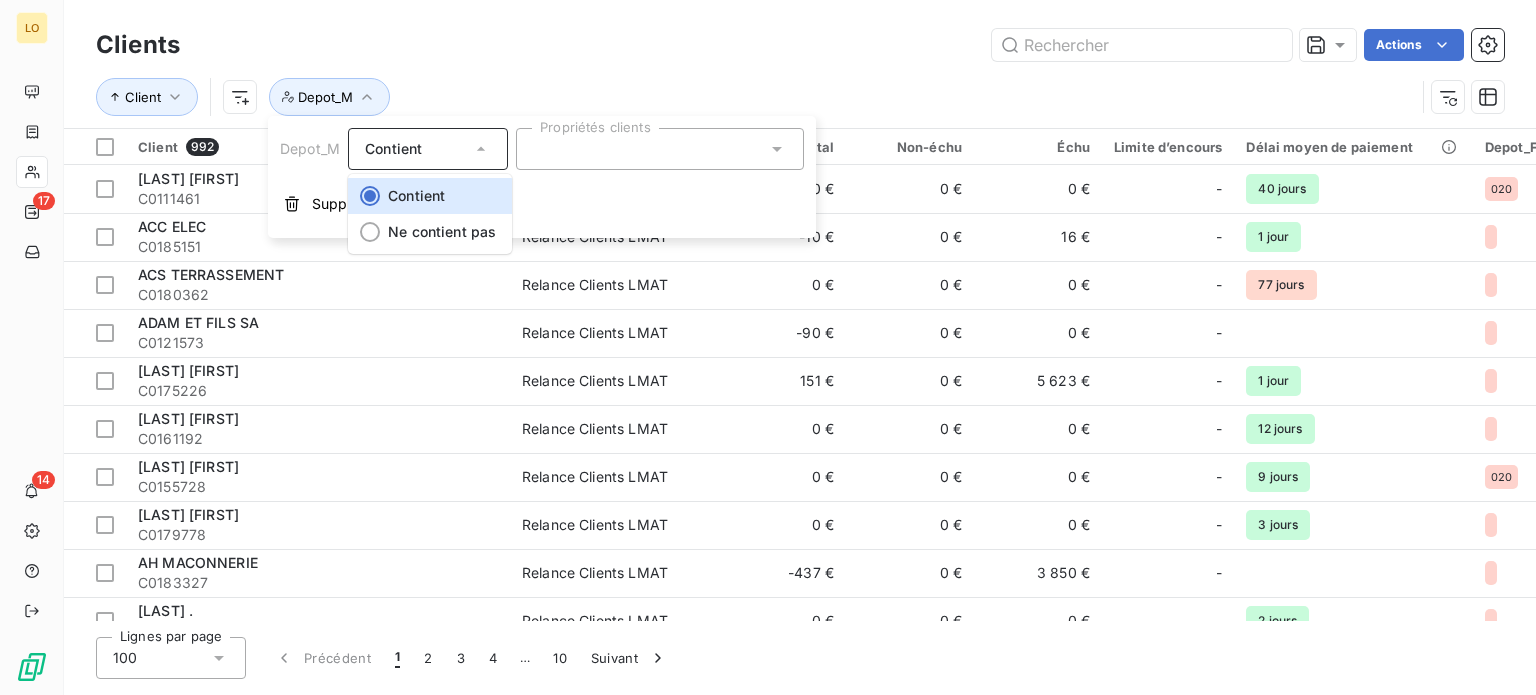 click 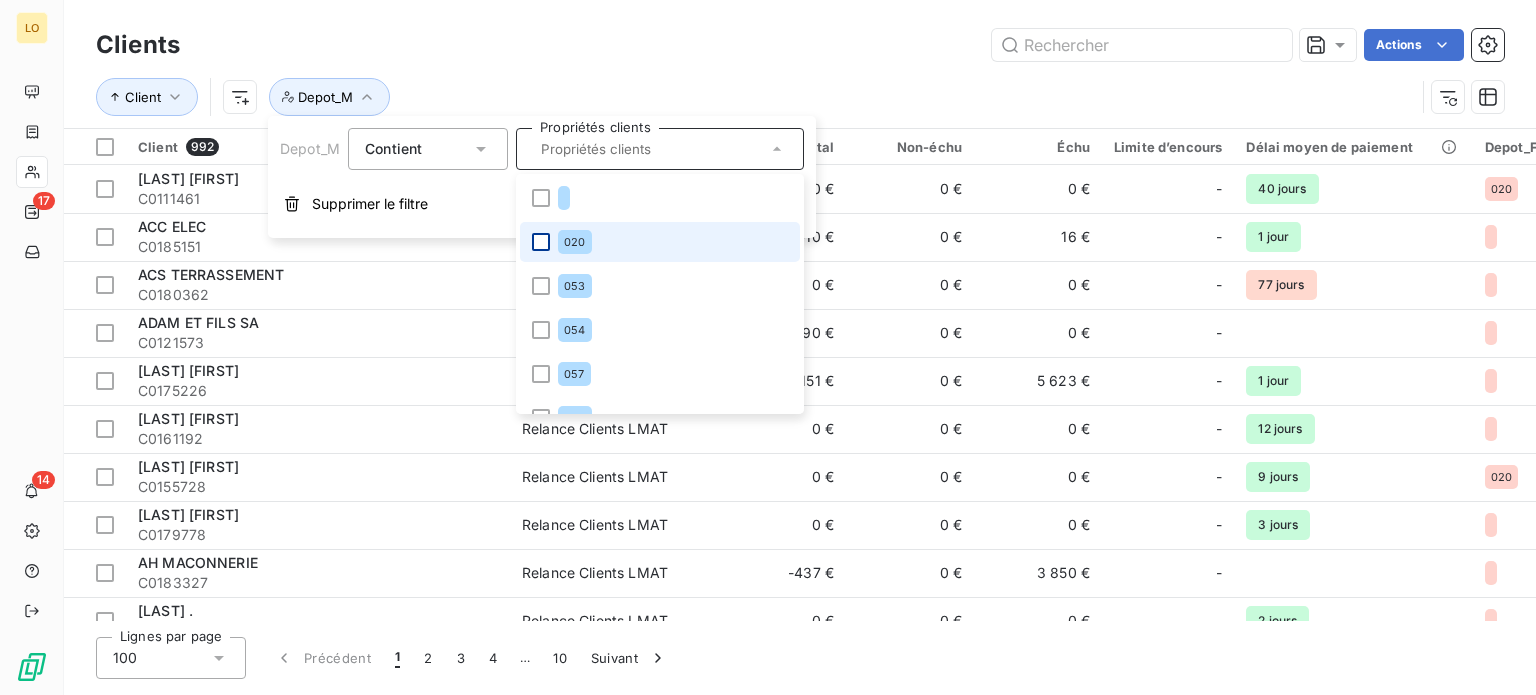 click at bounding box center (541, 242) 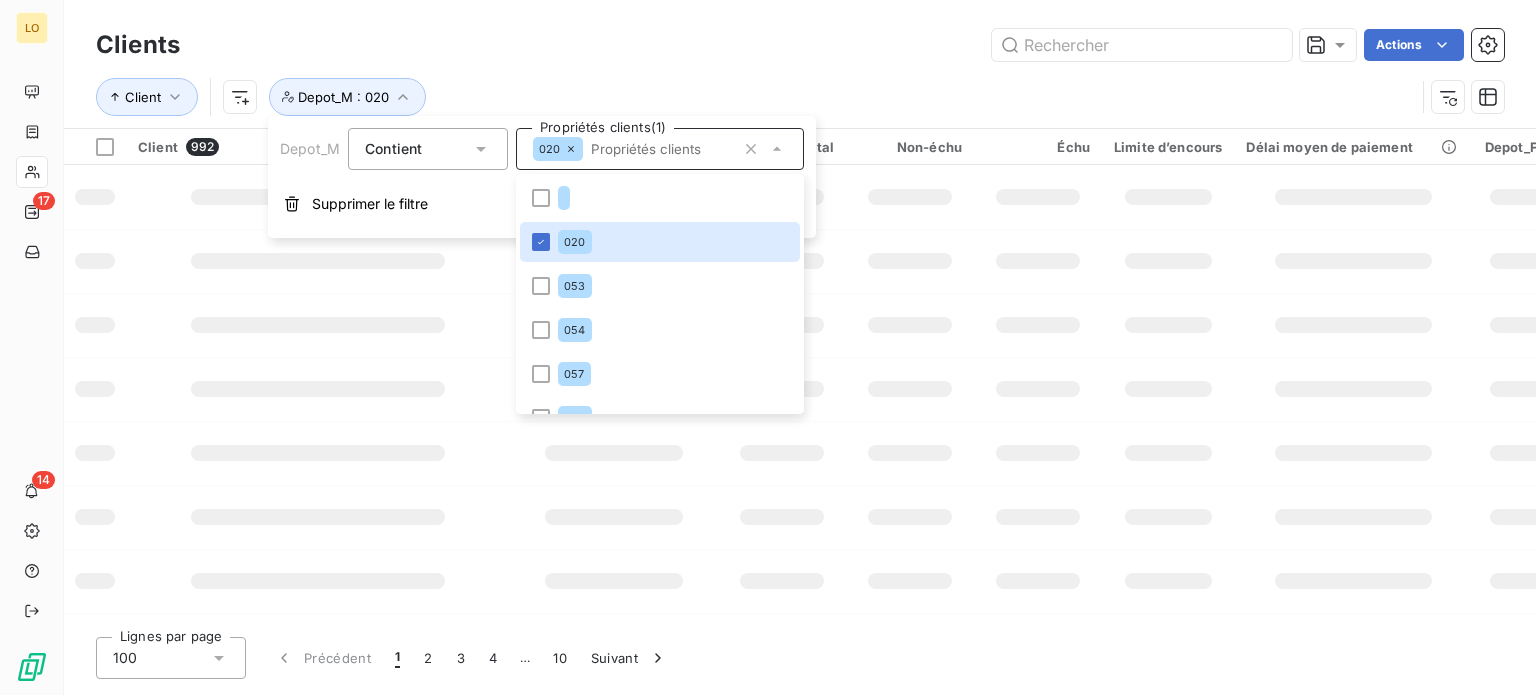 click on "Actions" at bounding box center (854, 45) 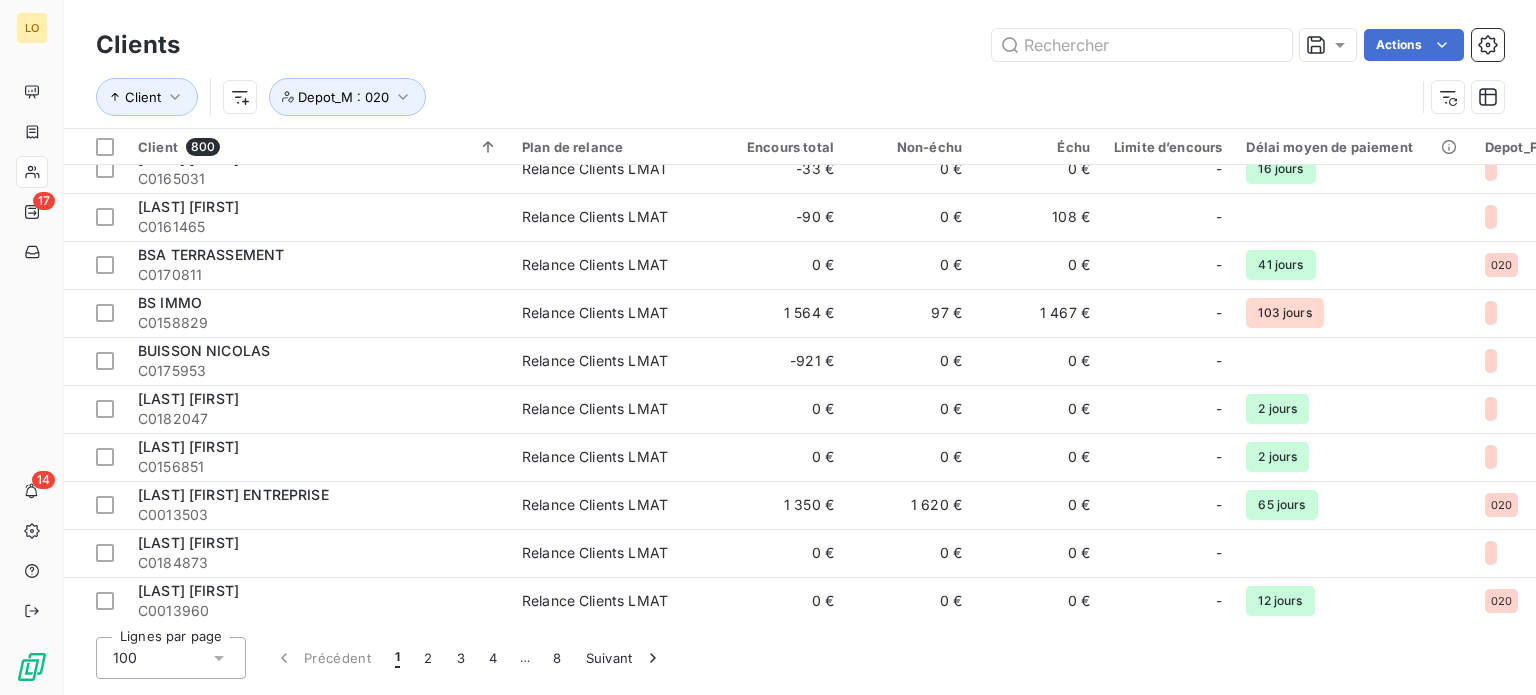 scroll, scrollTop: 4000, scrollLeft: 0, axis: vertical 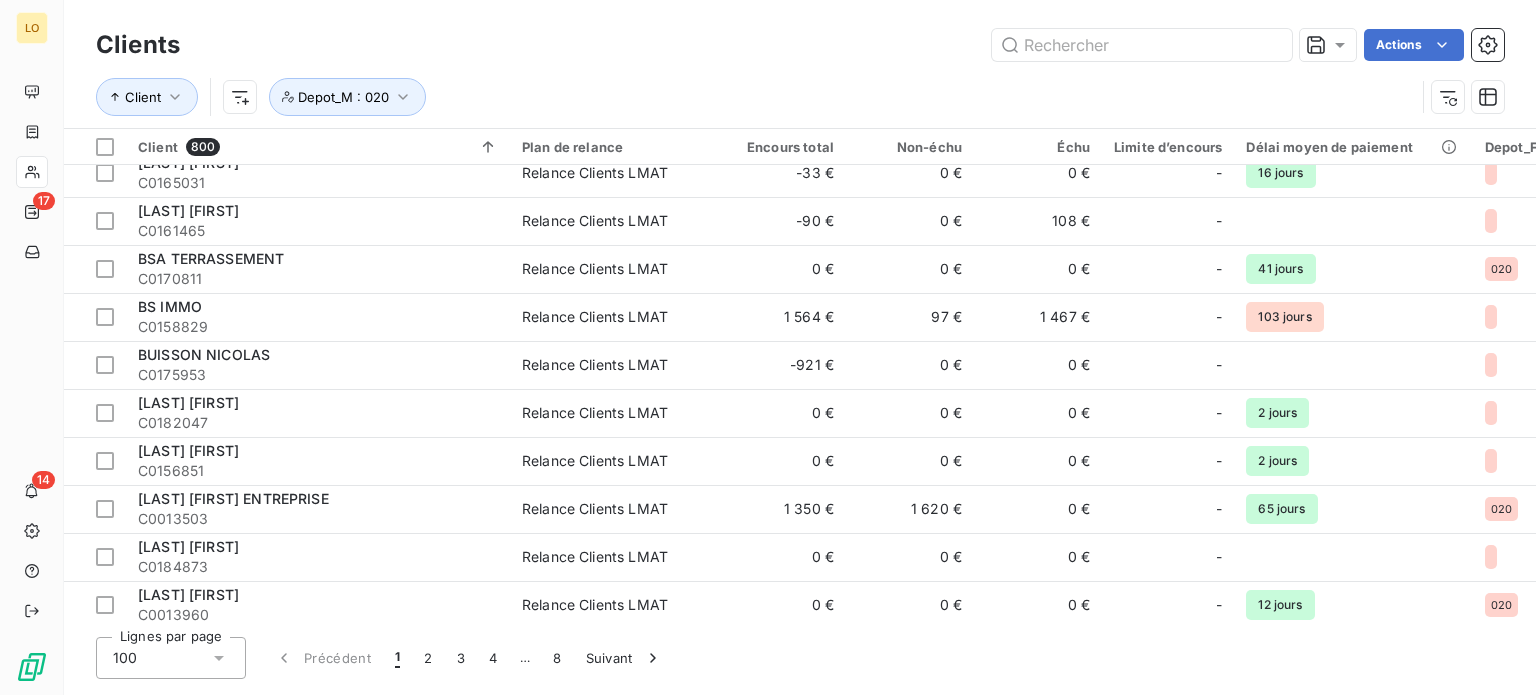 click on "Actions" at bounding box center [854, 45] 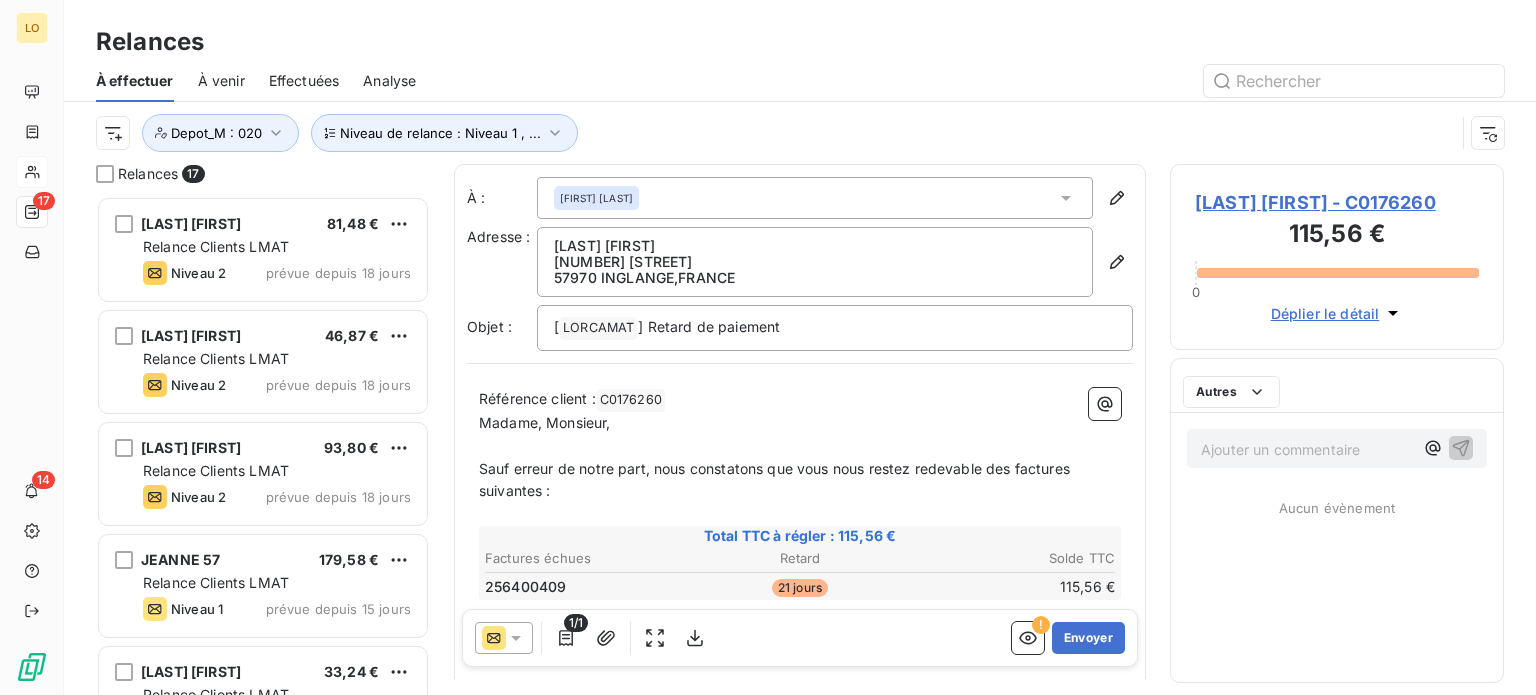 scroll, scrollTop: 16, scrollLeft: 16, axis: both 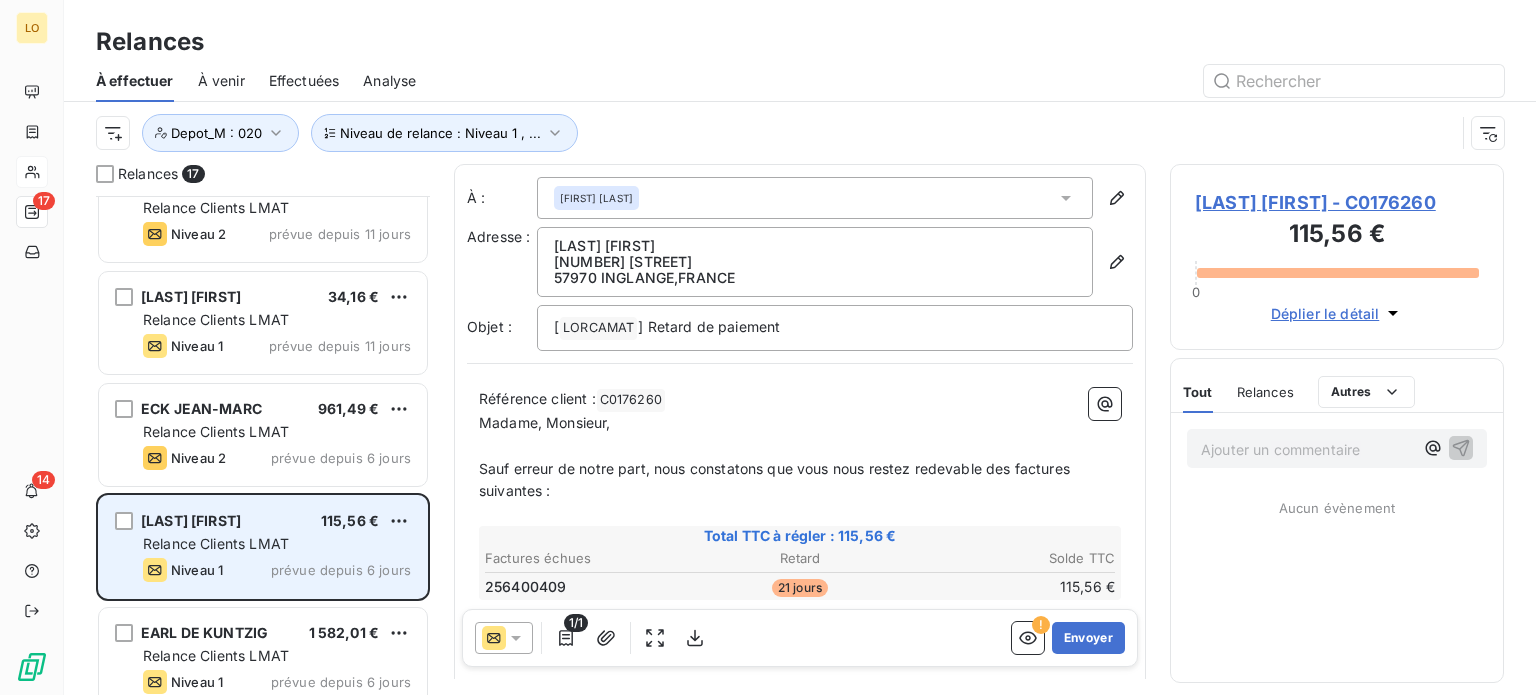 click on "[LAST] [FIRST] 115,56 €" at bounding box center (277, 521) 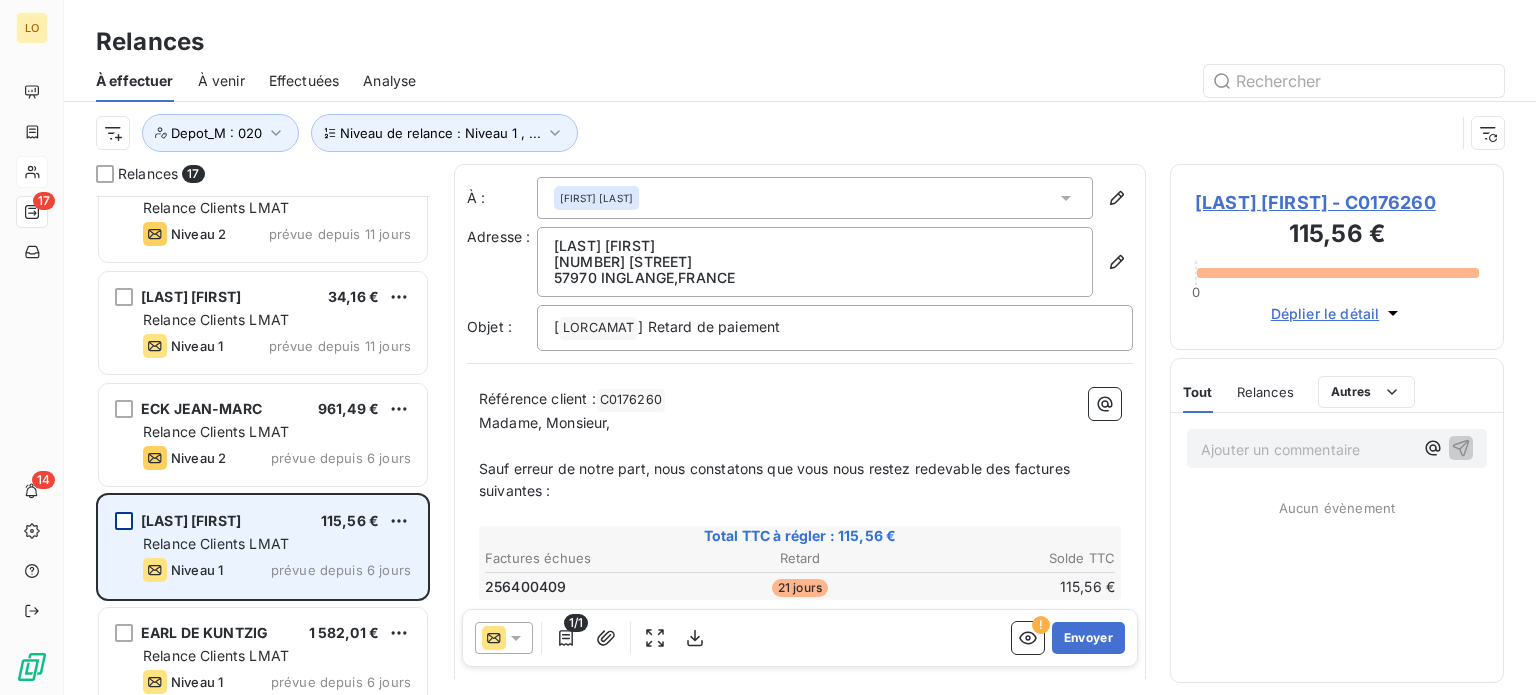click at bounding box center [124, 521] 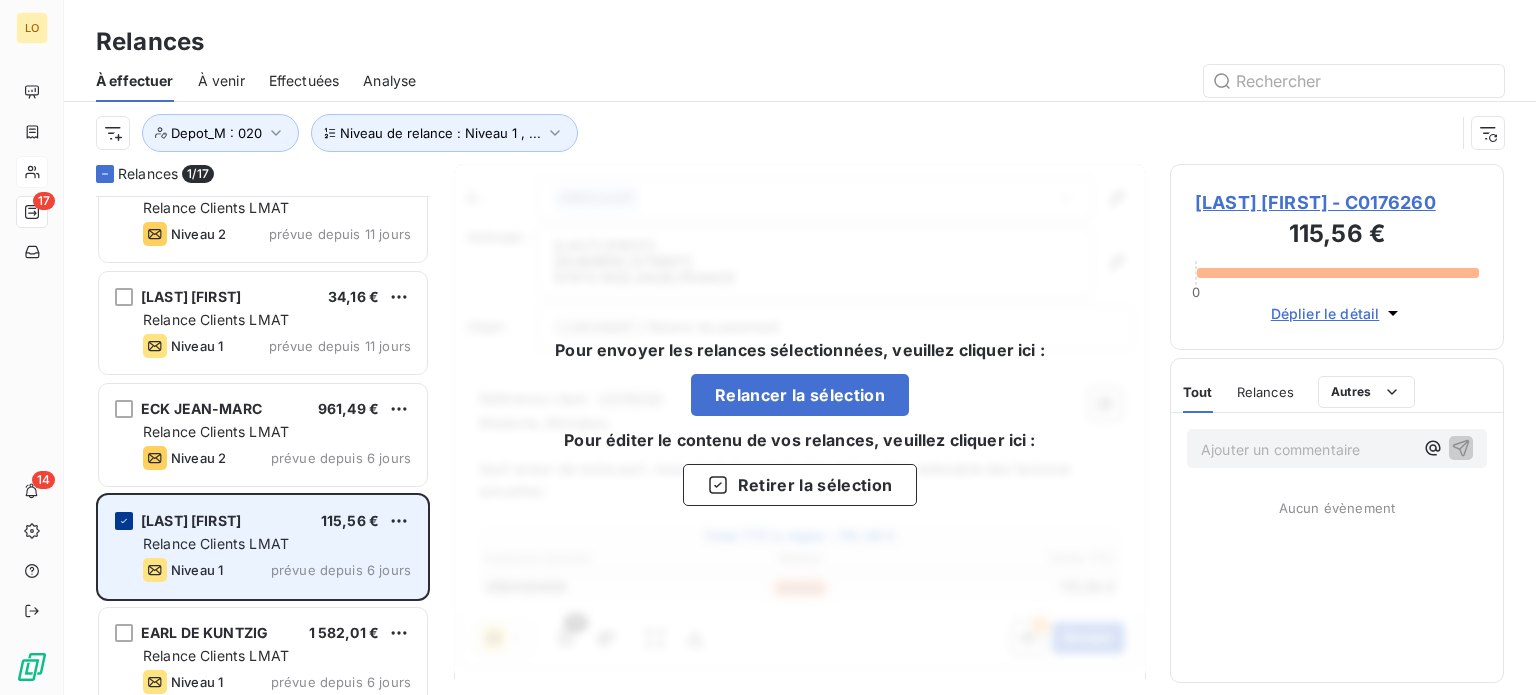click 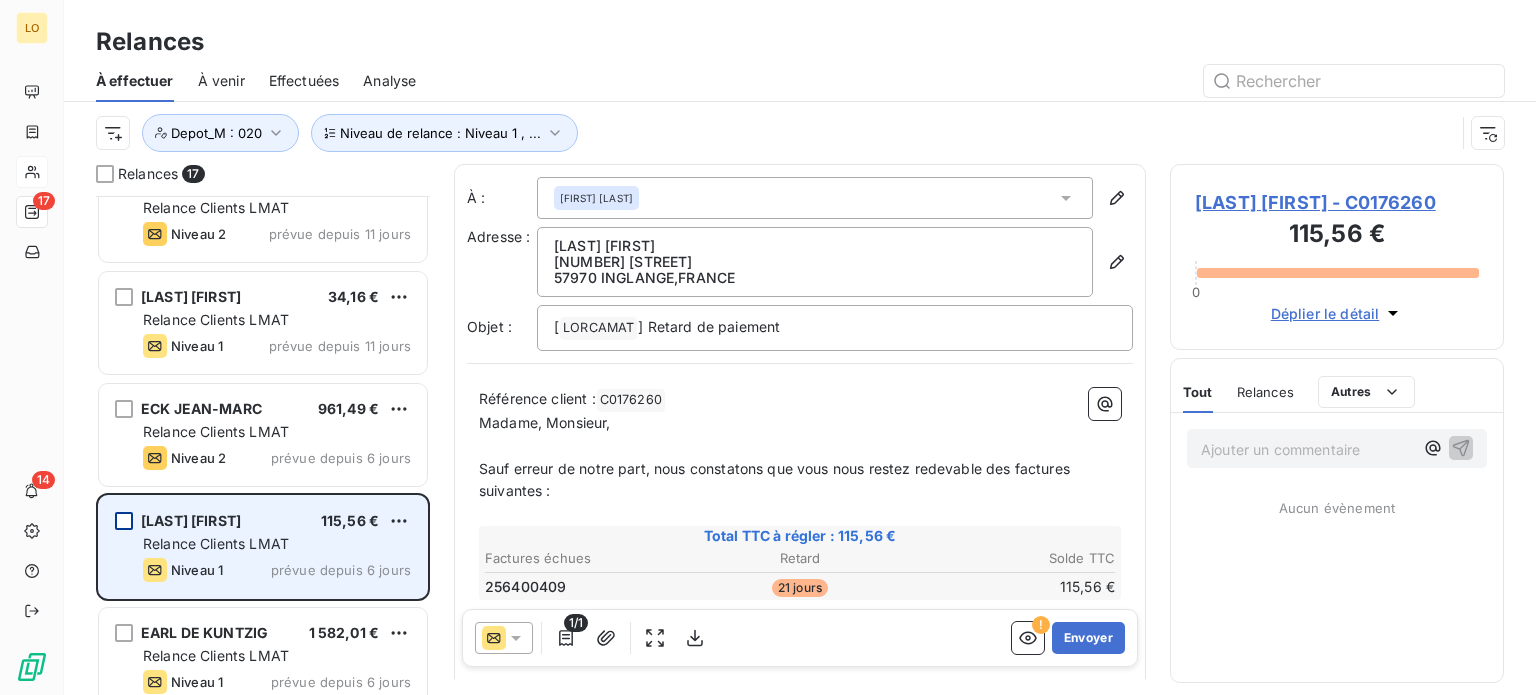 click 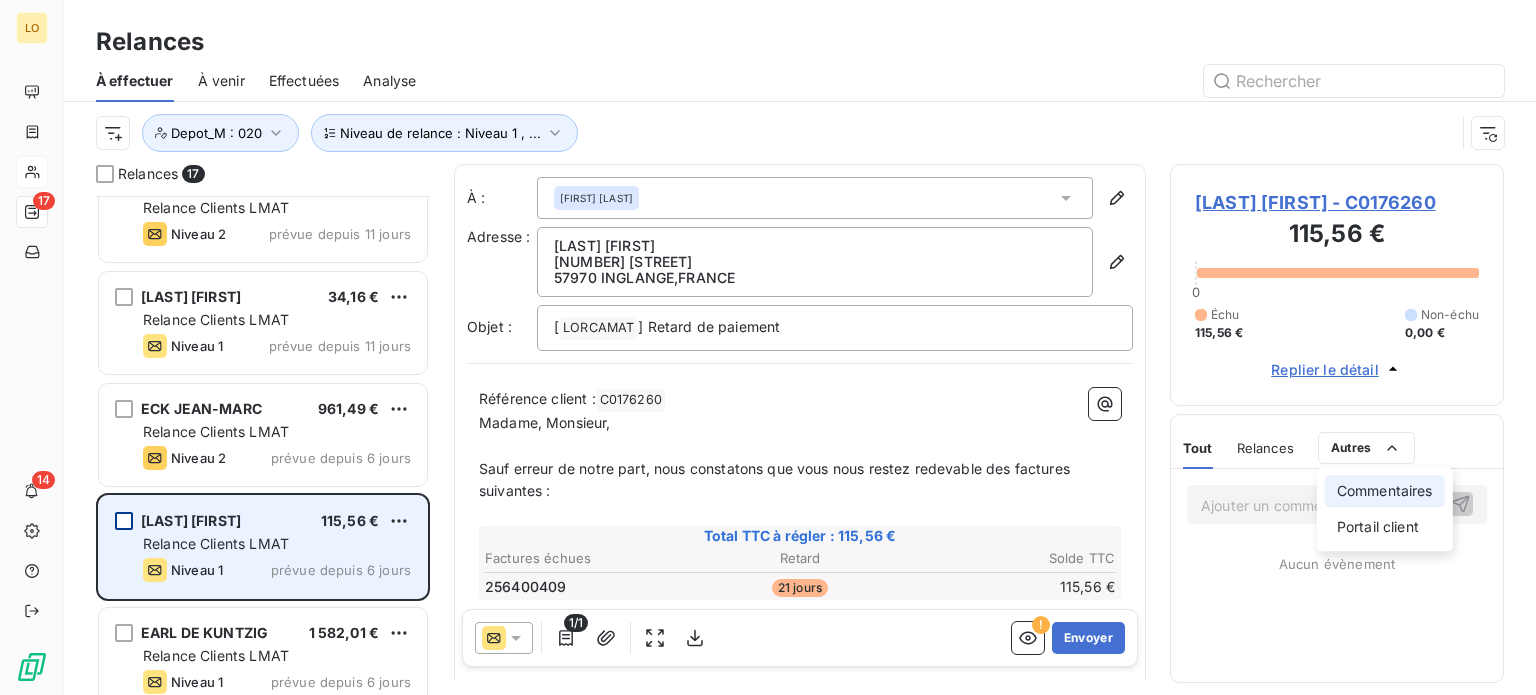 click on "Commentaires" at bounding box center (1385, 491) 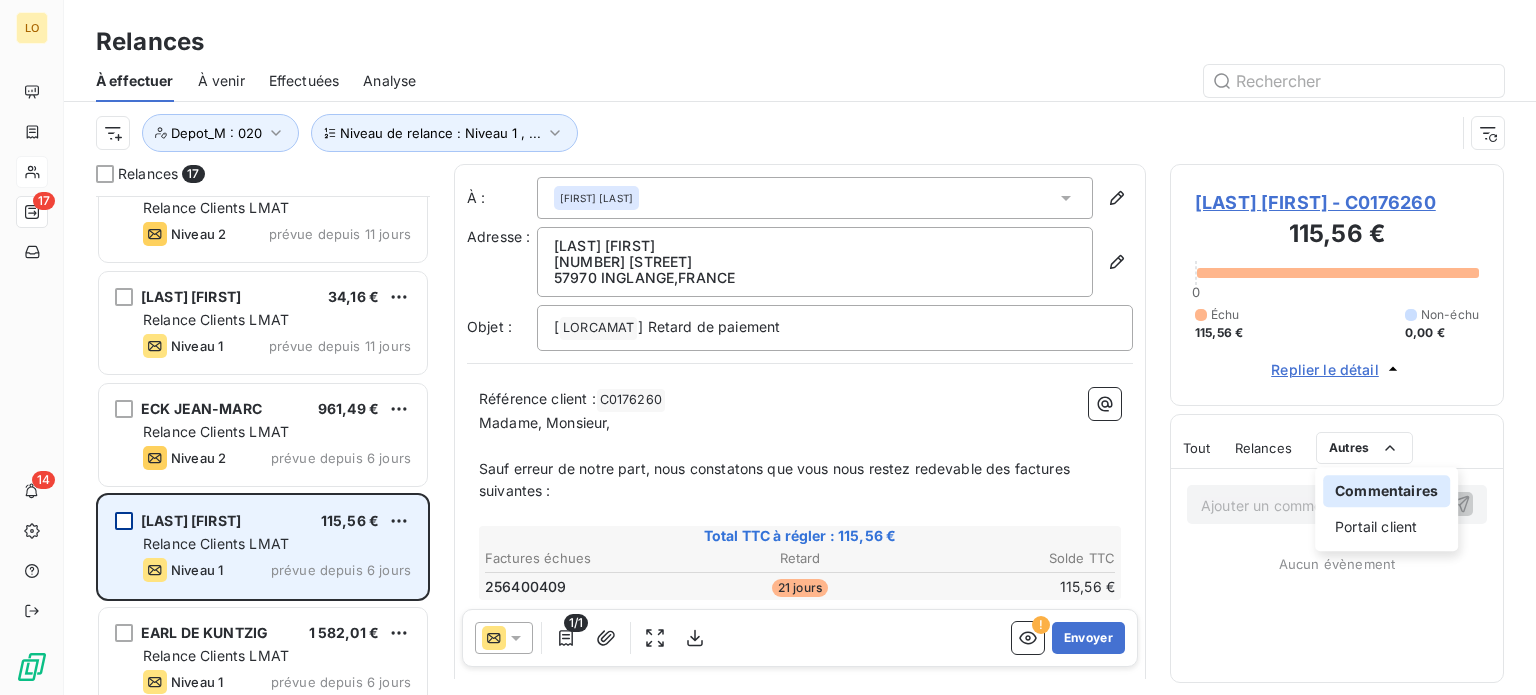 click on "Commentaires" at bounding box center [1386, 491] 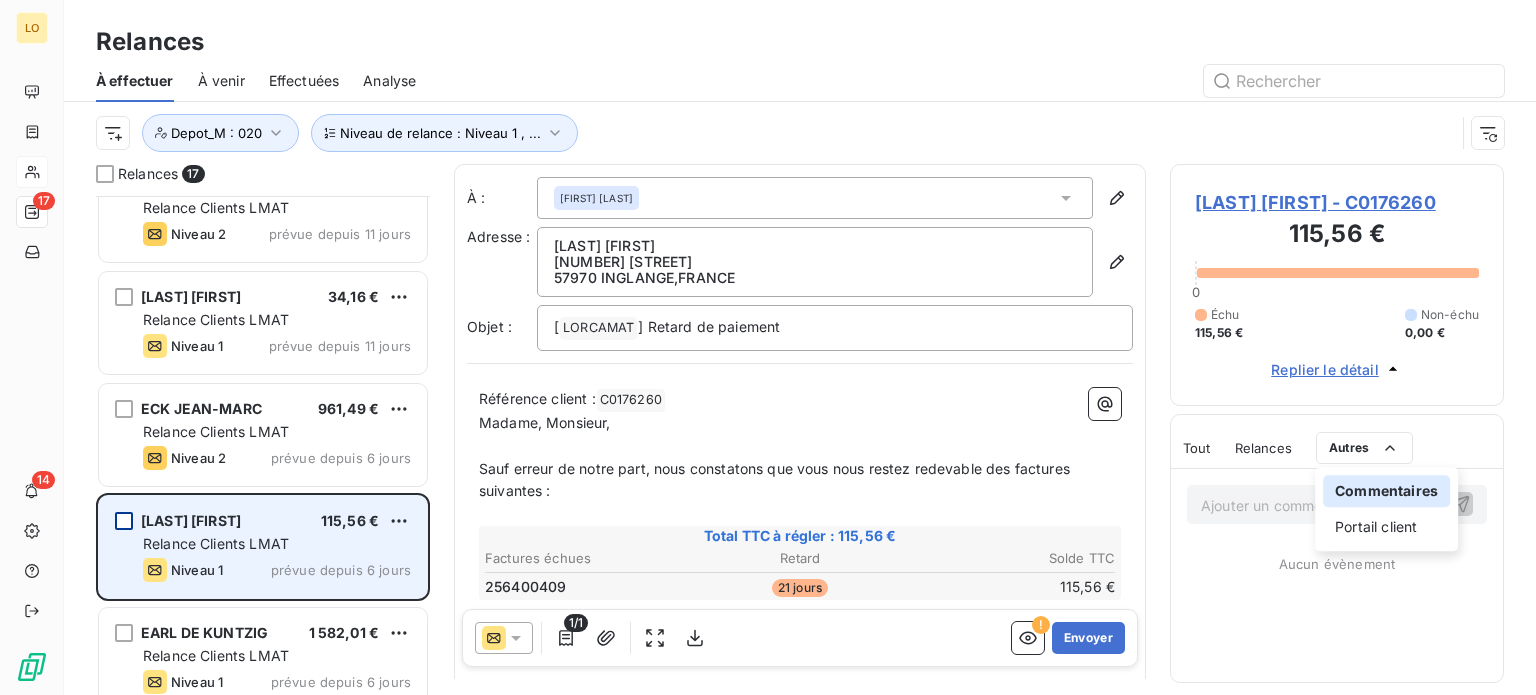 click on "LO 17 14 Relances À effectuer À venir Effectuées Analyse Niveau de relance  : Niveau 1 , ... Depot_M  : 020  Relances 17 [LAST] [FIRST] 33,24 € Relance Clients LMAT Niveau 1 prévue depuis 14 jours [LAST] [FIRST] 29,70 € Relance Clients LMAT Niveau 2 prévue depuis 11 jours [LAST] [FIRST] 34,16 € Relance Clients LMAT Niveau 1 prévue depuis 11 jours [LAST] [FIRST] 961,49 € Relance Clients LMAT Niveau 2 prévue depuis 6 jours [LAST] [FIRST] 115,56 € Relance Clients LMAT Niveau 1 prévue depuis 6 jours EARL DE KUNTZIG 1 582,01 € Relance Clients LMAT Niveau 1 prévue depuis 6 jours [LAST] [FIRST] 38,51 € Relance Clients LMAT Niveau 2 prévue depuis 5 jours [LAST] [FIRST] 9,01 € Relance Clients LMAT Niveau 2 prévue depuis 5 jours [LAST] [FIRST] 124,08 € Relance Clients LMAT Niveau 1 prévue depuis 4 jours [LAST] [FIRST] 322,07 € Relance Clients LMAT Niveau 1 prévue aujourd’hui [LAST] [FIRST] 192,60 € Relance Clients LMAT Niveau 1 EARL DES PLATANES" at bounding box center [768, 347] 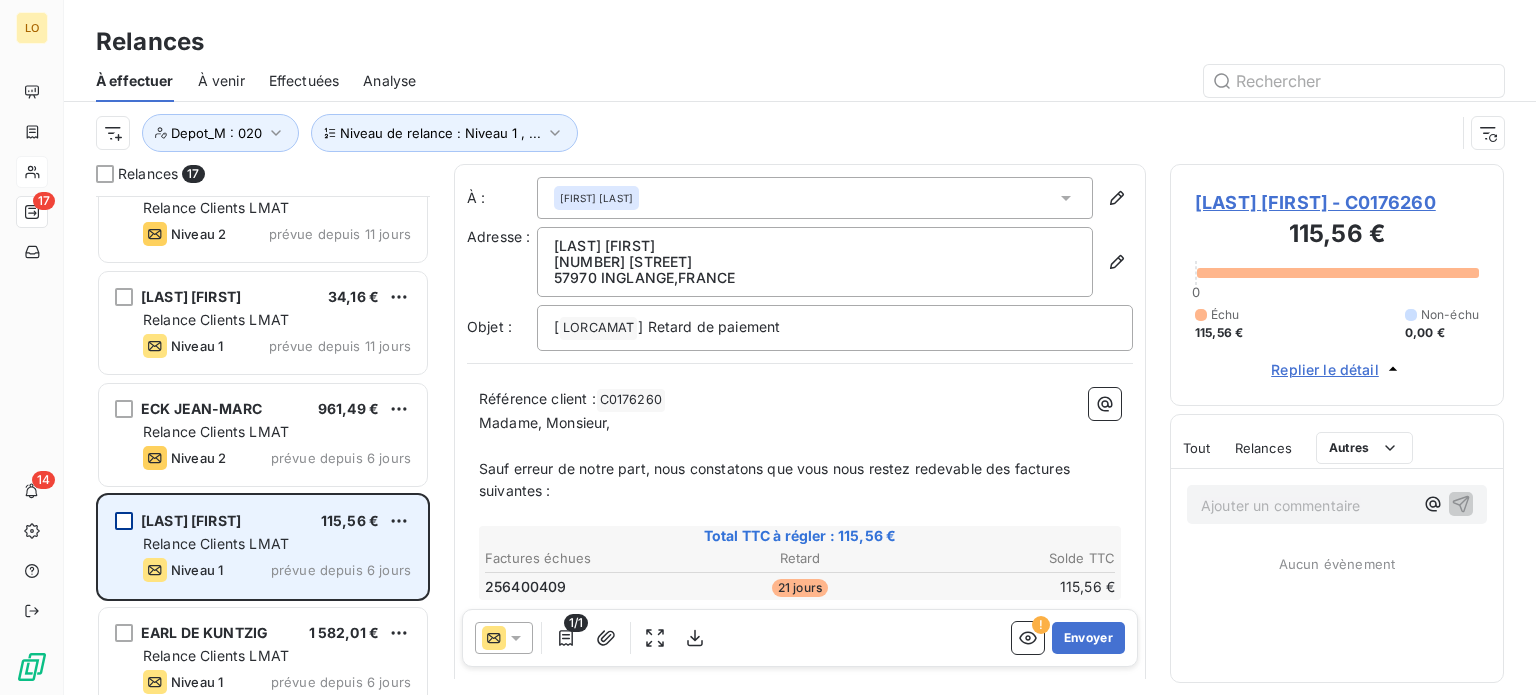 click on "Tout" at bounding box center [1197, 448] 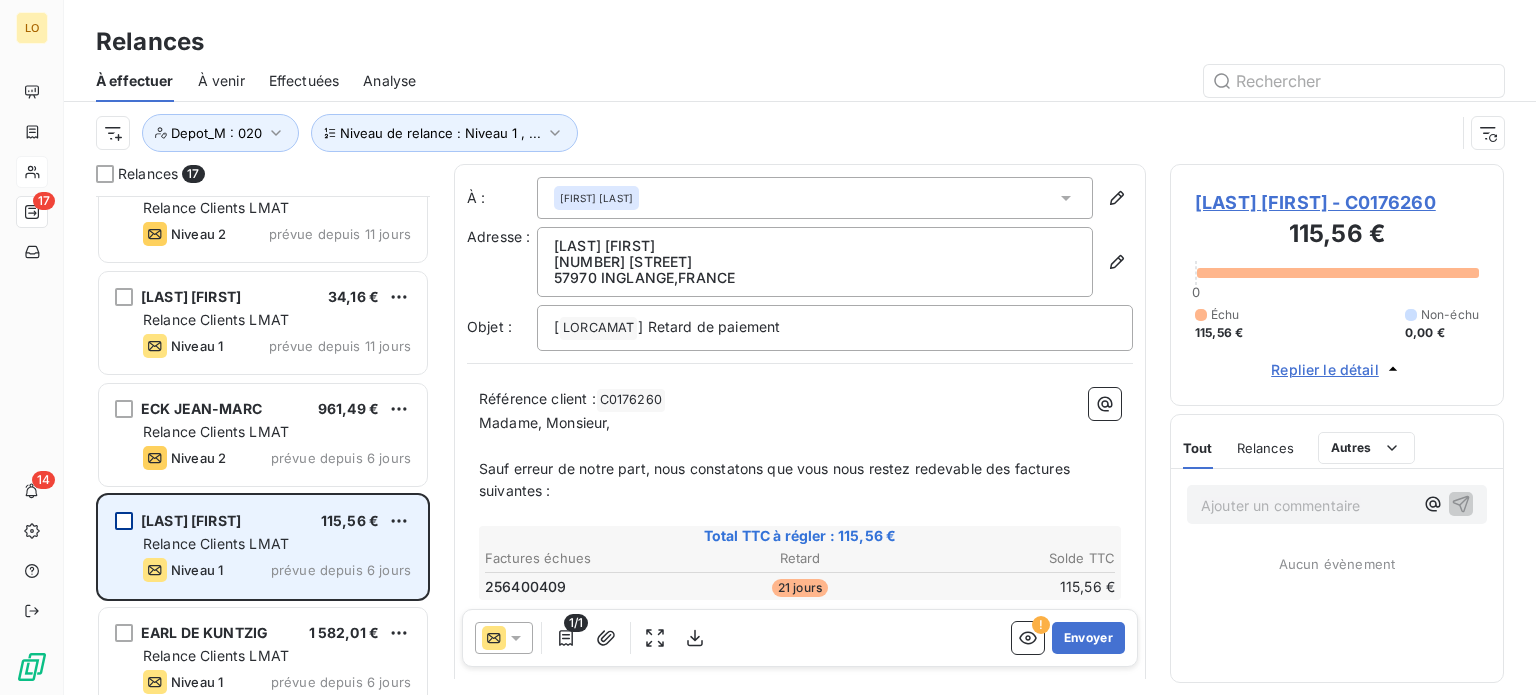 click on "Tout" at bounding box center (1198, 448) 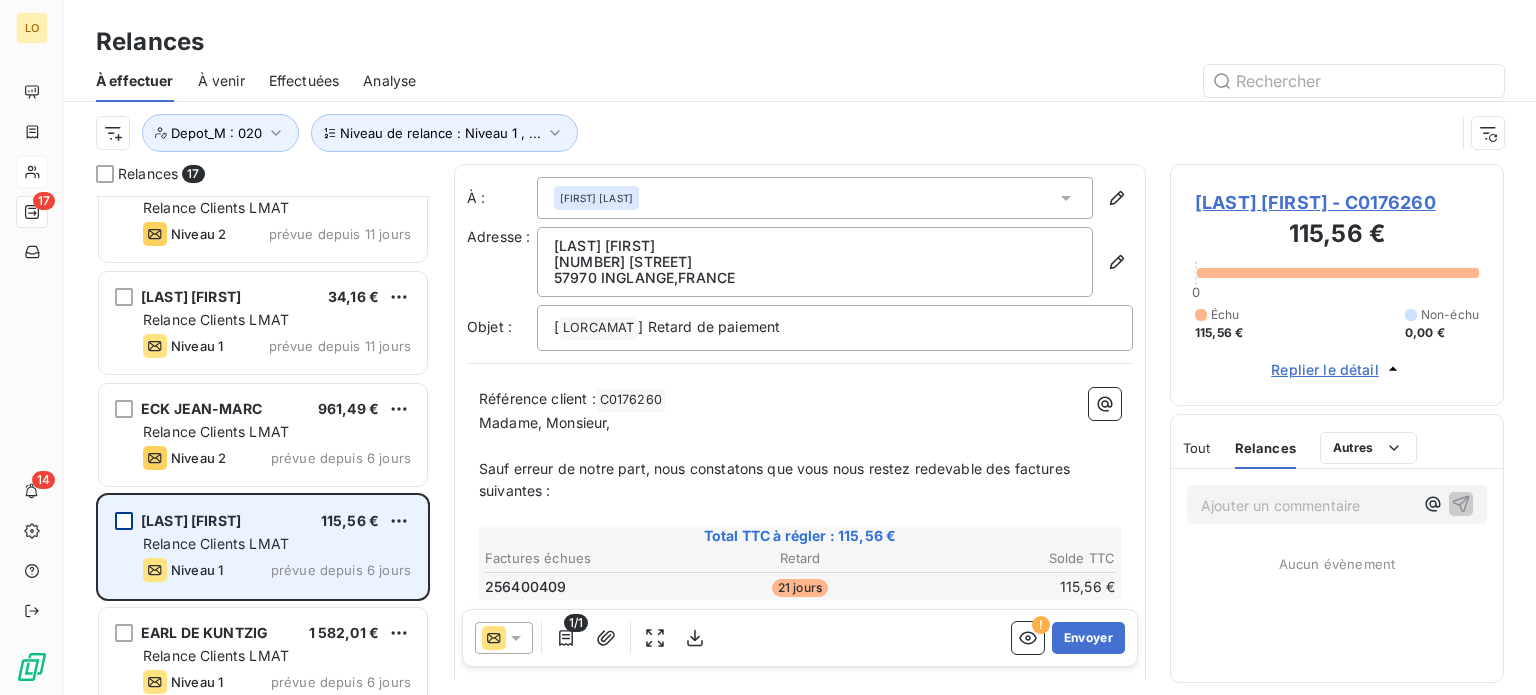 click on "Tout Relances Autres" at bounding box center (1300, 448) 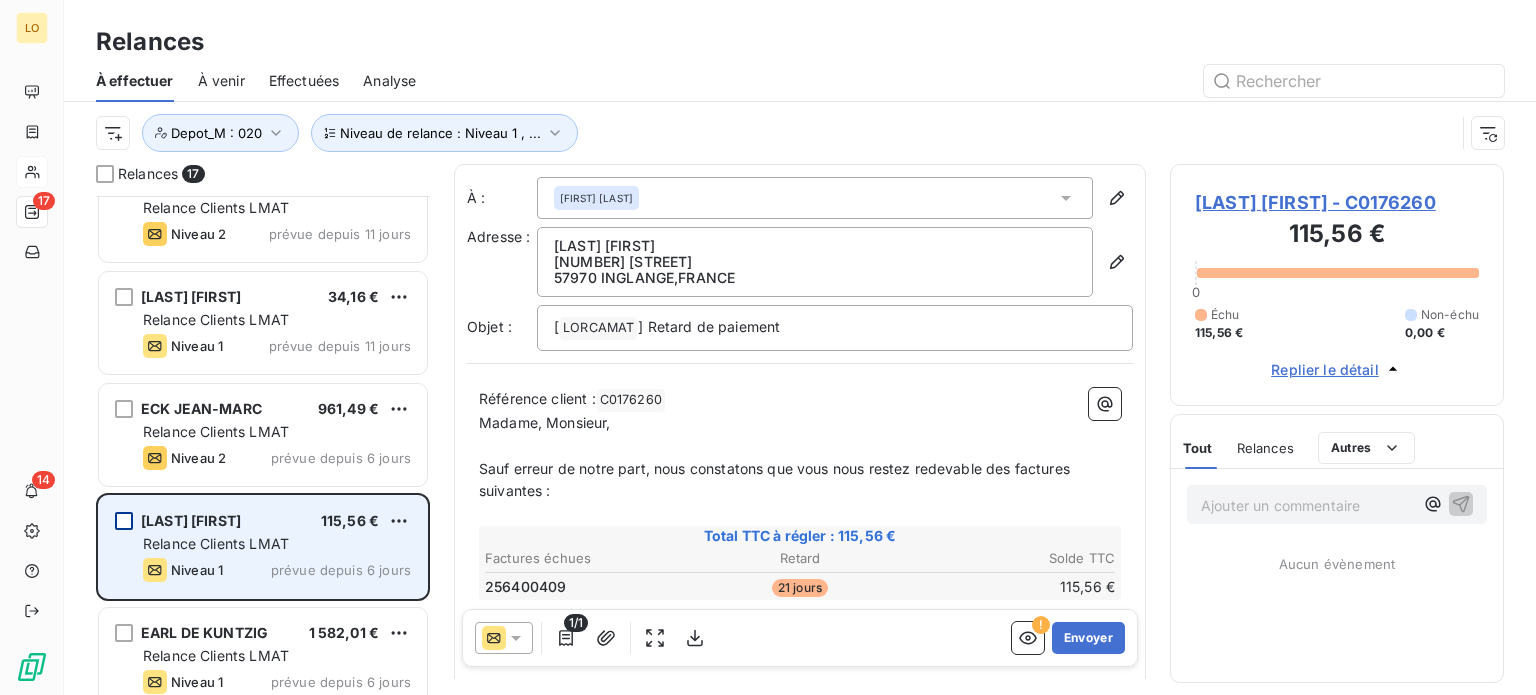 click on "Tout" at bounding box center (1198, 448) 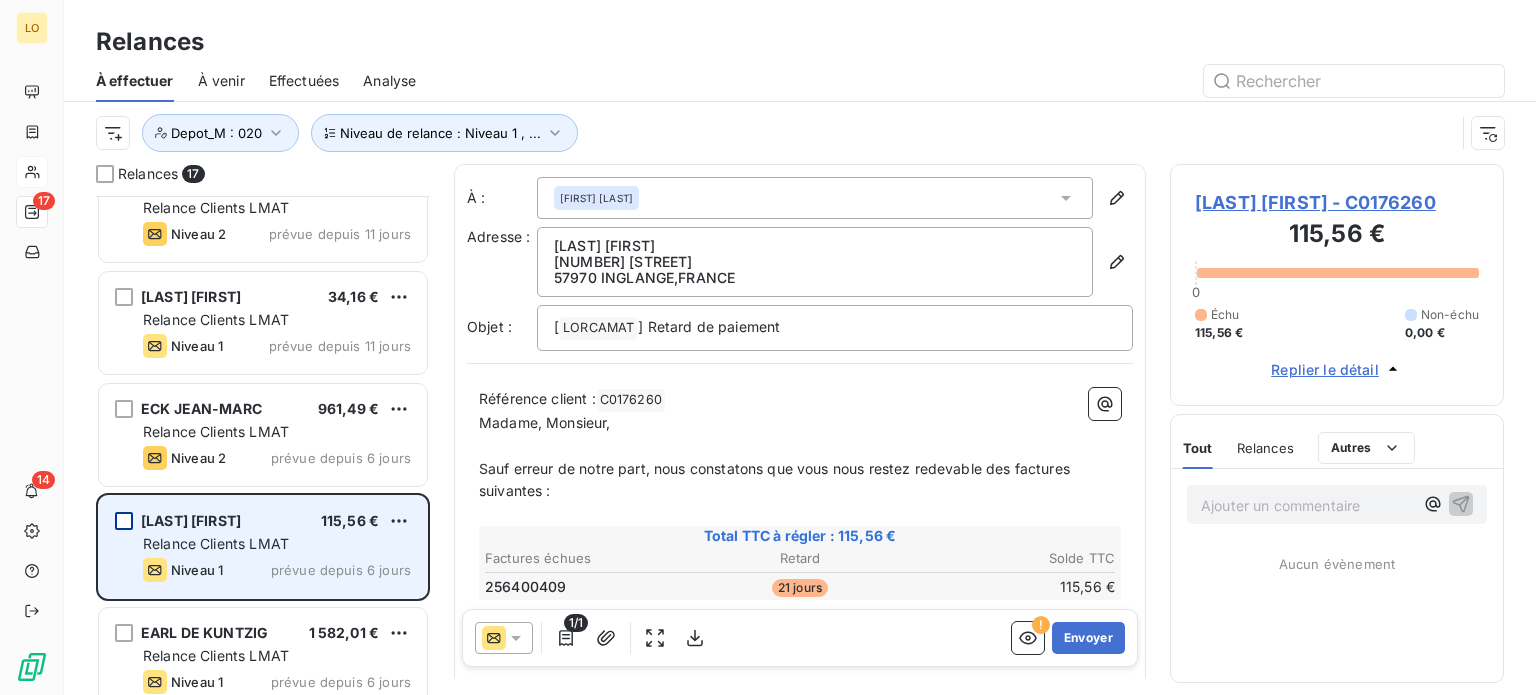 click on "Tout" at bounding box center (1198, 448) 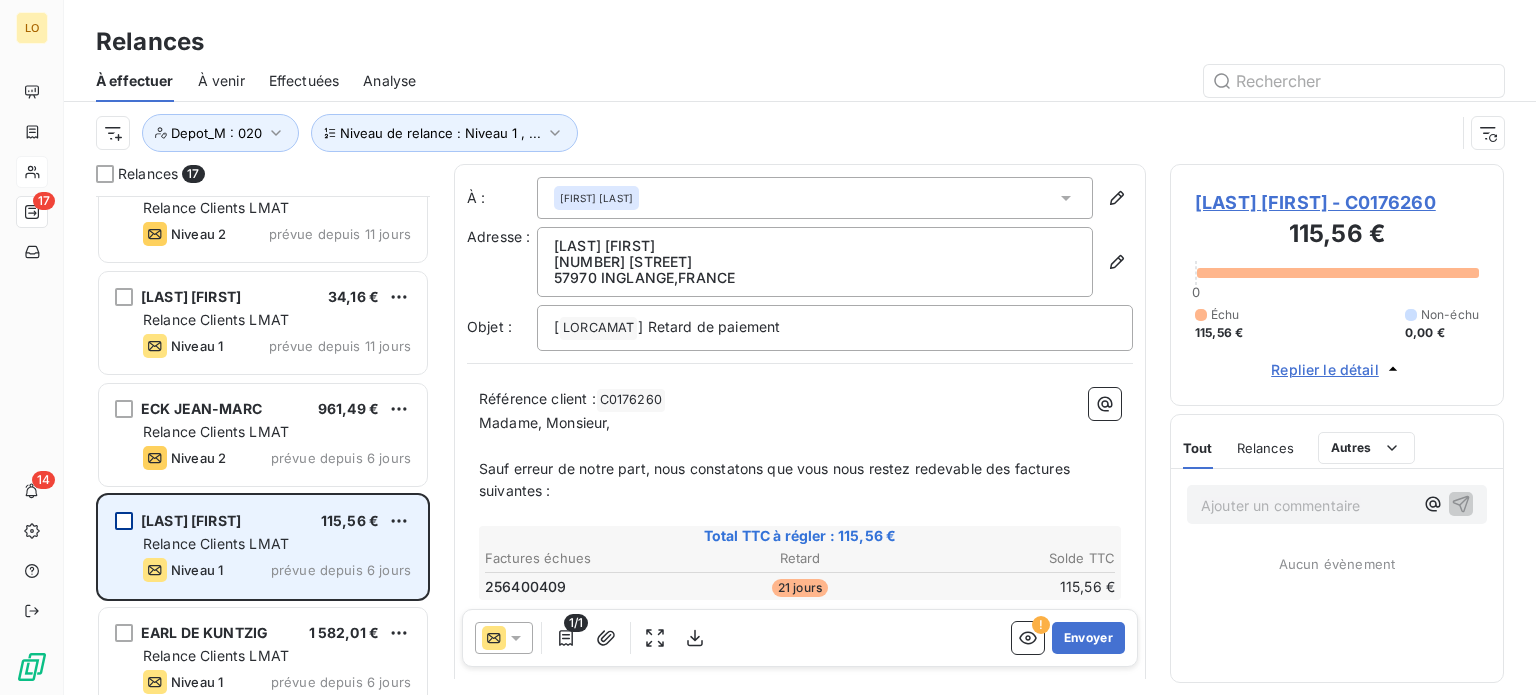 click on "Tout" at bounding box center (1198, 448) 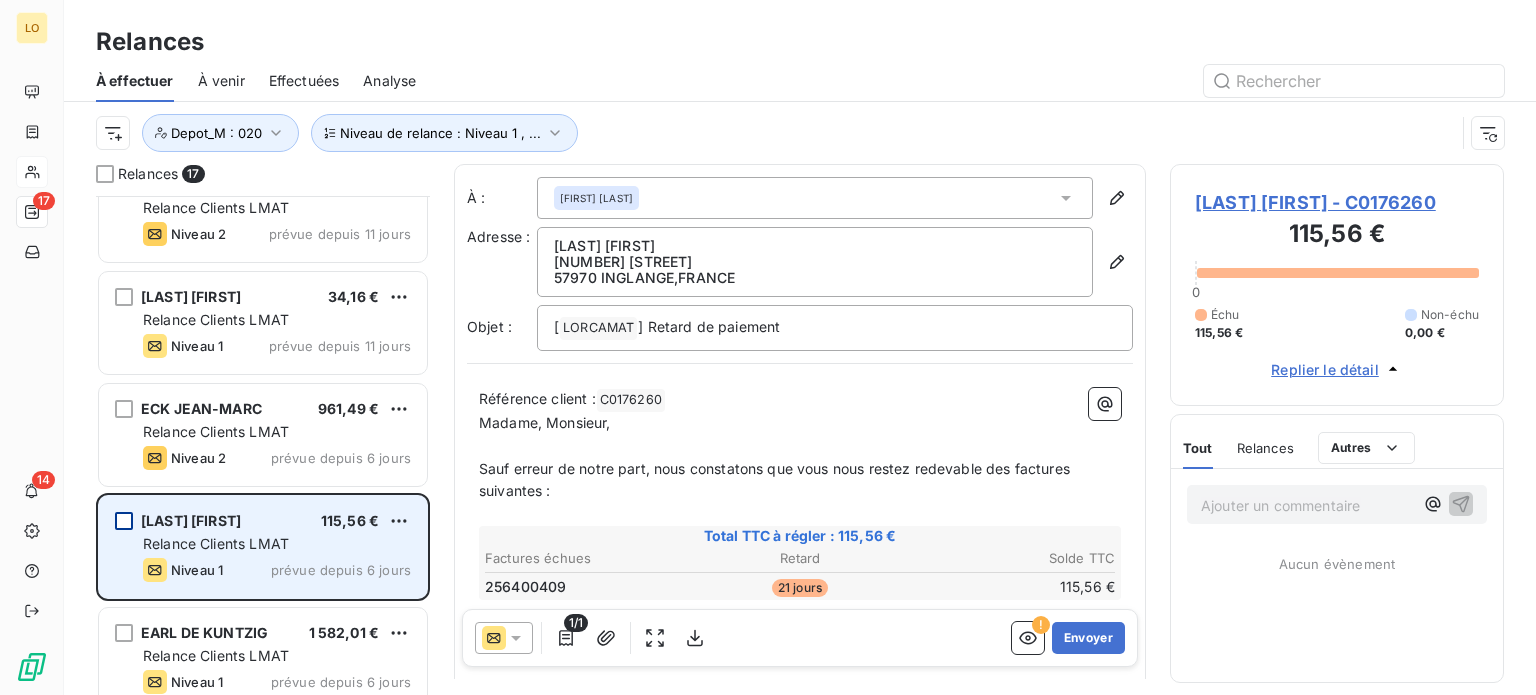 click on "[LAST] [FIRST] - C0176260" at bounding box center (1337, 202) 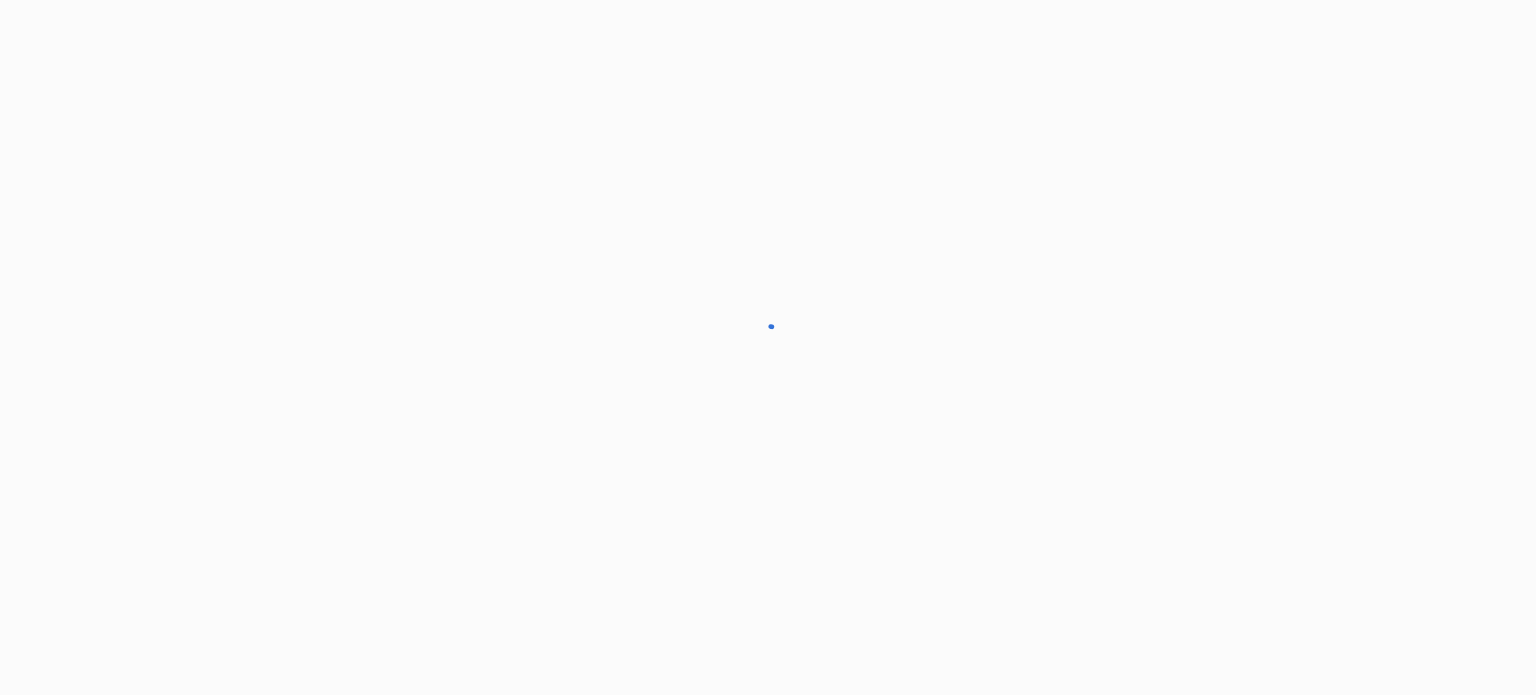 click at bounding box center [768, 347] 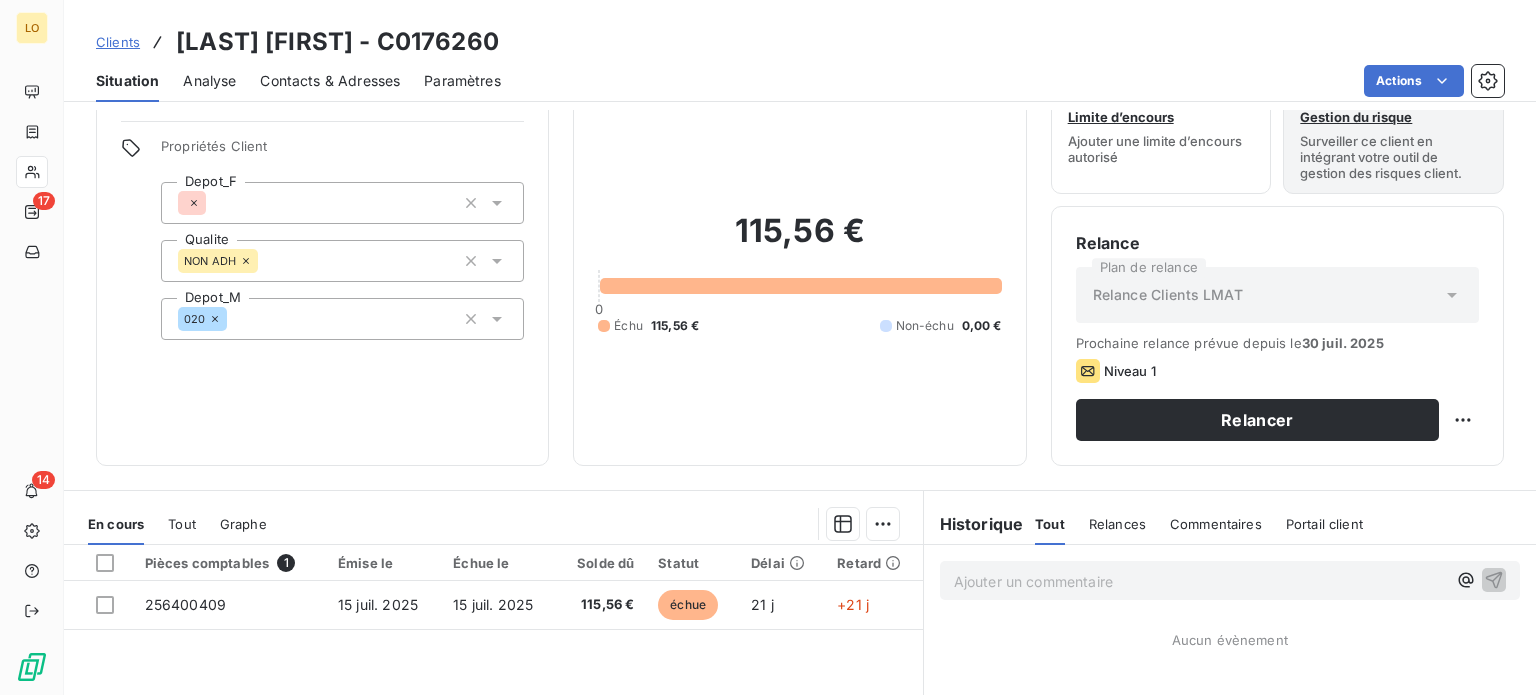scroll, scrollTop: 100, scrollLeft: 0, axis: vertical 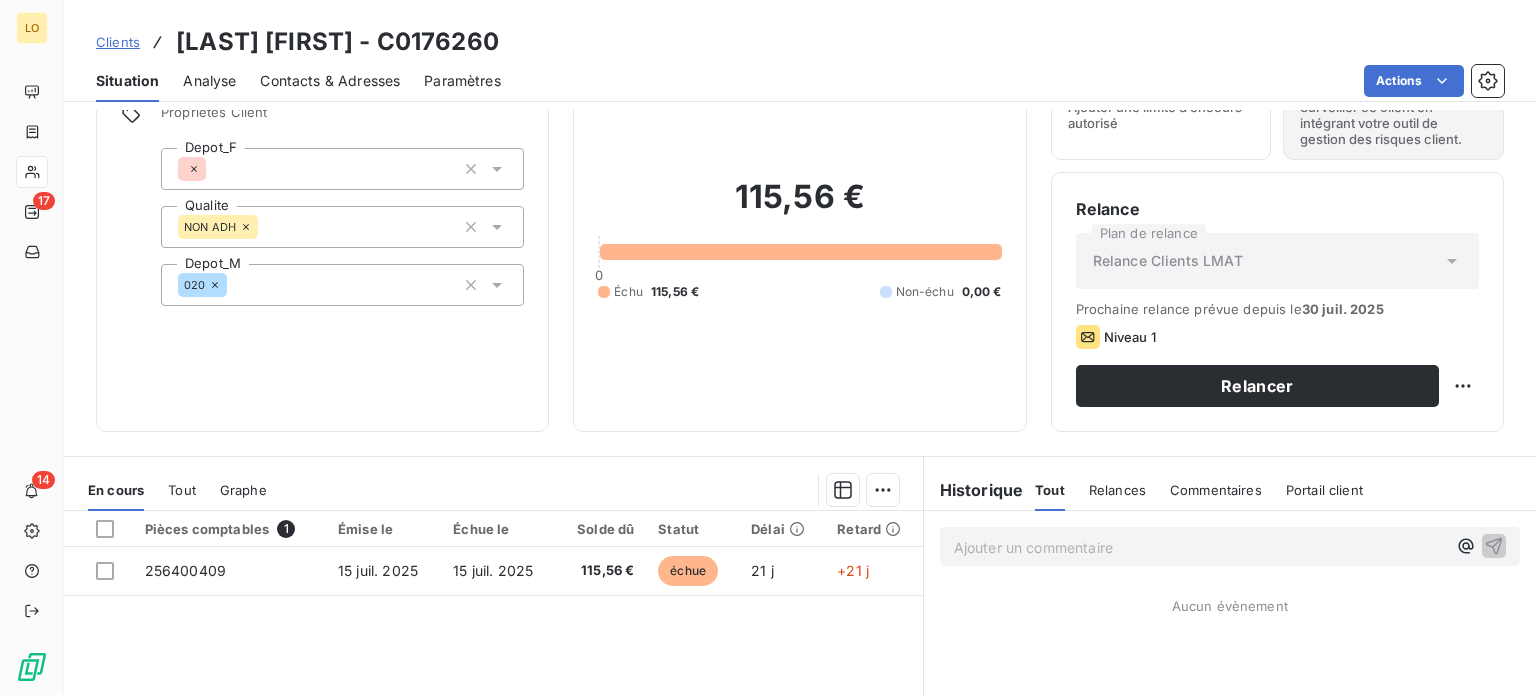click on "Tout" at bounding box center [182, 490] 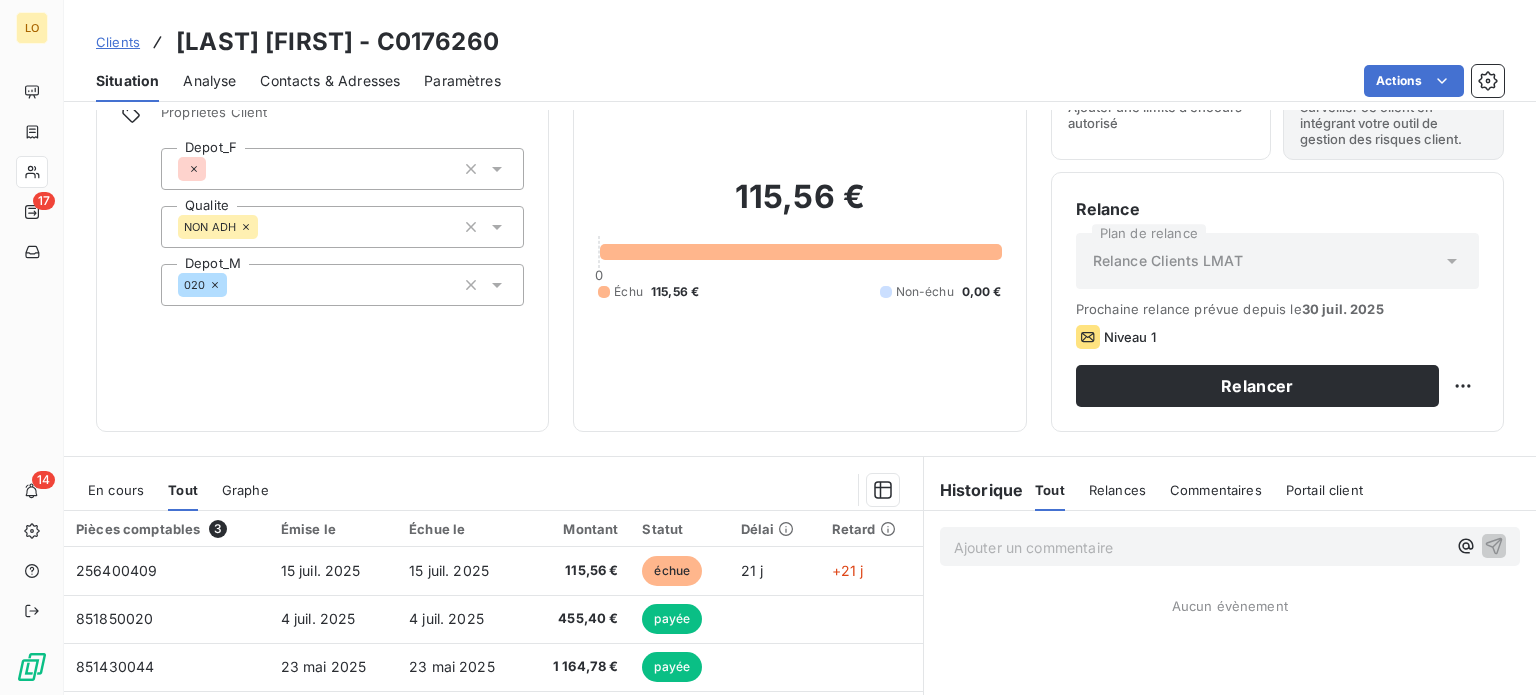 click on "En cours" at bounding box center (116, 490) 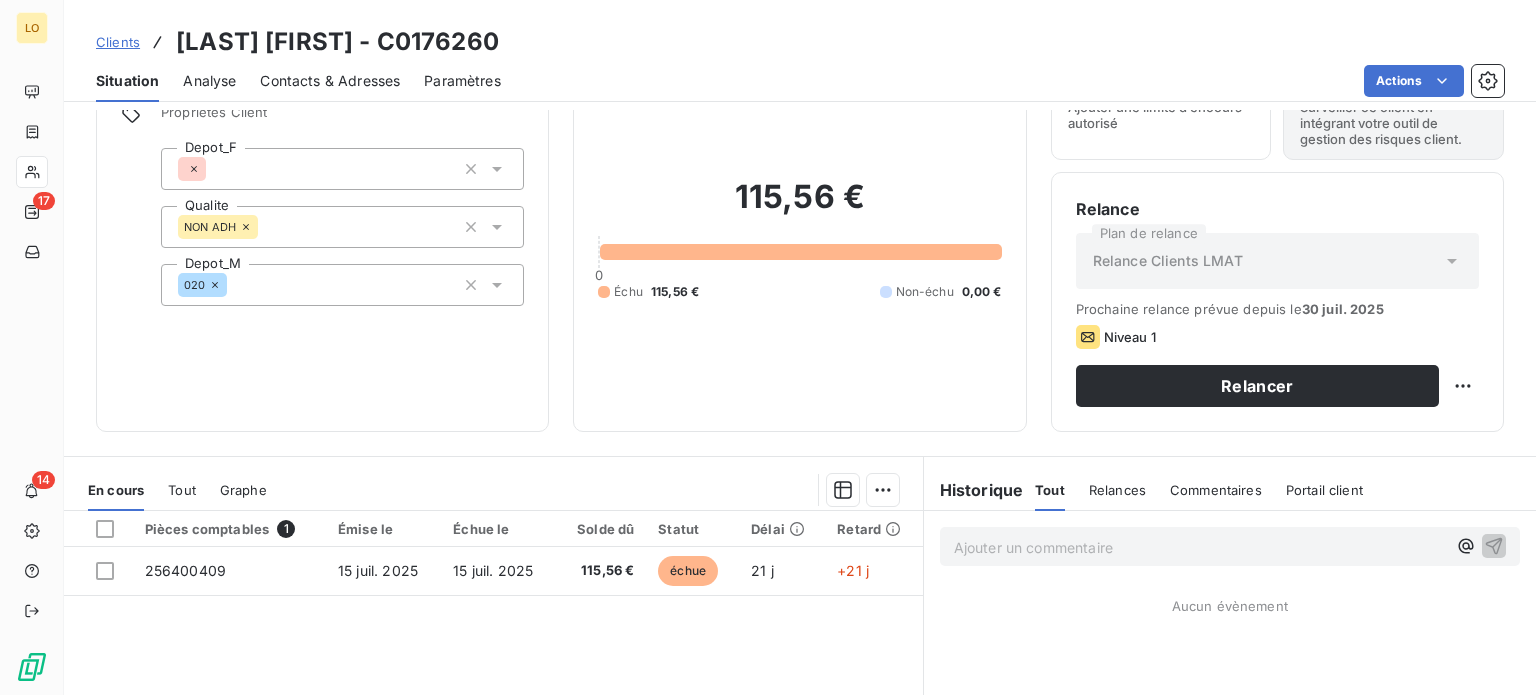 click on "Tout" at bounding box center (1050, 490) 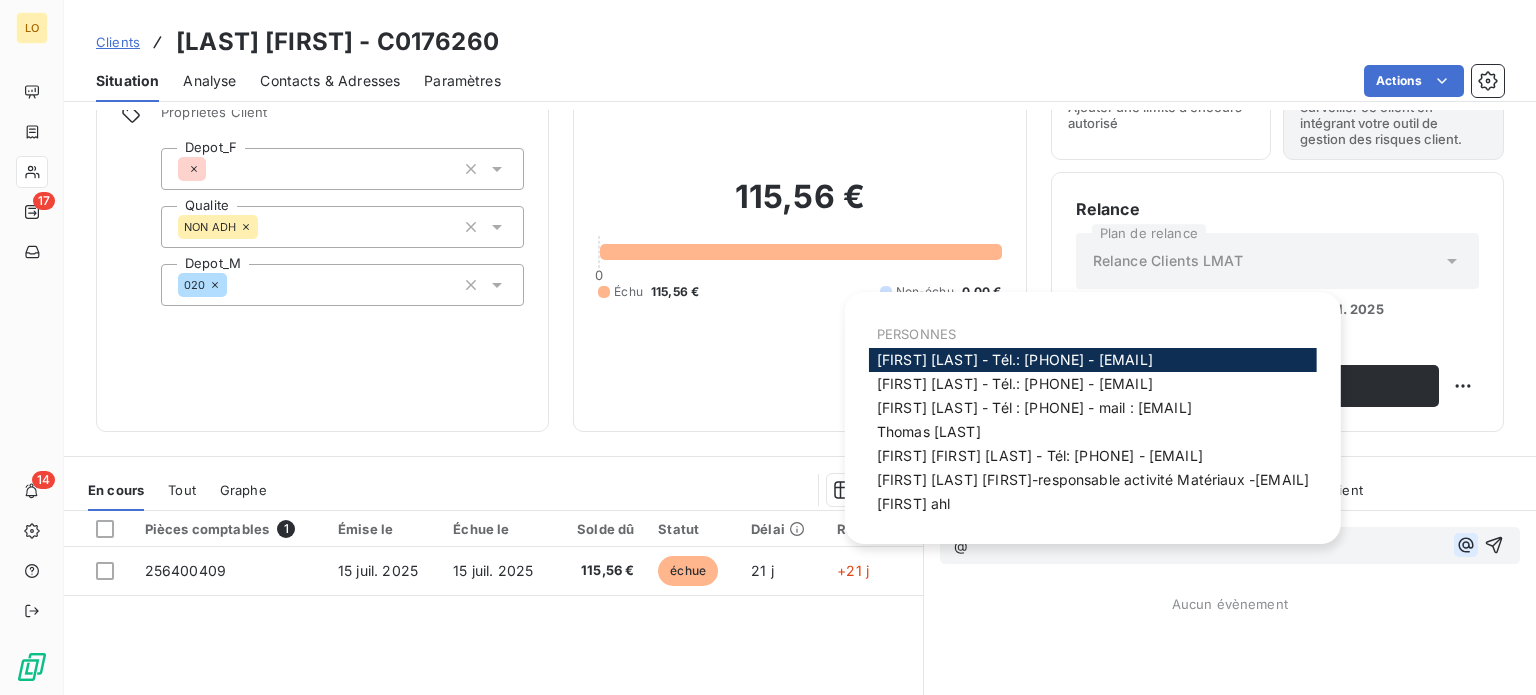click 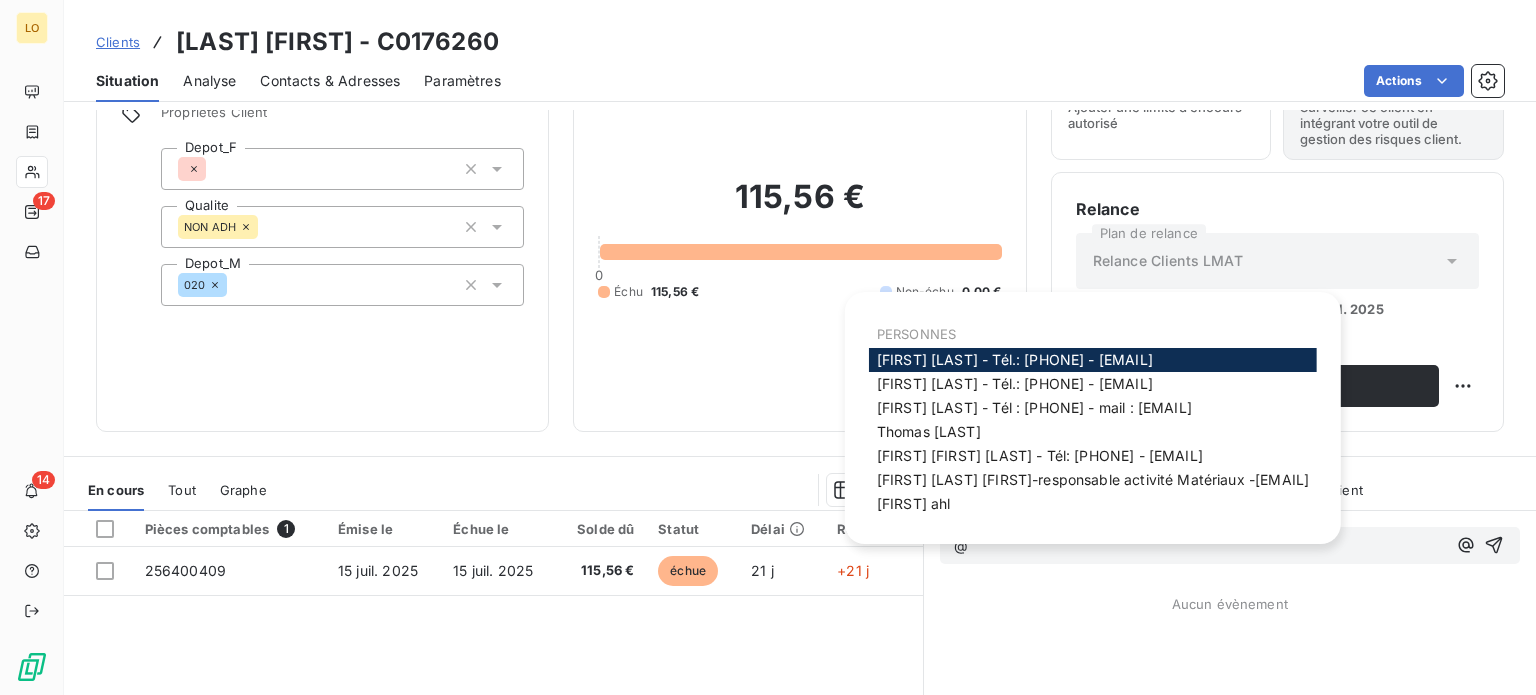 click on "[FIRST] [LAST] - Tél.: [PHONE] - [EMAIL]" at bounding box center [1015, 359] 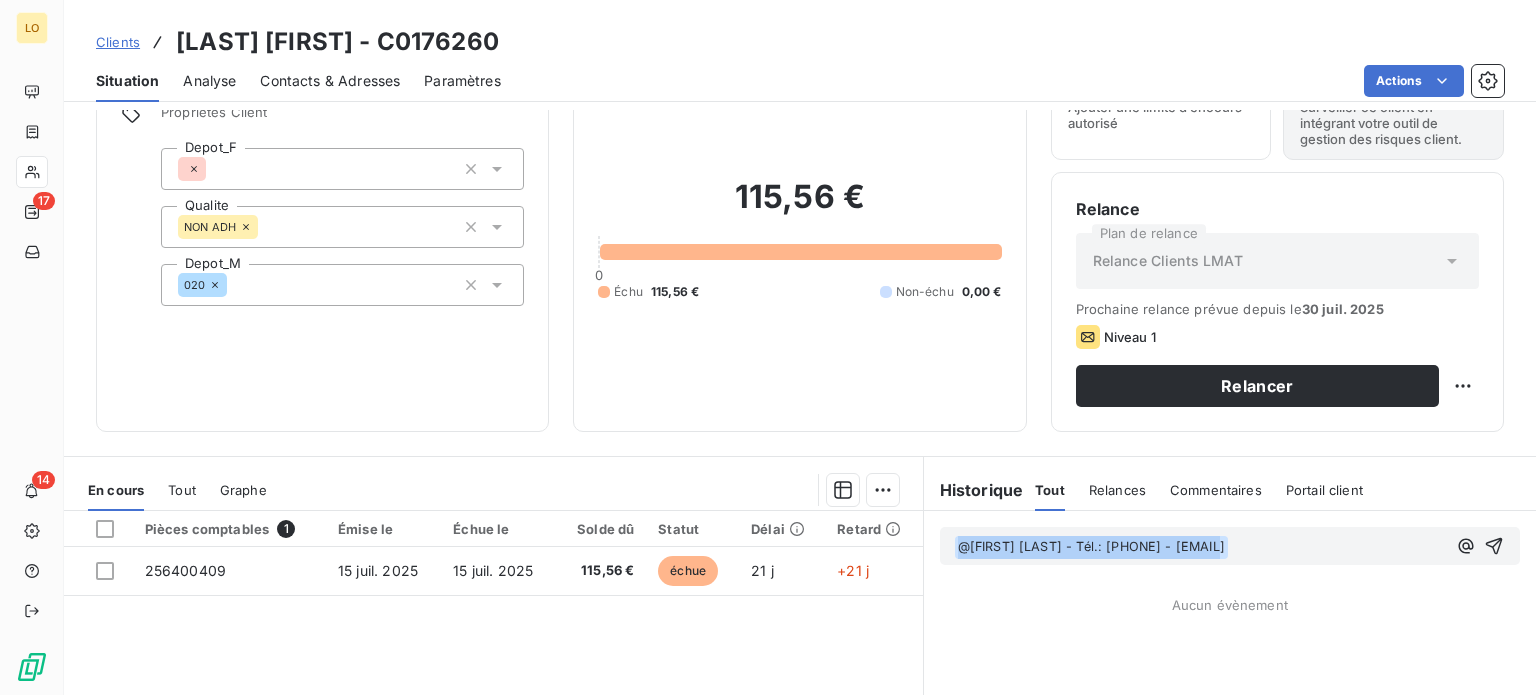 drag, startPoint x: 1208, startPoint y: 546, endPoint x: 946, endPoint y: 545, distance: 262.00192 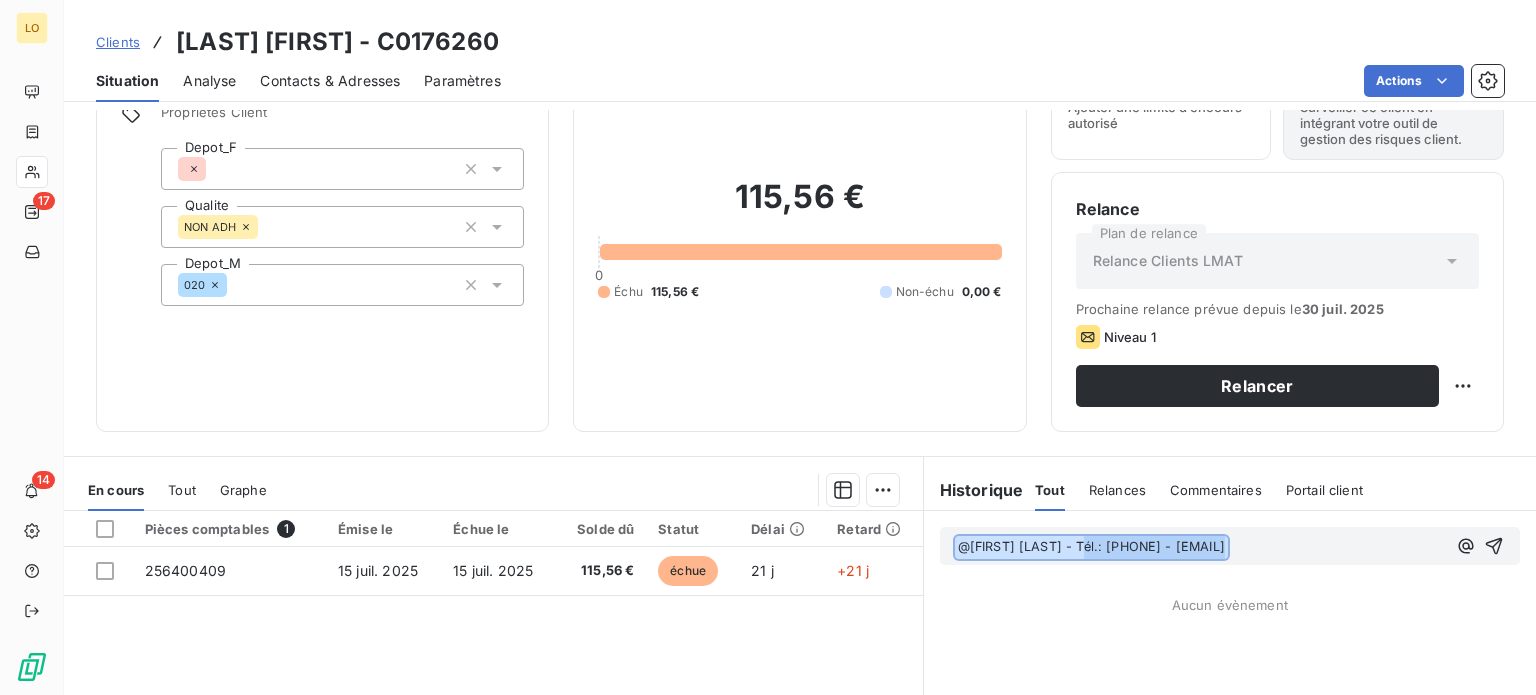 drag, startPoint x: 1081, startPoint y: 541, endPoint x: 1393, endPoint y: 541, distance: 312 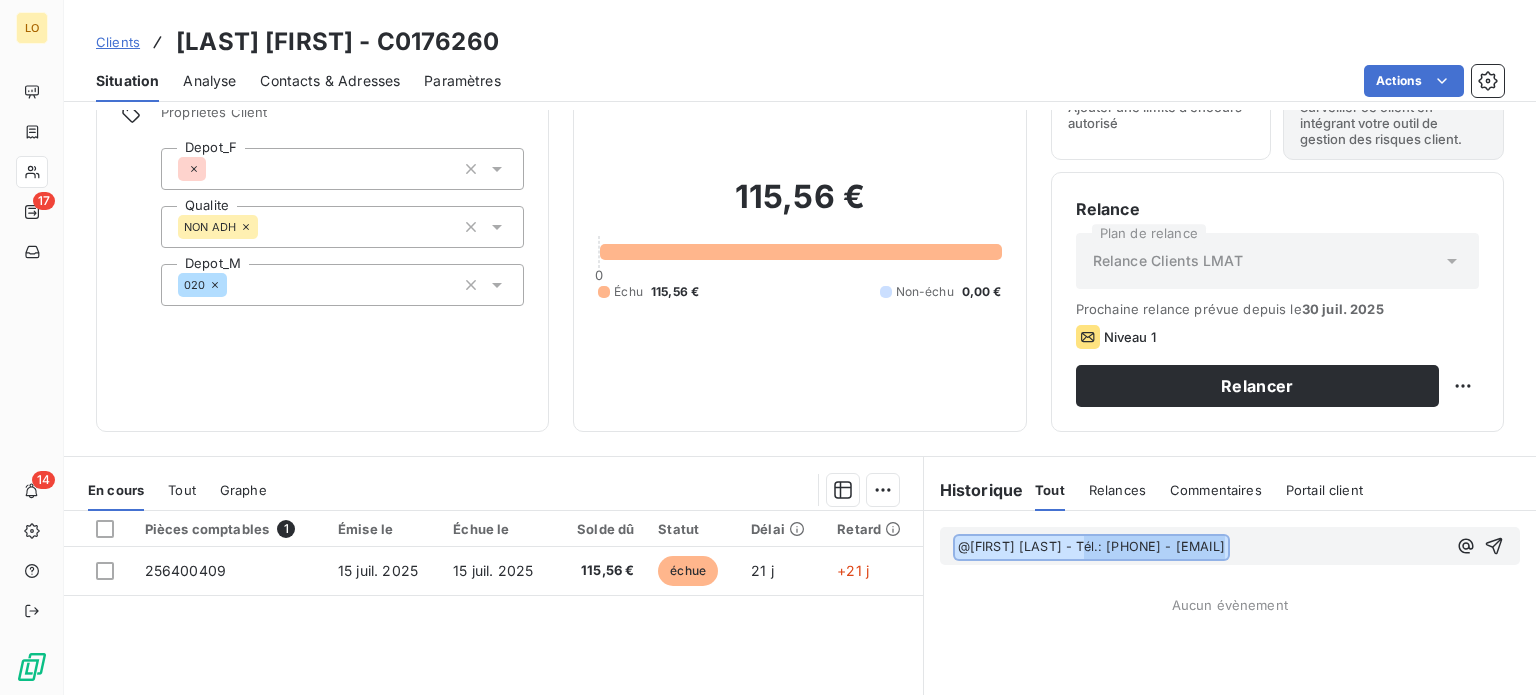 click on "@ [FIRST] [LAST] - Tél.: [PHONE] - [EMAIL] ﻿ ﻿" at bounding box center (1200, 547) 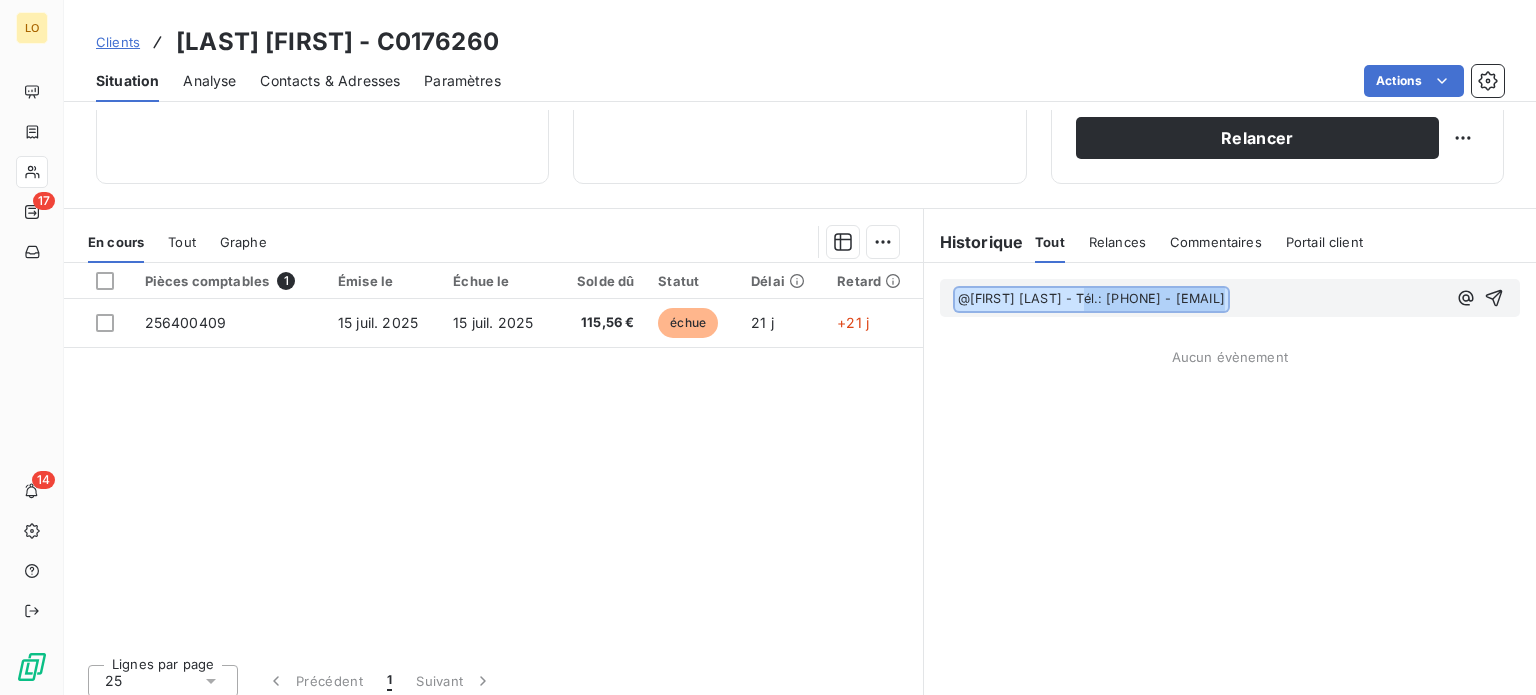 scroll, scrollTop: 360, scrollLeft: 0, axis: vertical 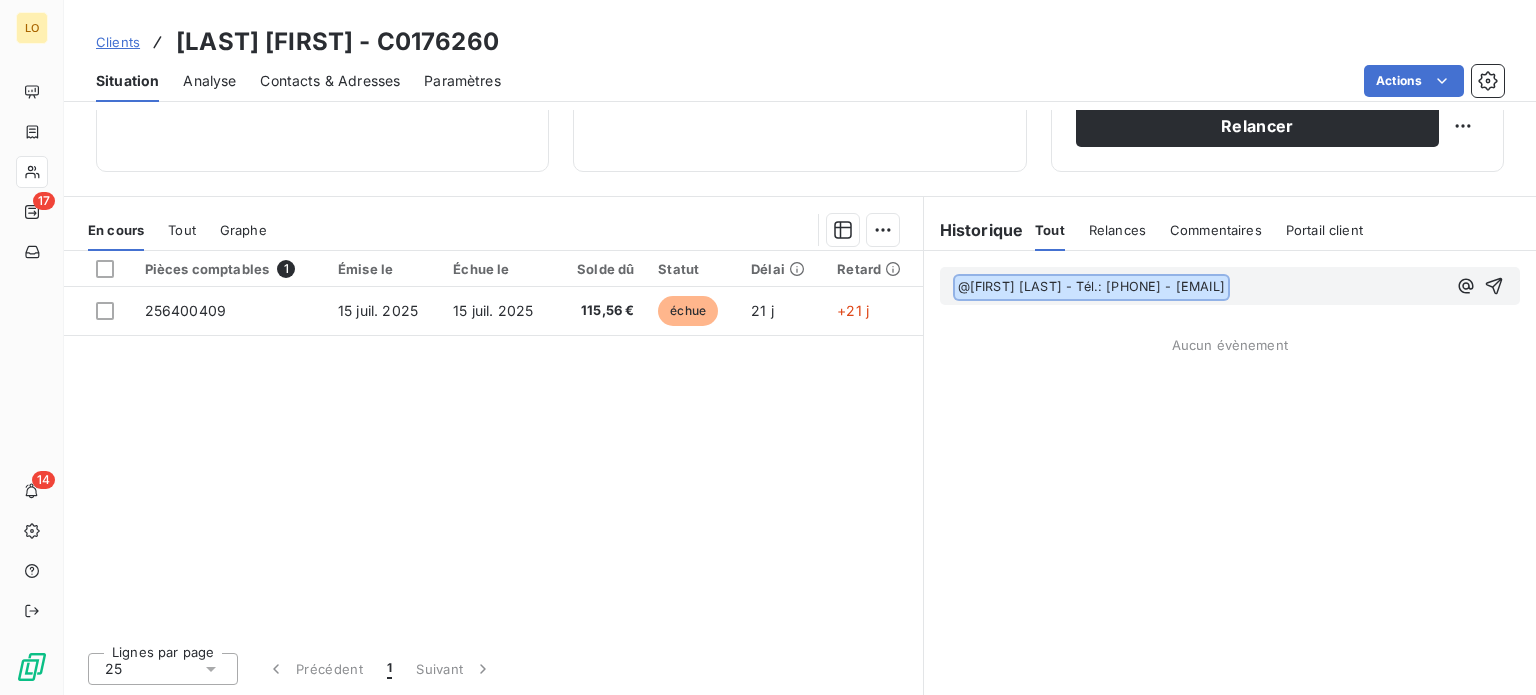 click on "@ [FIRST] [LAST] - Tél.: [PHONE] - [EMAIL] ﻿ ﻿" at bounding box center (1200, 287) 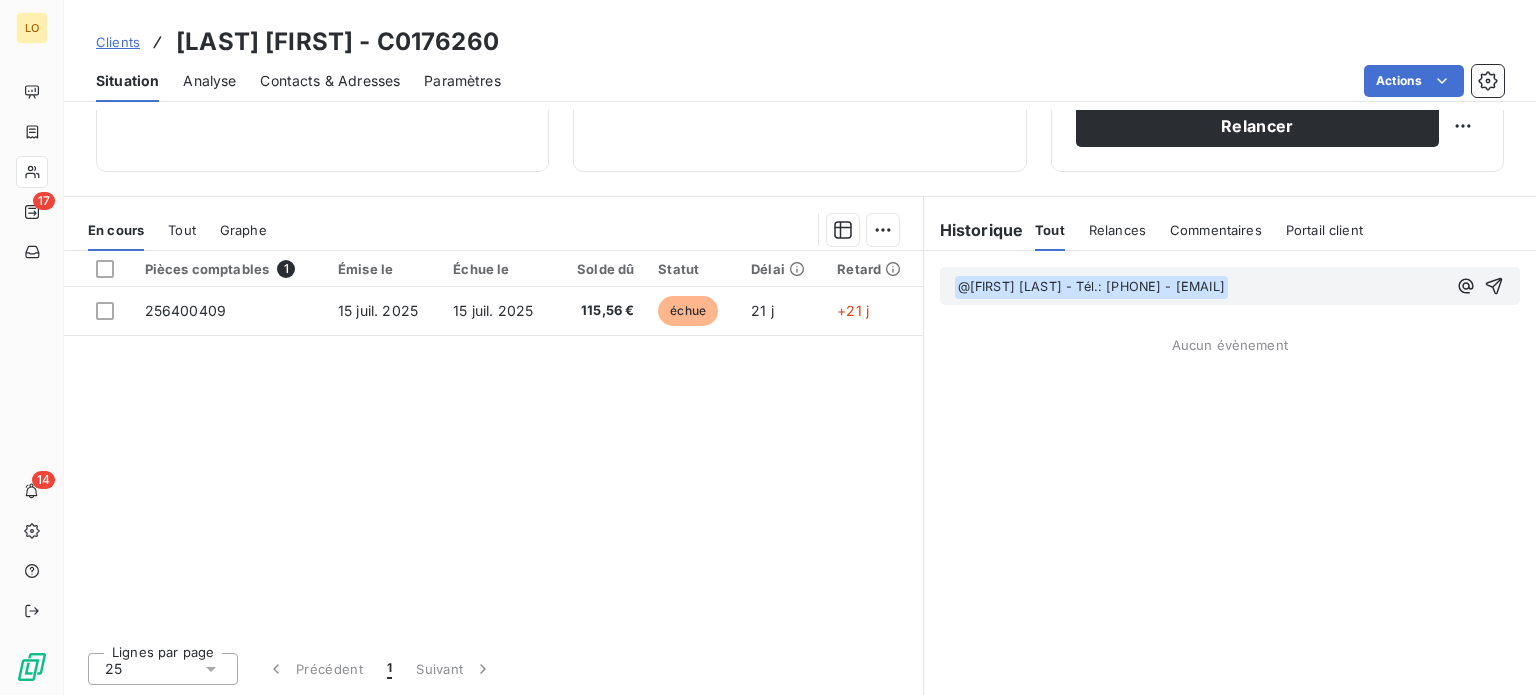click on "@ [FIRST] [LAST] - Tél.: [PHONE] - [EMAIL] ﻿ ﻿" at bounding box center (1200, 287) 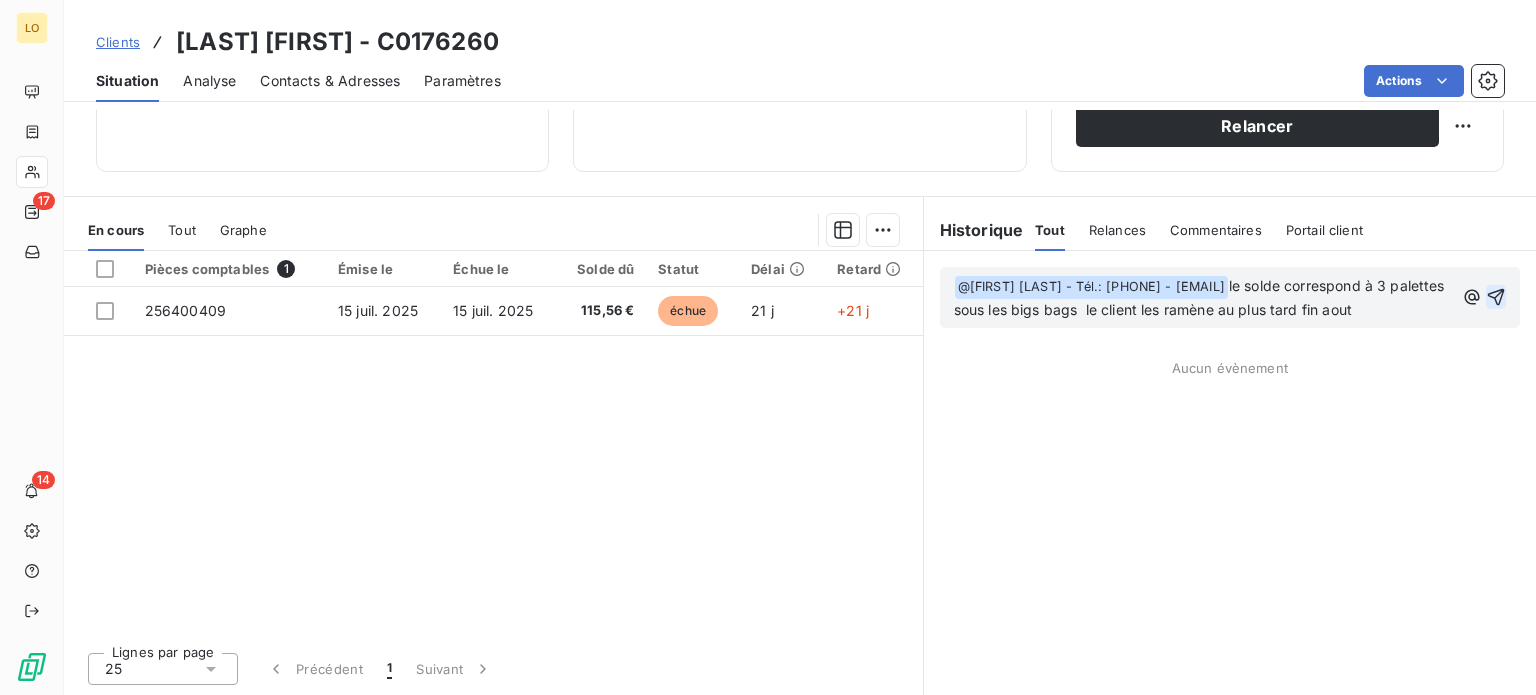 click 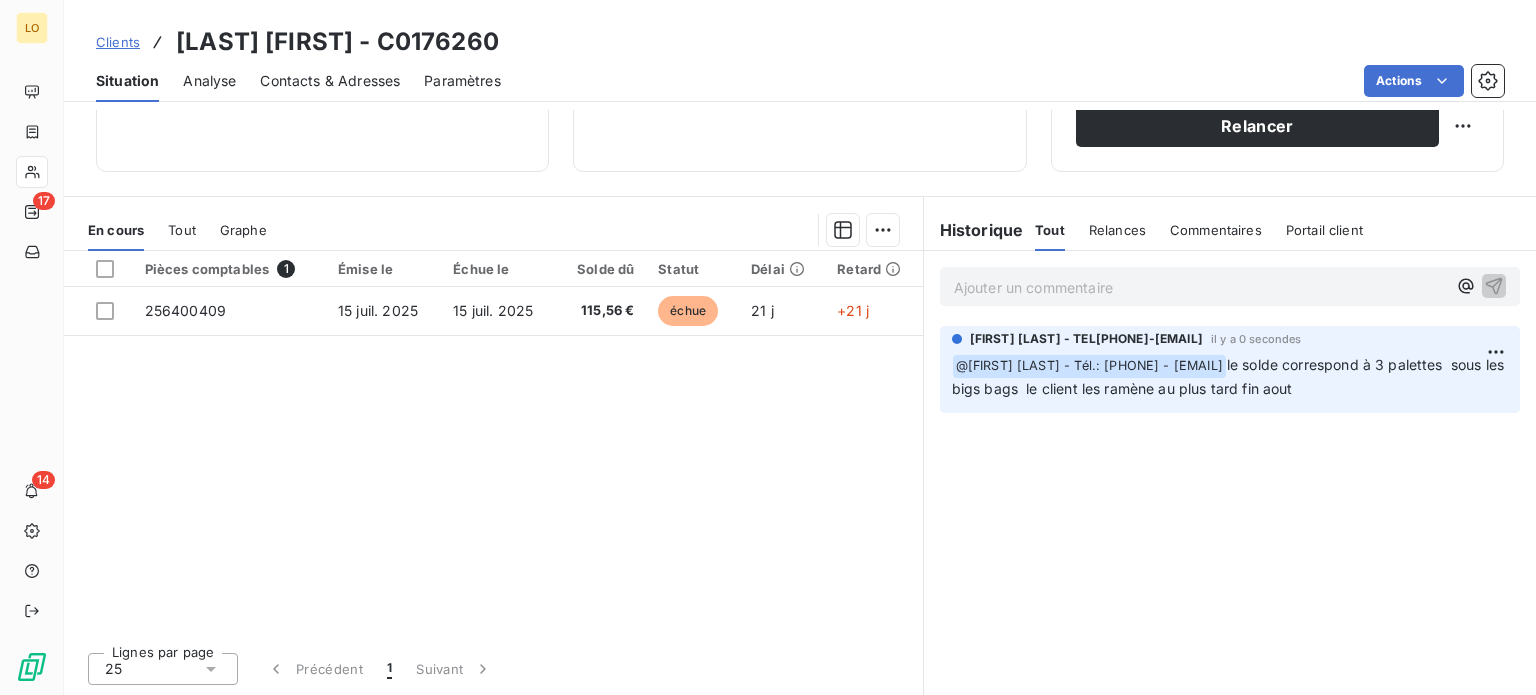 click on "Pièces comptables 1 Émise le Échue le Solde dû Statut Délai   Retard   256400409 15 juil. 2025 15 juil. 2025 115,56 € échue 21 j +21 j" at bounding box center (493, 443) 